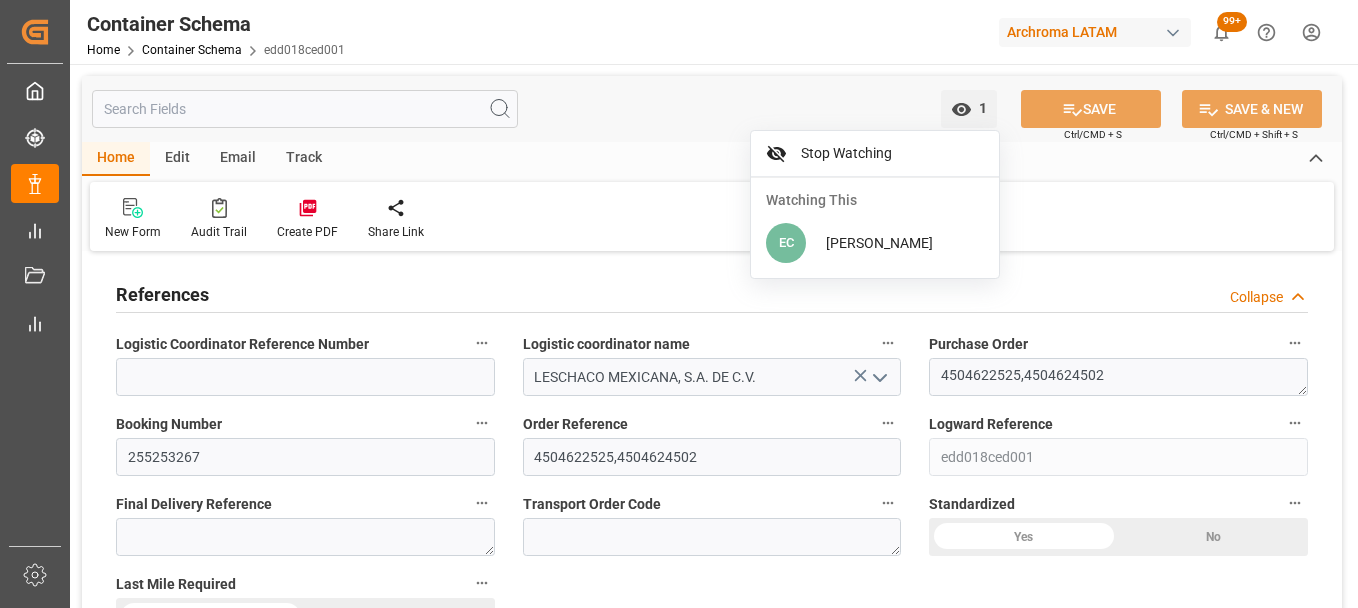 scroll, scrollTop: 0, scrollLeft: 0, axis: both 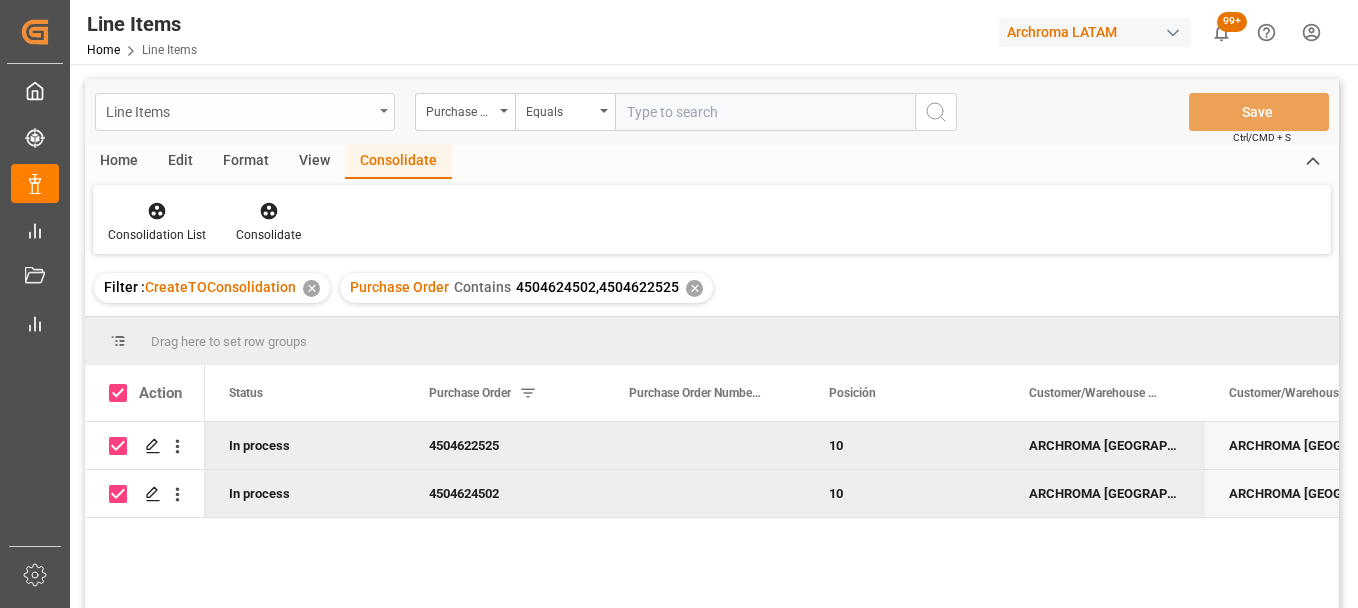 click on "Line Items" at bounding box center (245, 112) 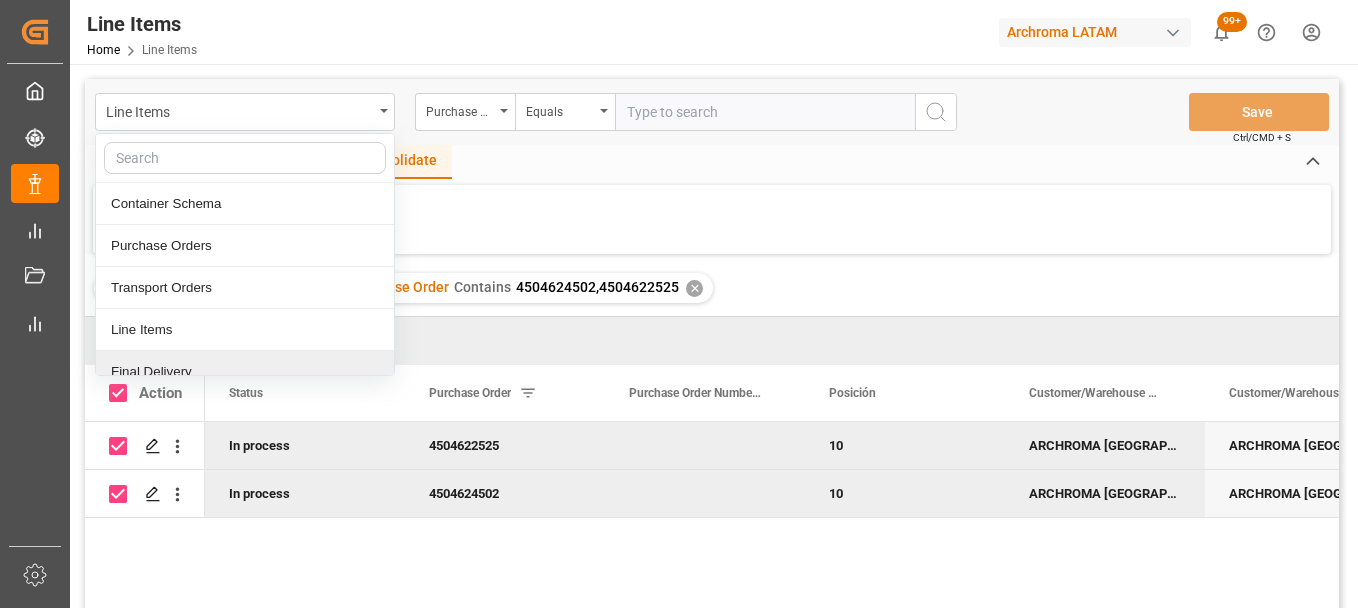 click on "Final Delivery" at bounding box center [245, 372] 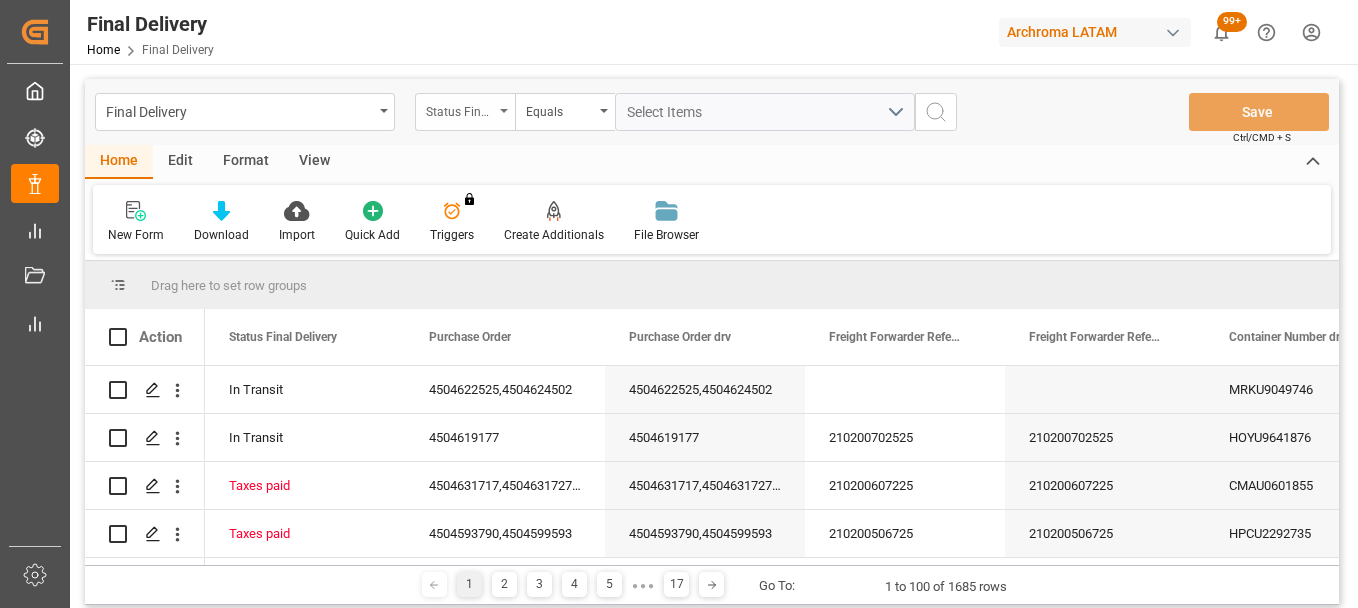 click on "Status Final Delivery" at bounding box center (460, 109) 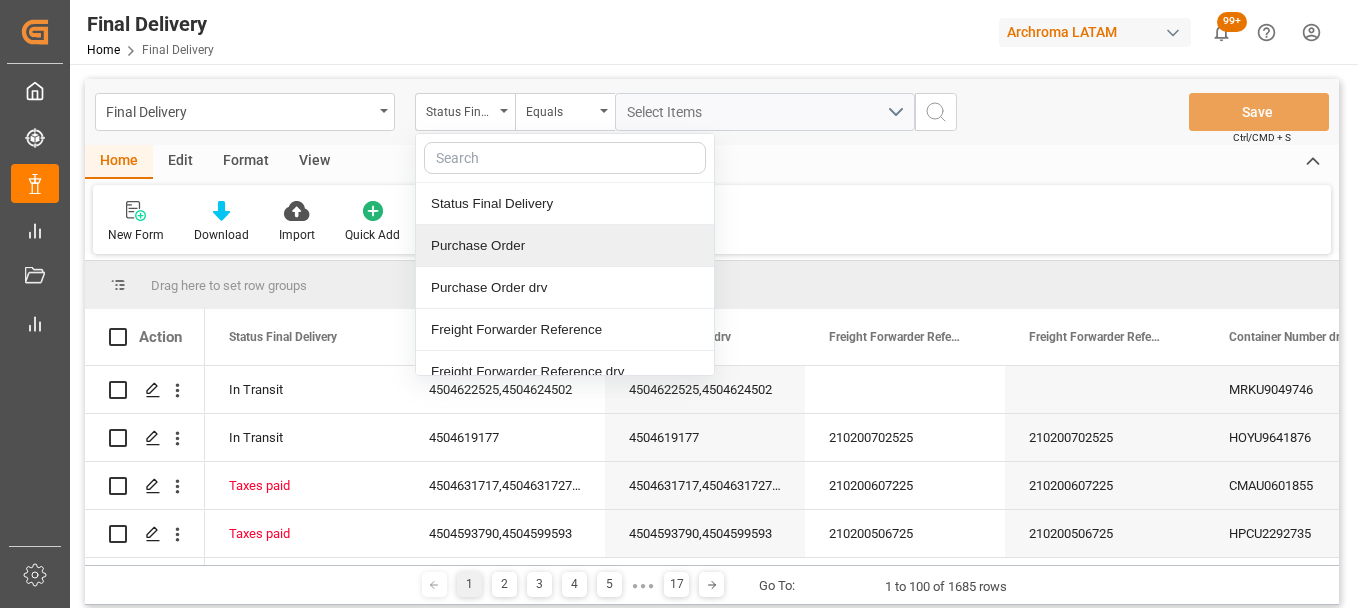 click on "Purchase Order" at bounding box center (565, 246) 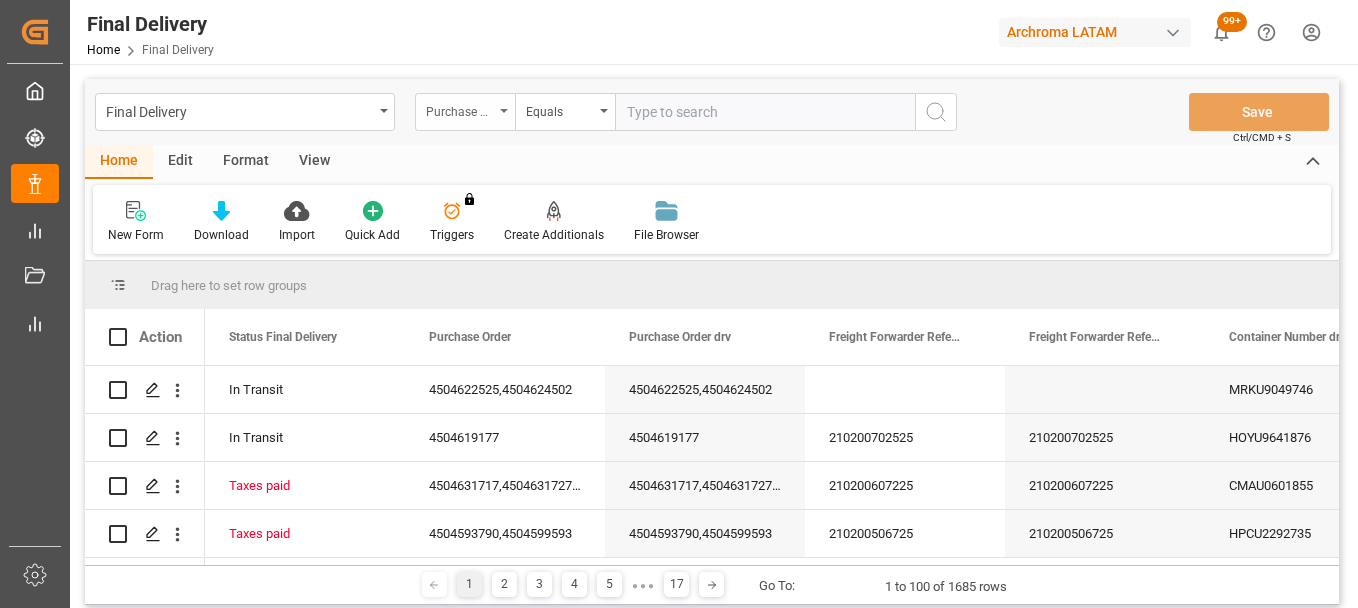 click on "Purchase Order" at bounding box center (460, 109) 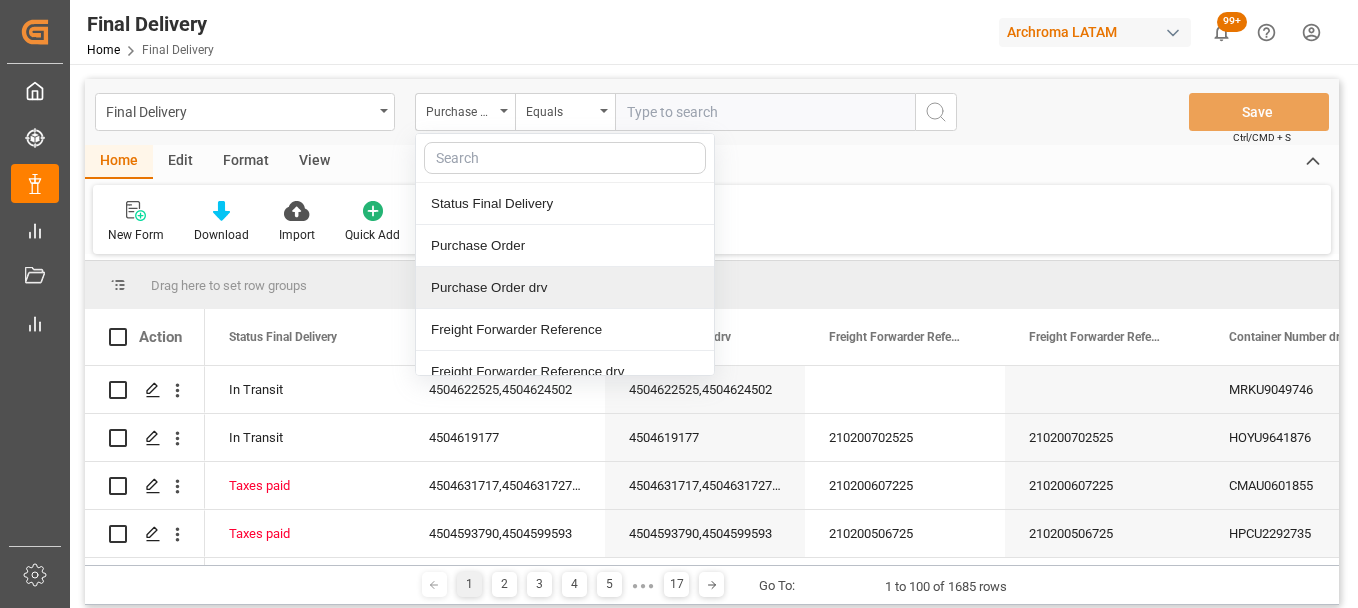 click on "Purchase Order drv" at bounding box center [565, 288] 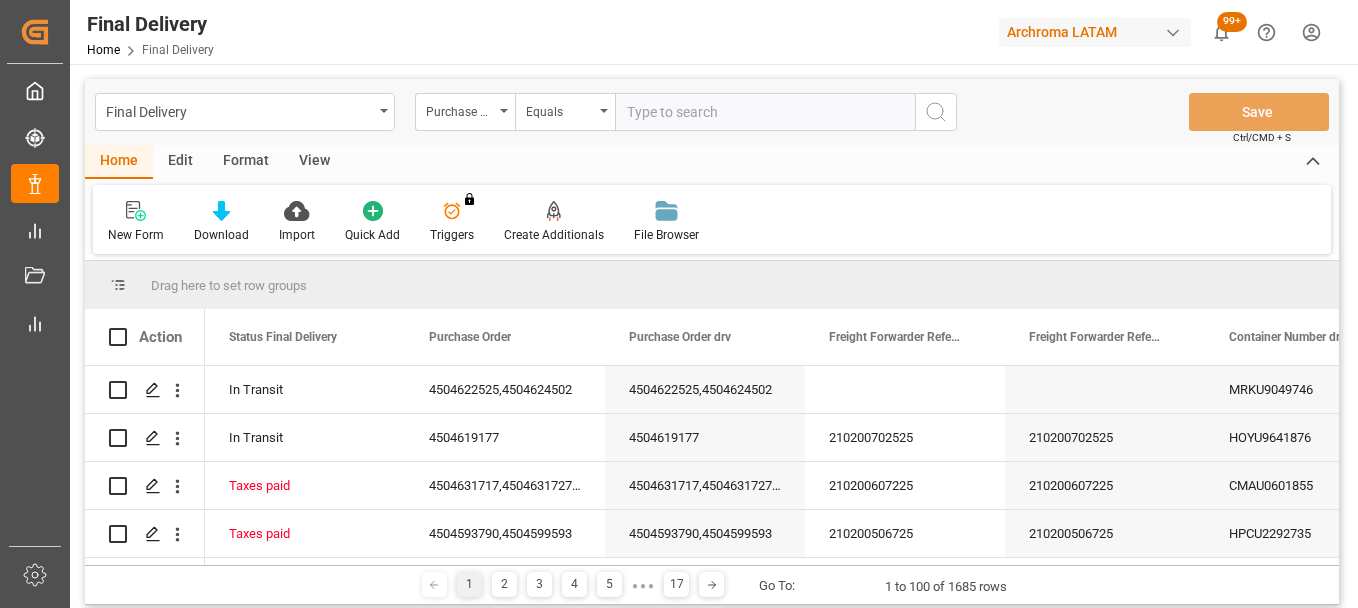 click at bounding box center [765, 112] 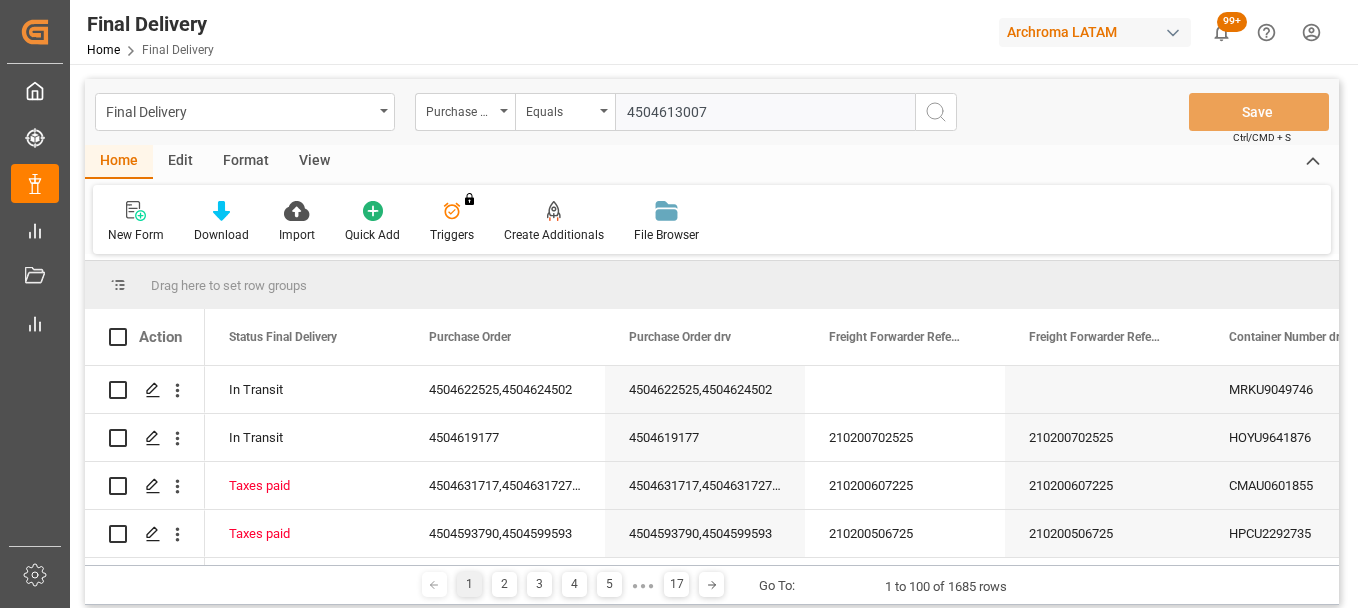 type 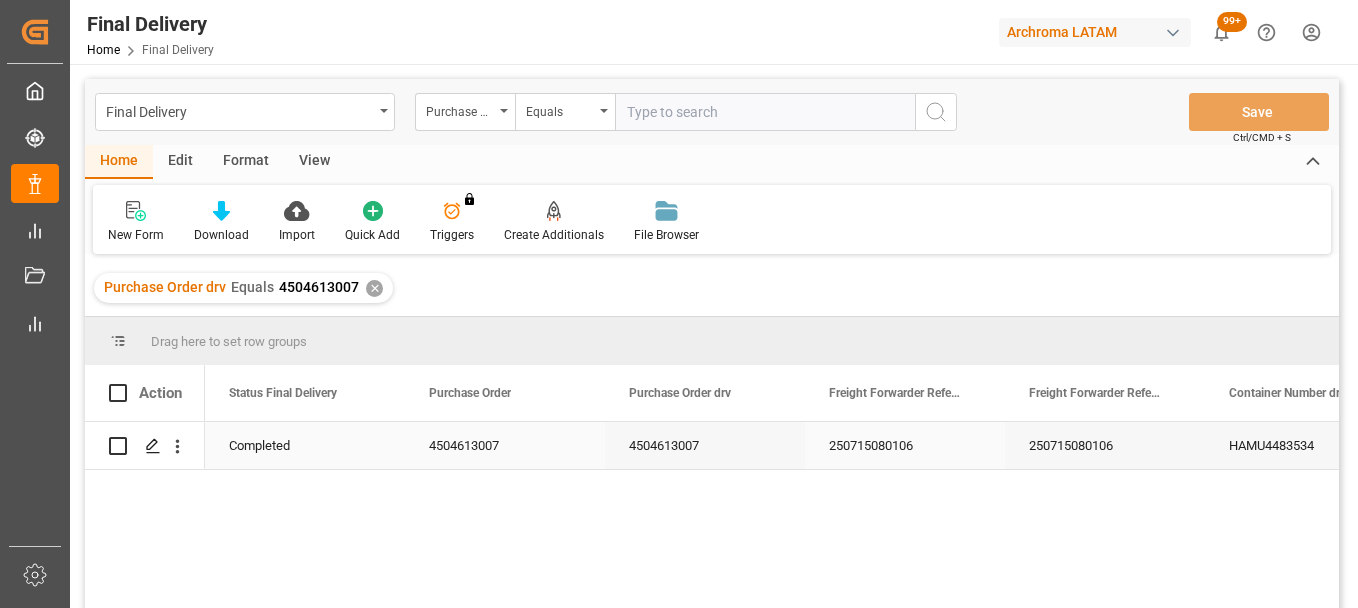click on "4504613007" at bounding box center [505, 445] 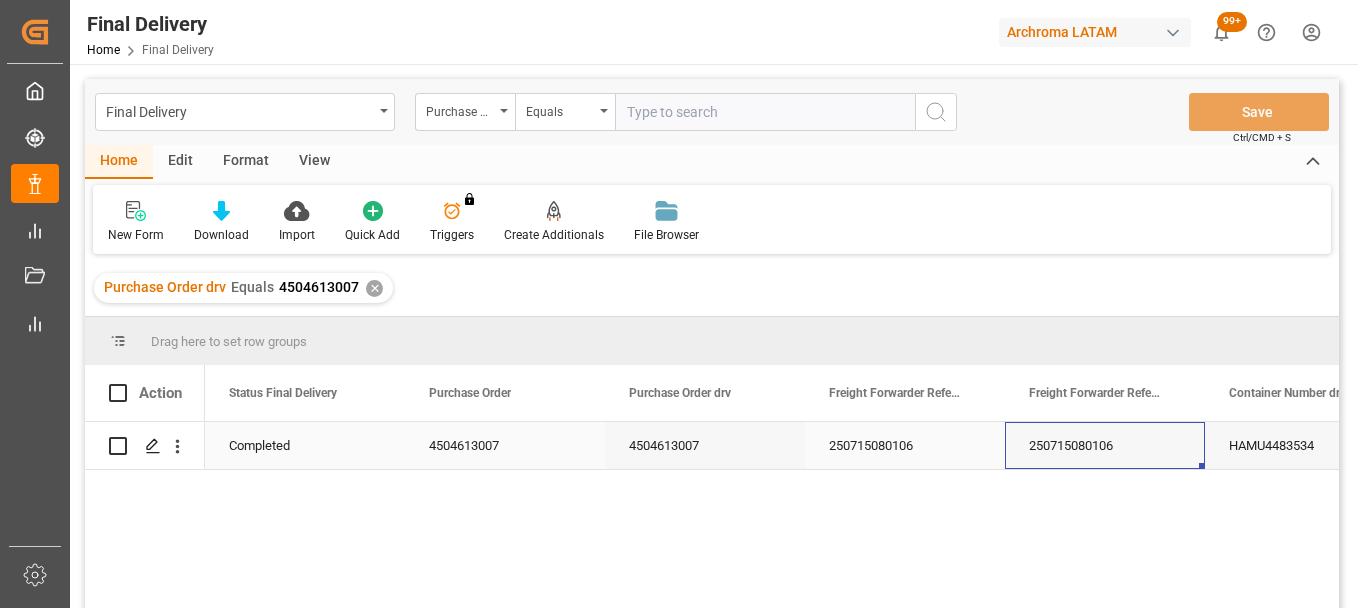 scroll, scrollTop: 0, scrollLeft: 73, axis: horizontal 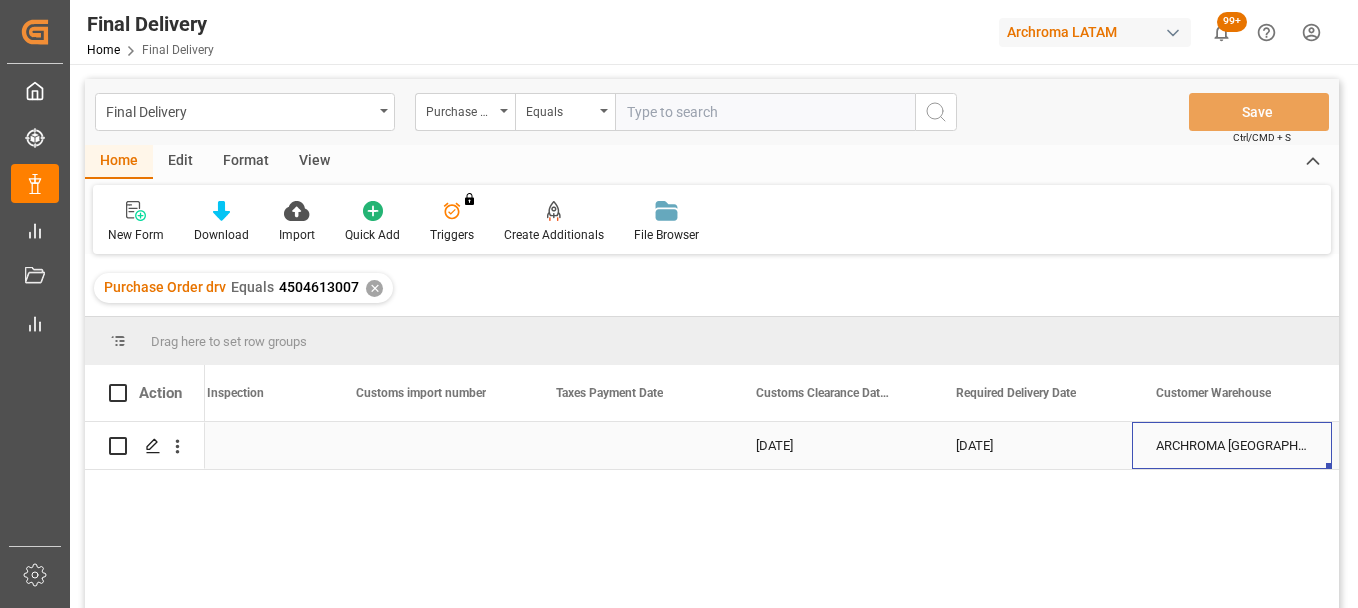 click at bounding box center [432, 445] 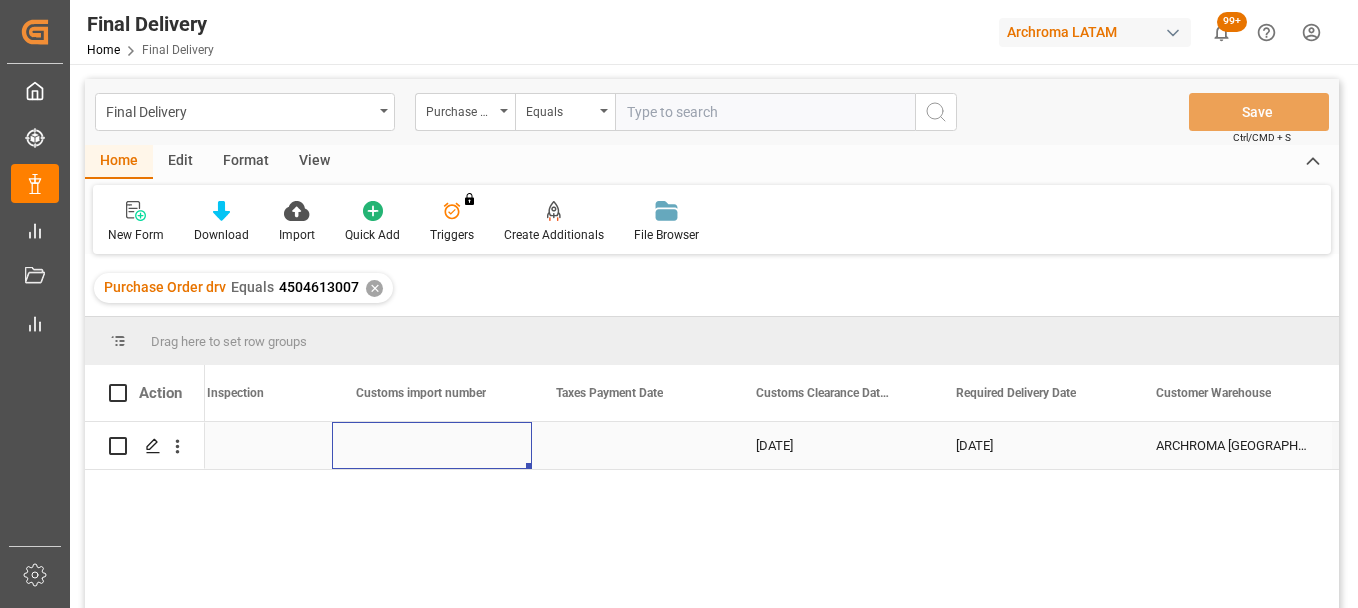 click at bounding box center [432, 445] 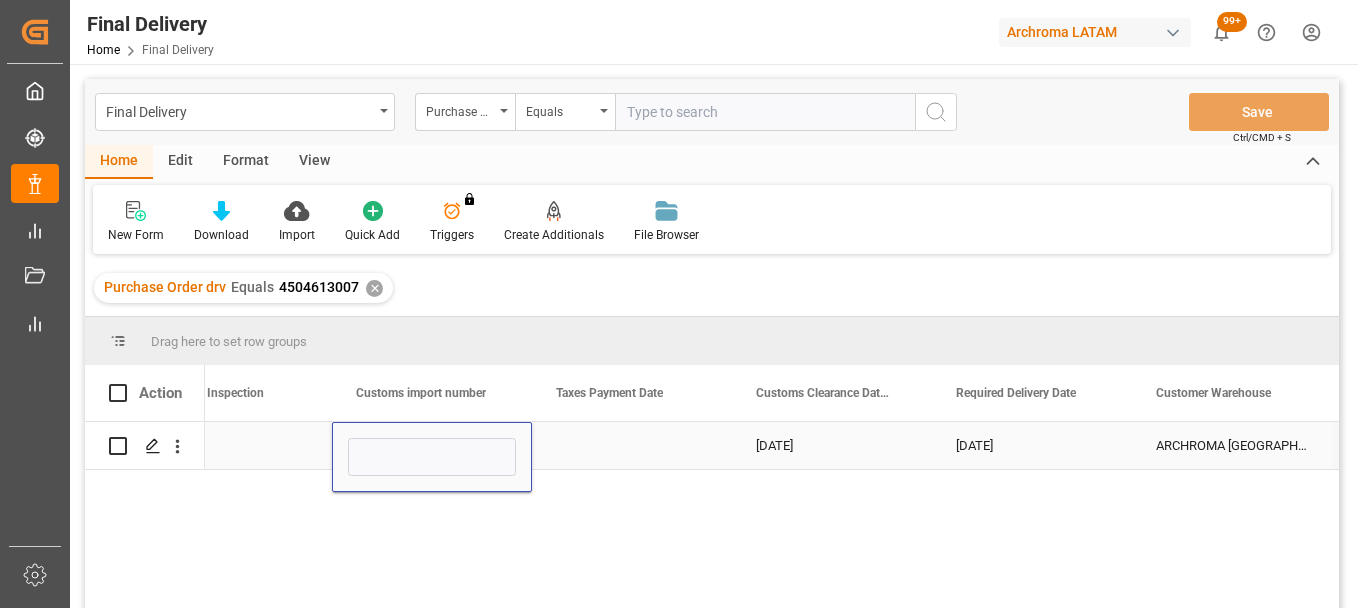 click at bounding box center (432, 457) 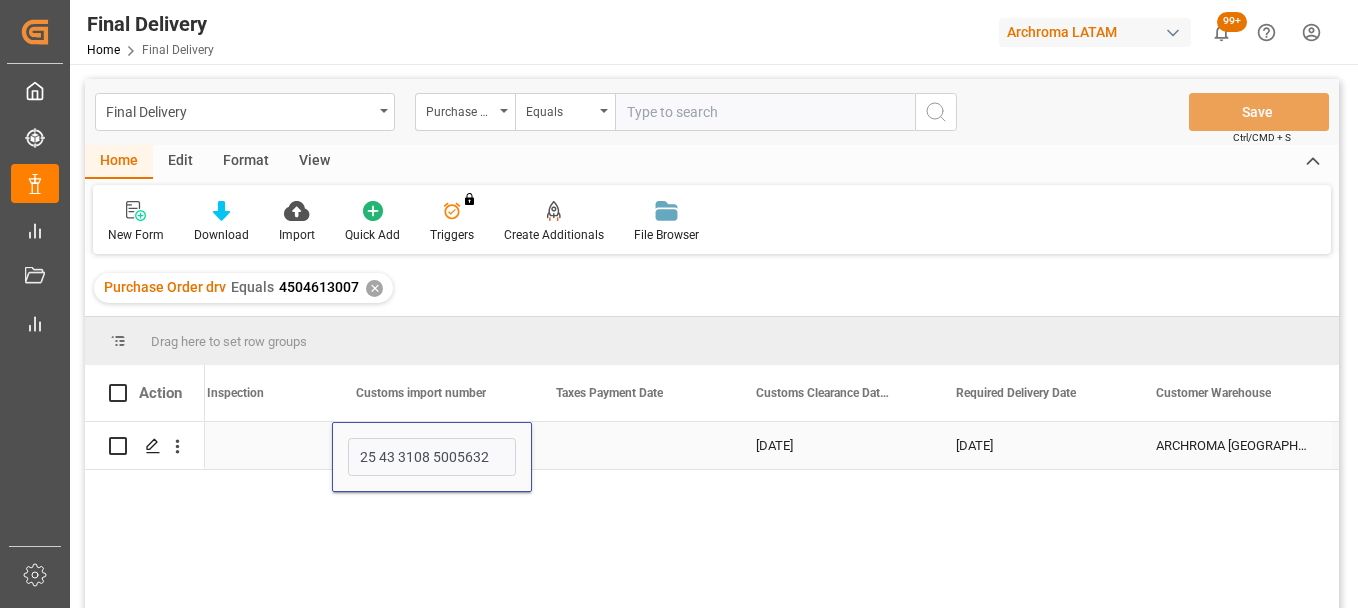 type on "25 43 3108 5005632" 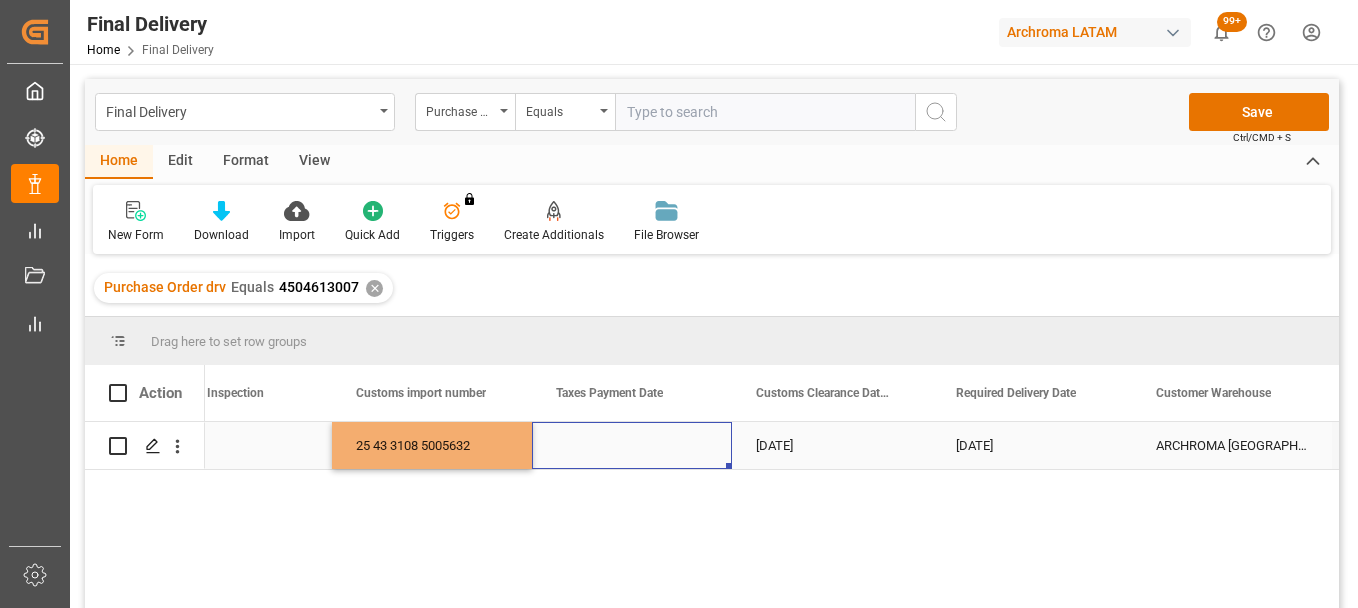 click at bounding box center [632, 445] 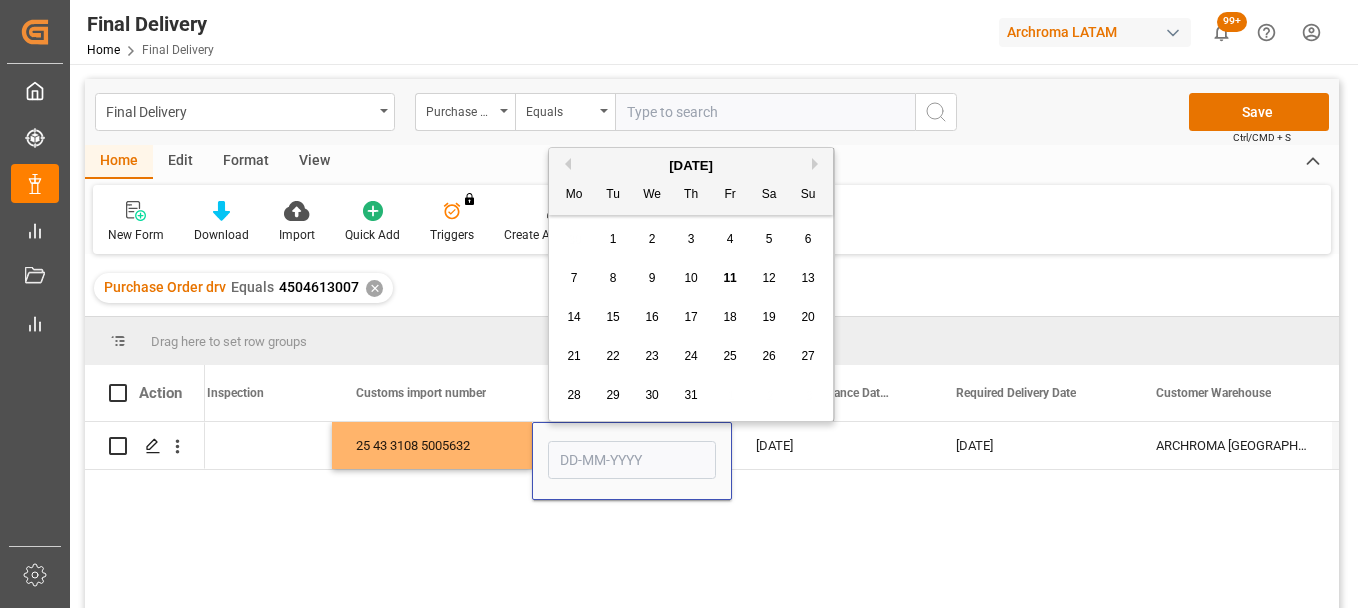 click on "10" at bounding box center (691, 279) 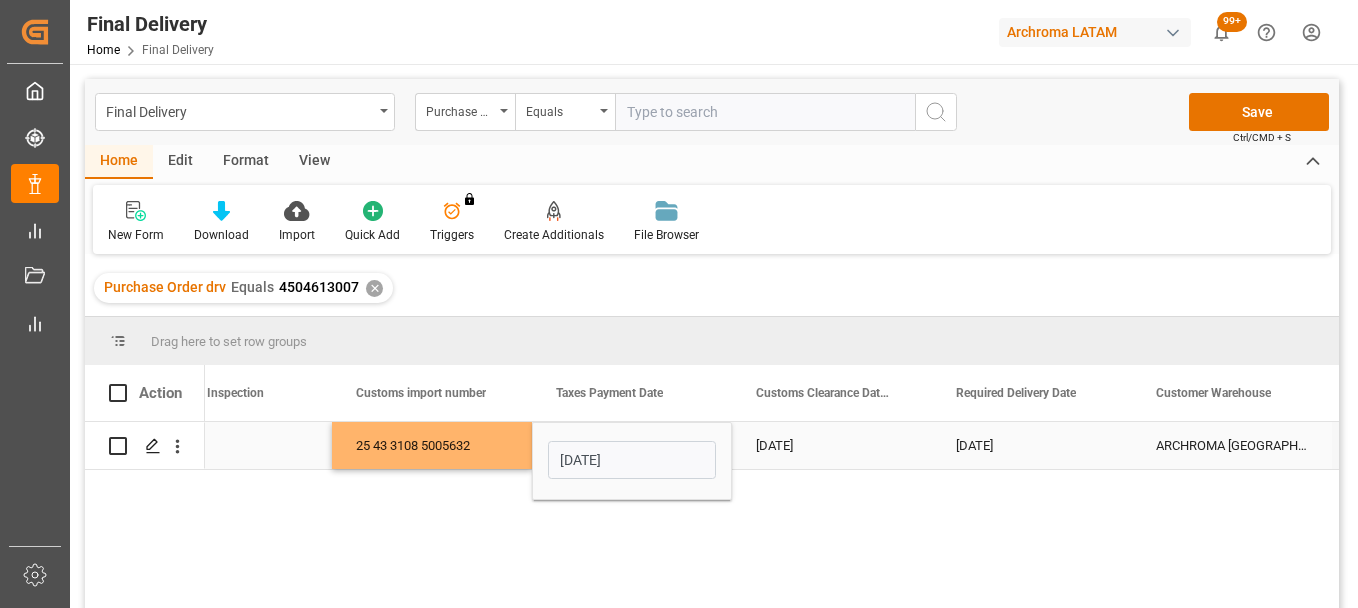 click on "25 43 3108 5005632" at bounding box center [432, 445] 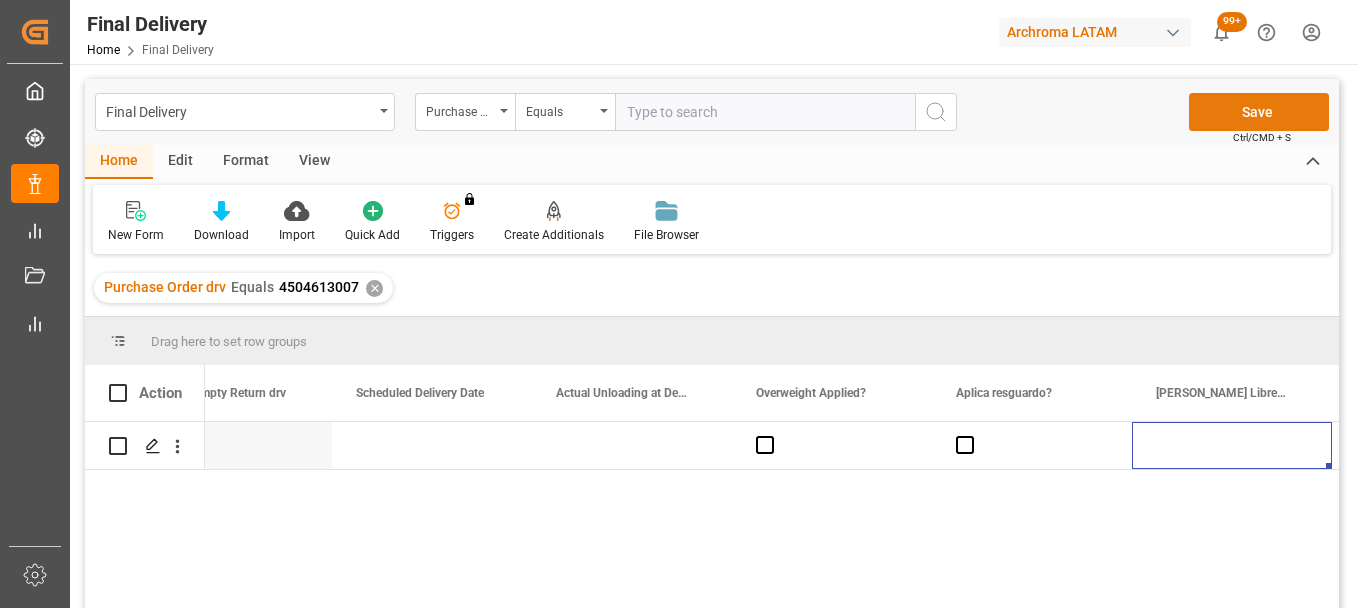 click on "Save" at bounding box center [1259, 112] 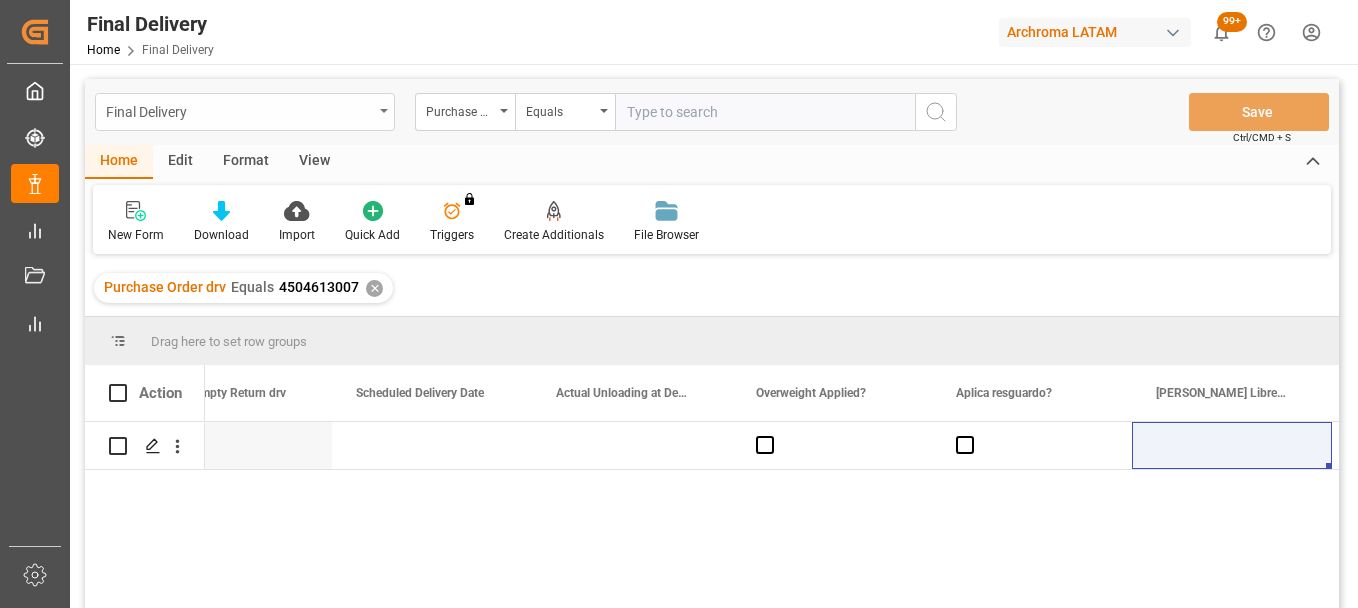 click on "Final Delivery" at bounding box center [239, 110] 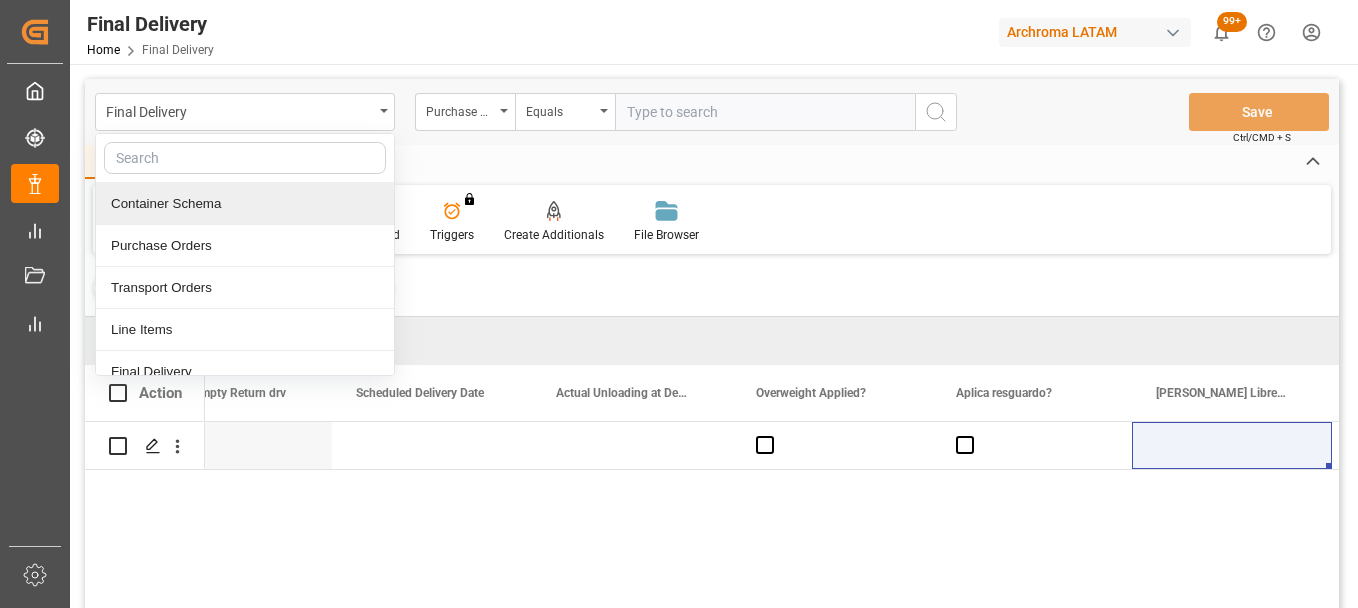 click on "Container Schema" at bounding box center [245, 204] 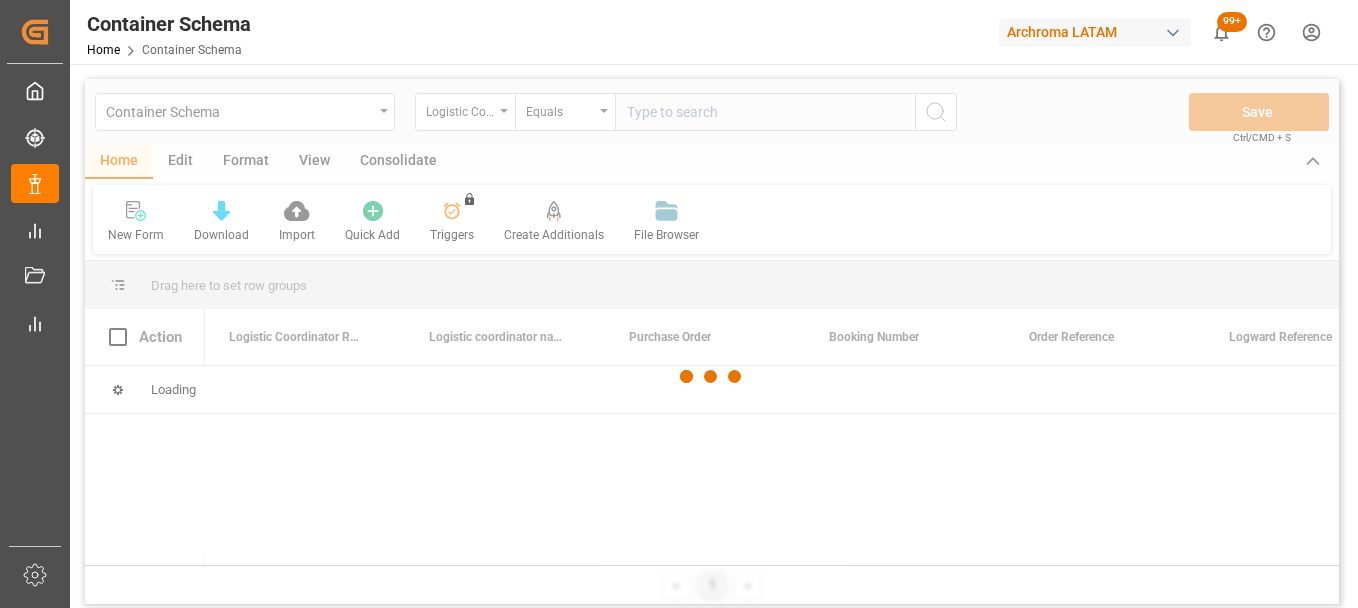scroll, scrollTop: 0, scrollLeft: 0, axis: both 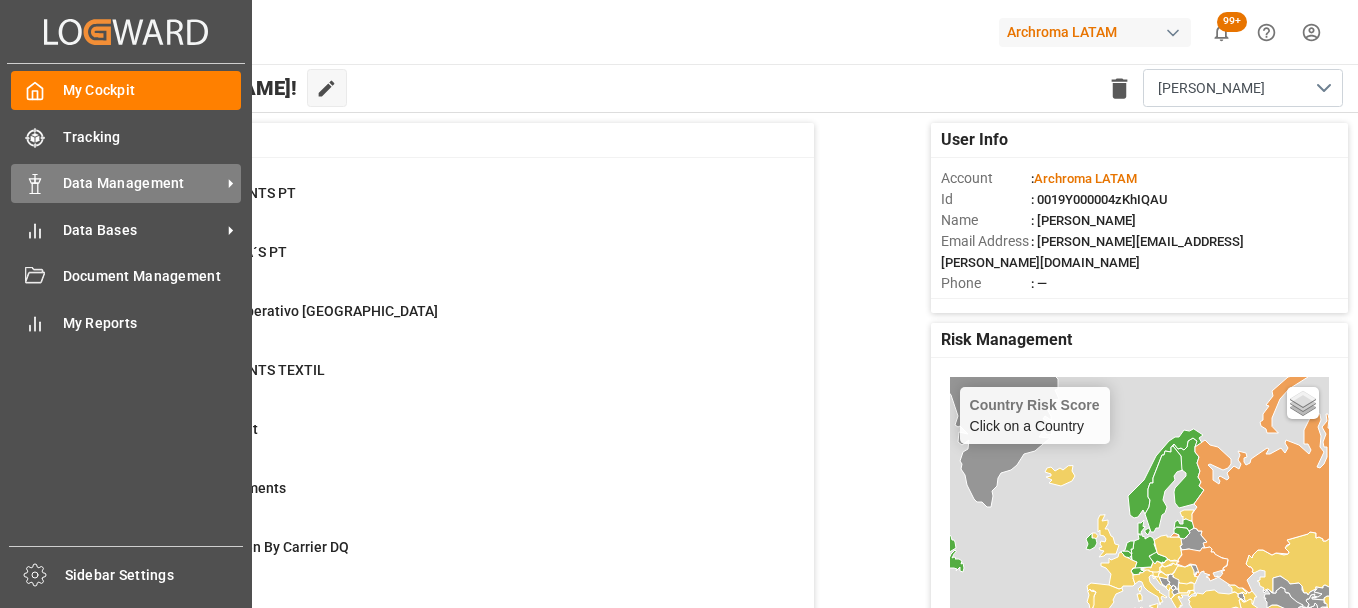click 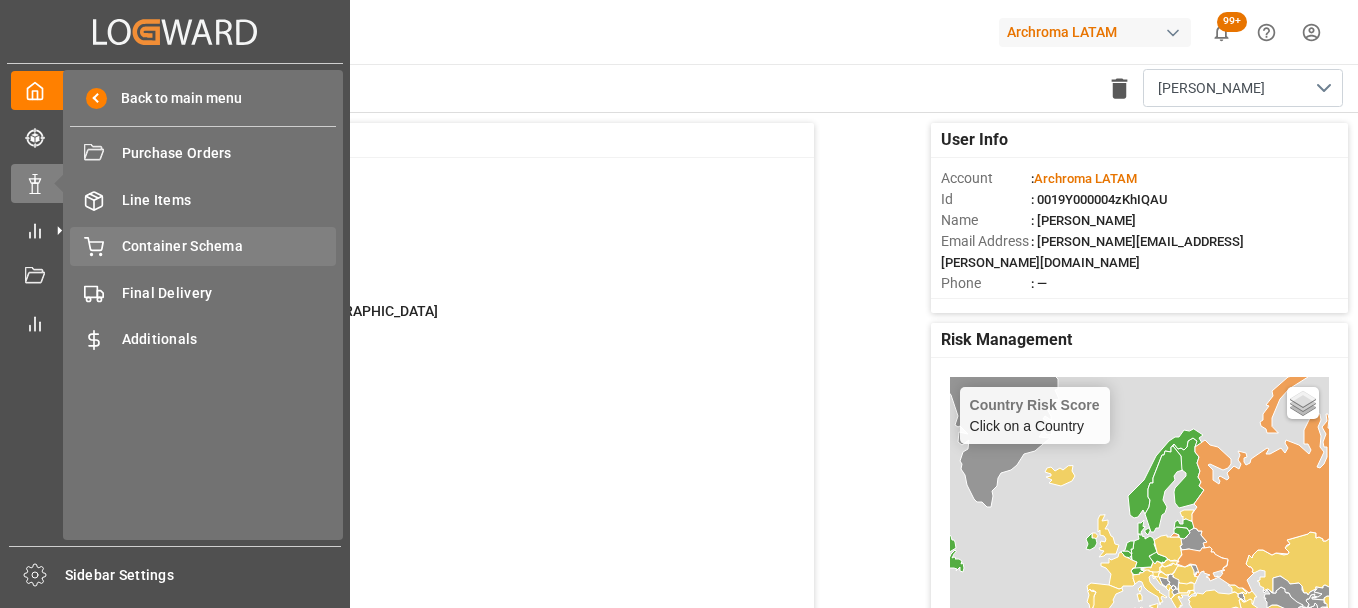 click on "Container Schema" at bounding box center [229, 246] 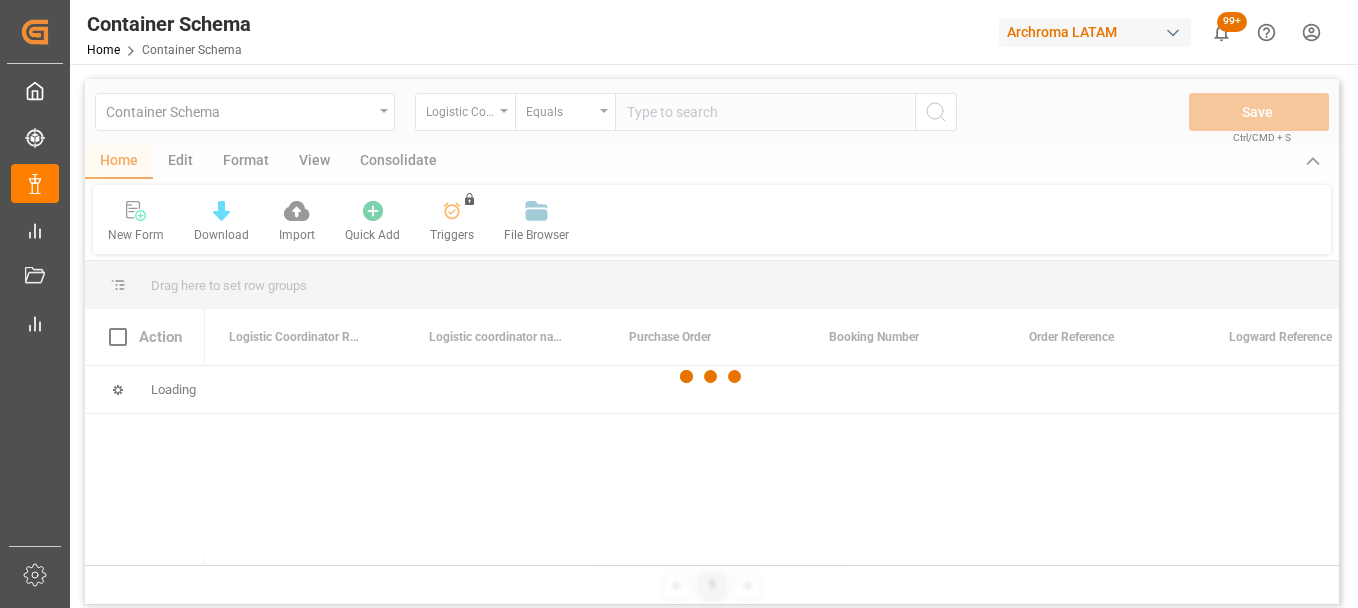 click at bounding box center [712, 377] 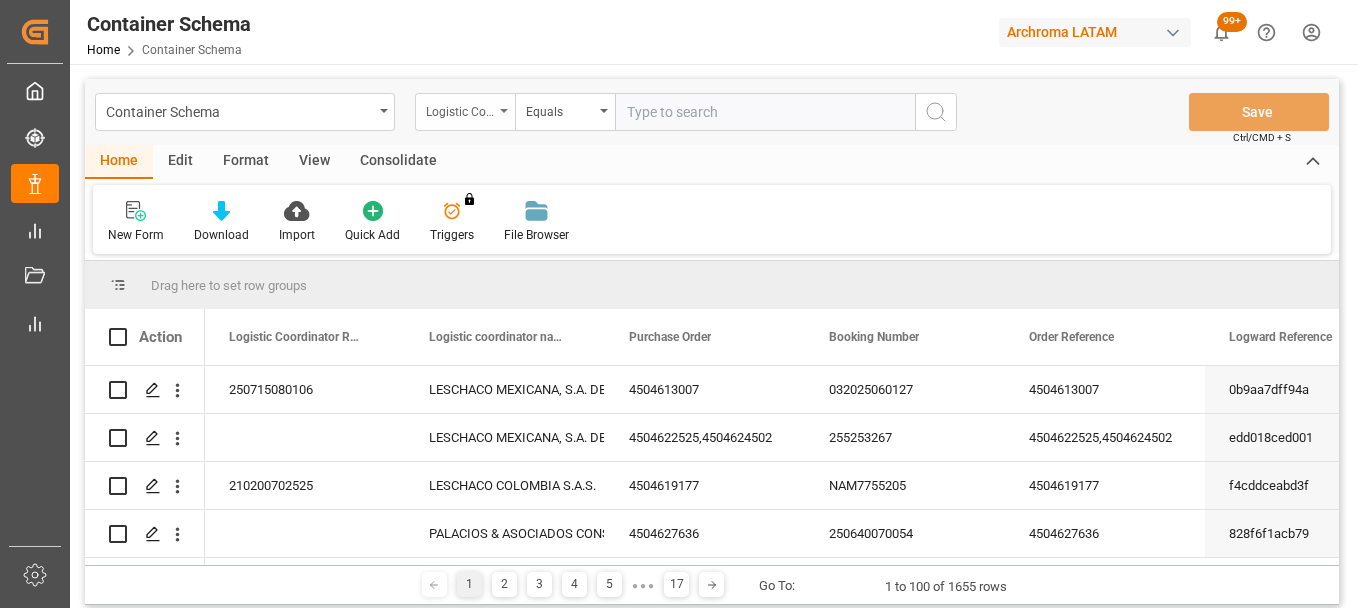 click on "Logistic Coordinator Reference Number" at bounding box center [465, 112] 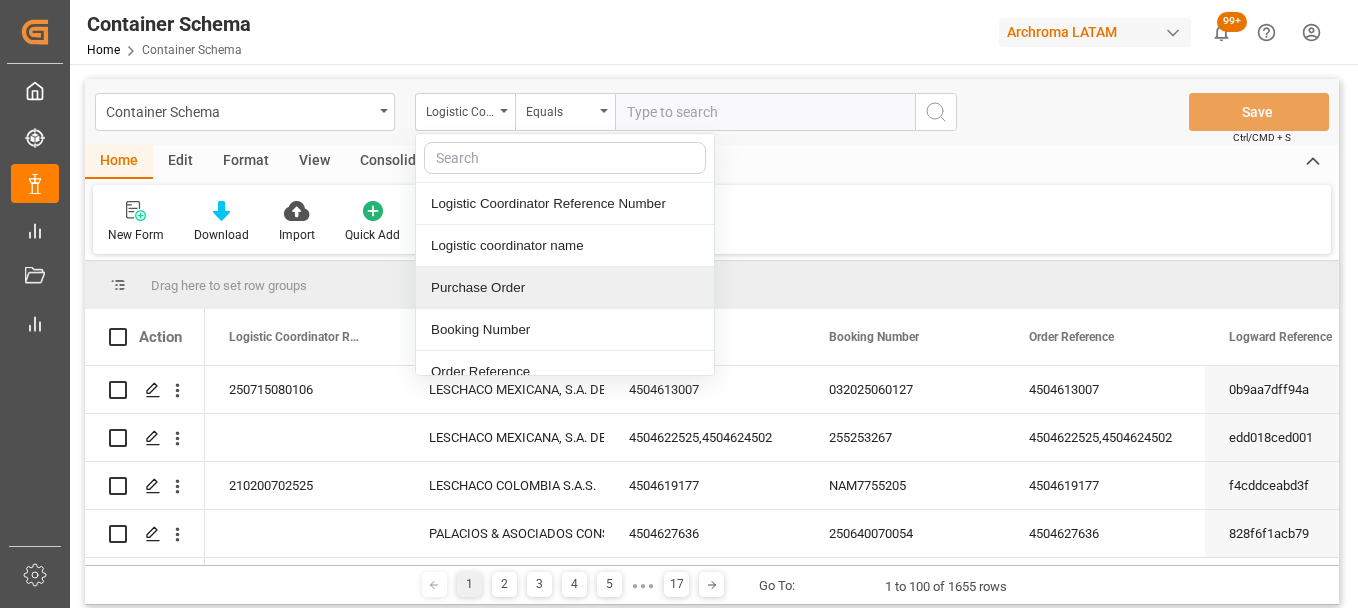 click on "Purchase Order" at bounding box center (565, 288) 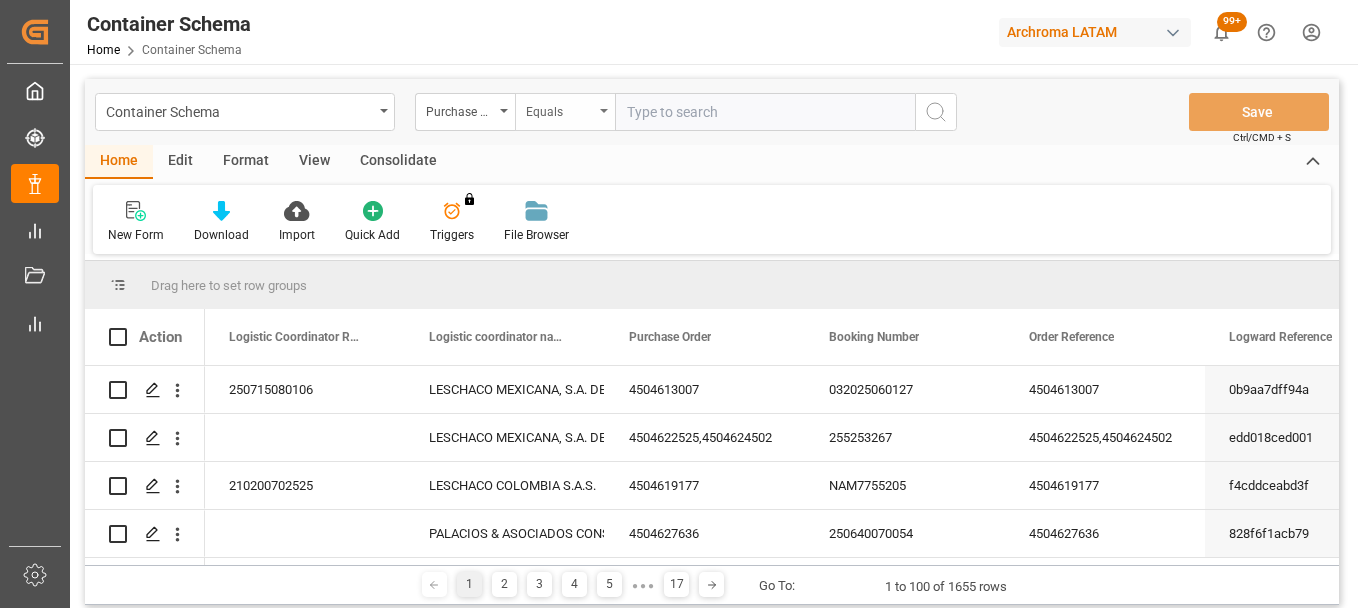 click on "Equals" at bounding box center (560, 109) 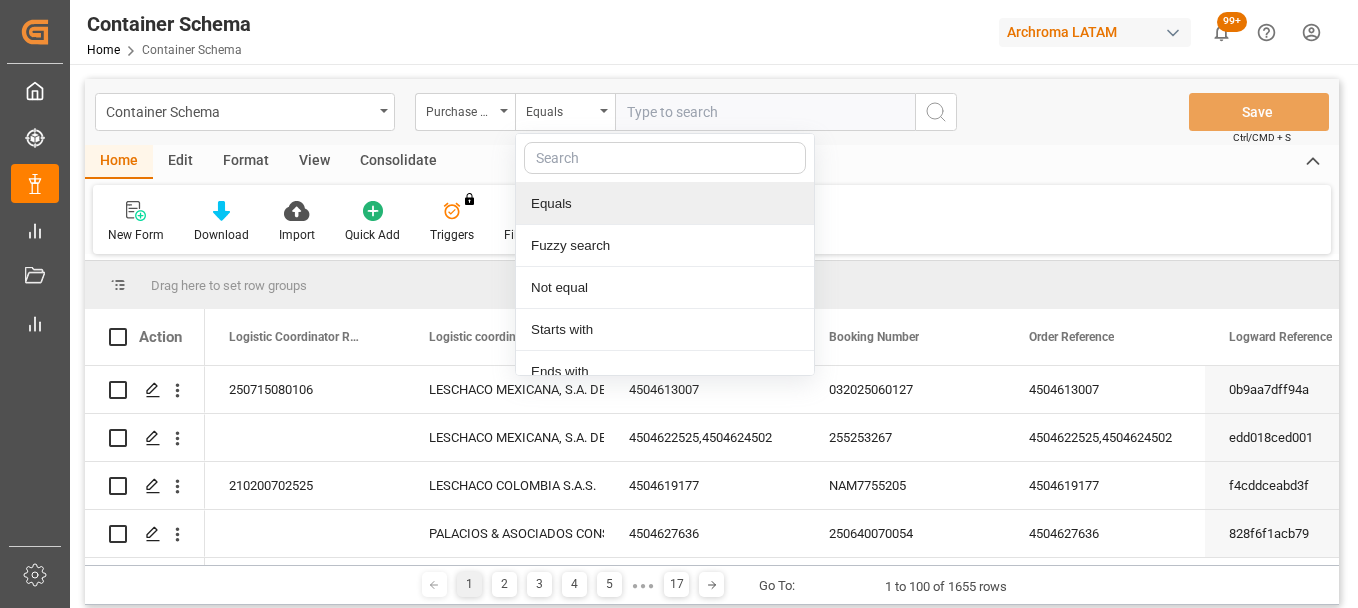 click at bounding box center (765, 112) 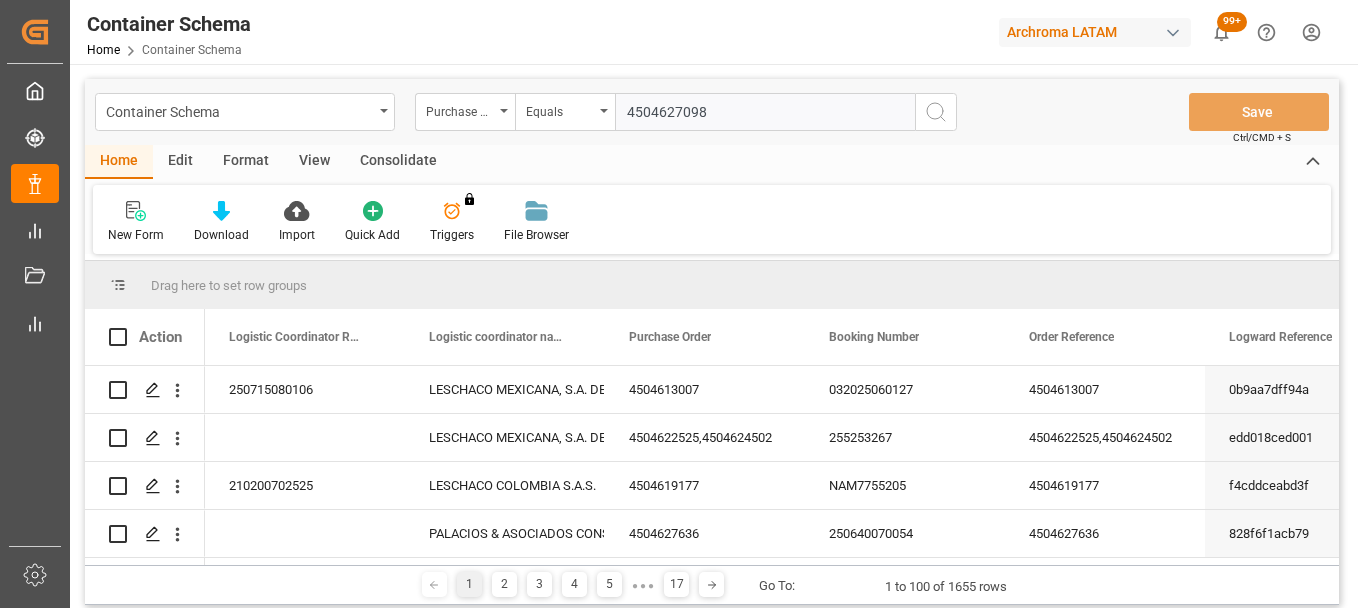 type on "4504627098" 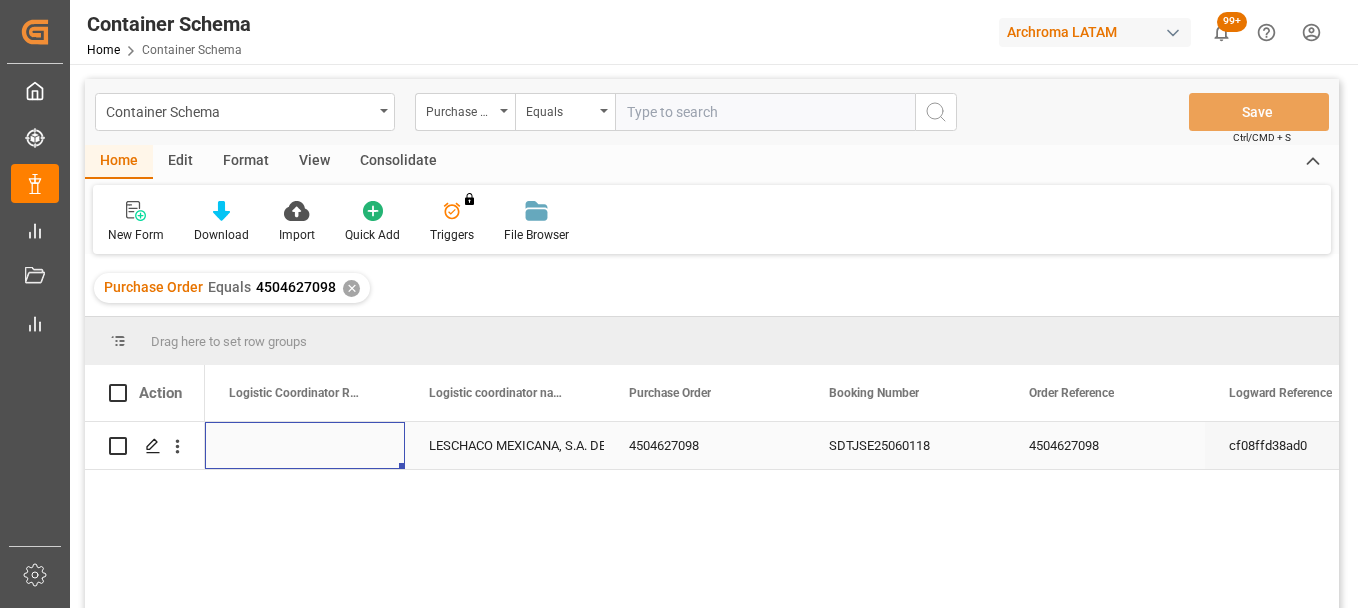 click at bounding box center (305, 445) 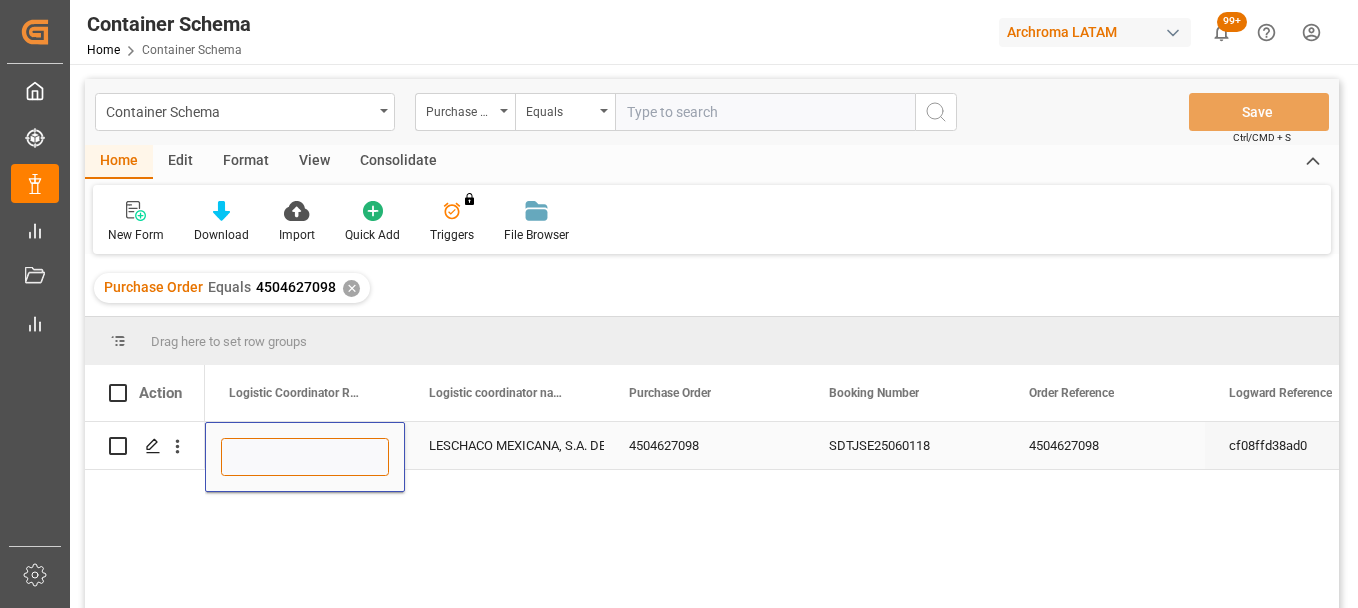 click at bounding box center (305, 457) 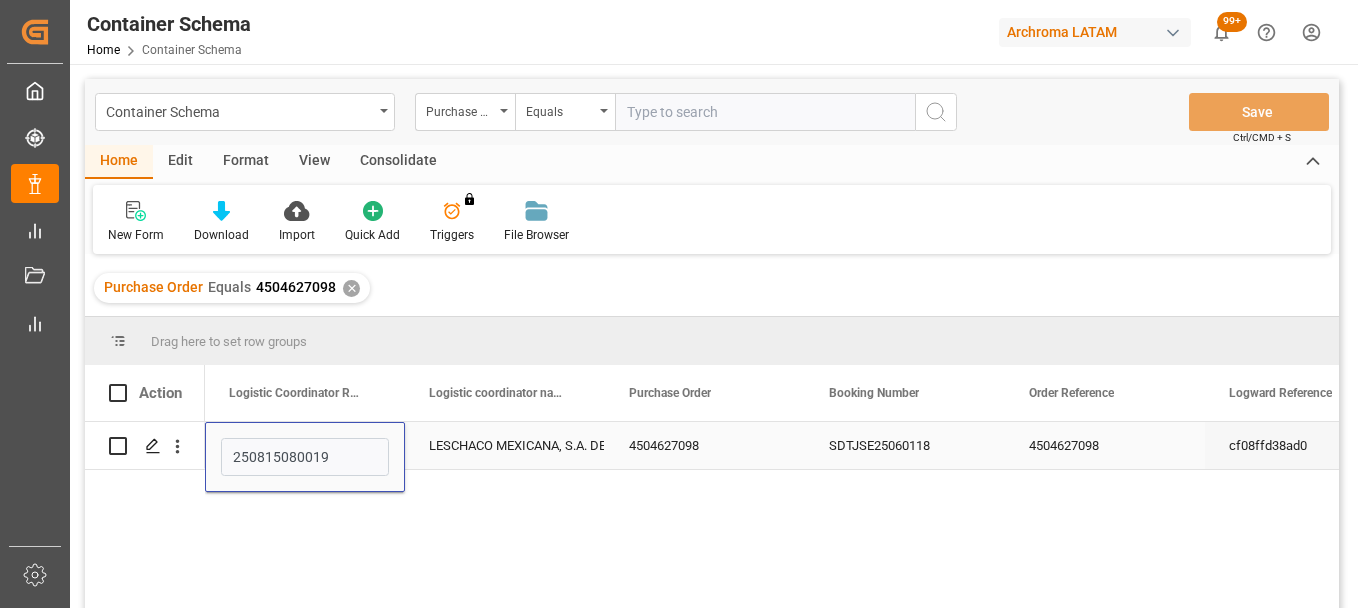 click on "LESCHACO MEXICANA, S.A. DE C.V." at bounding box center [505, 446] 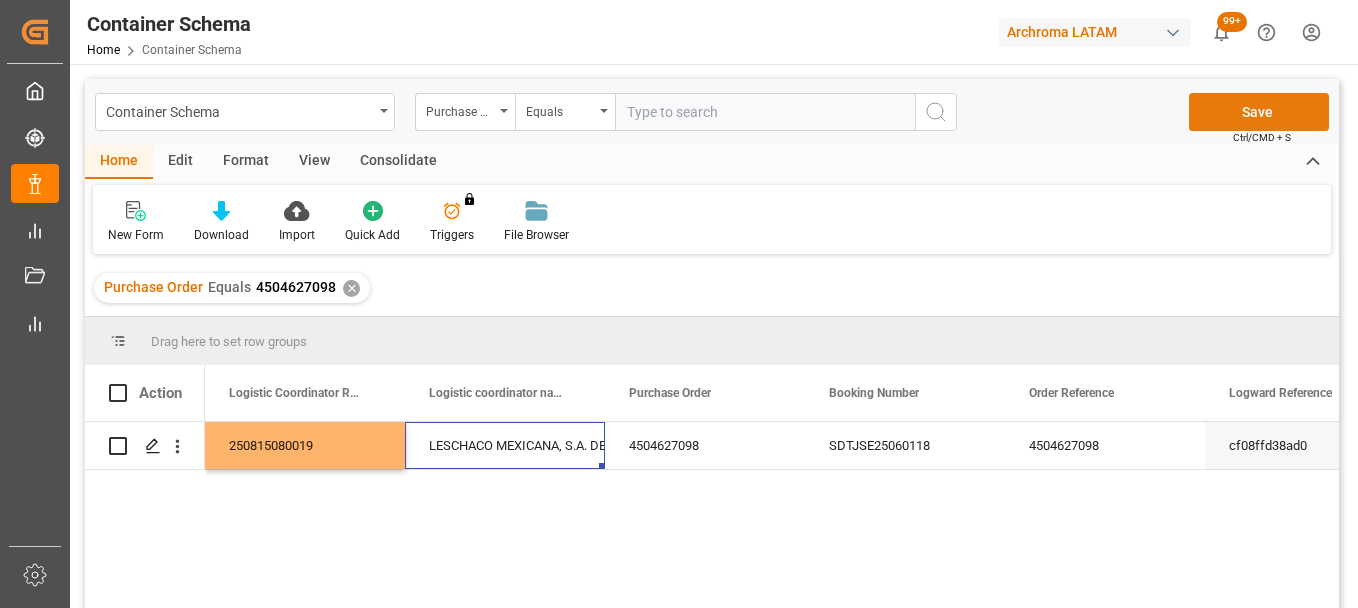 click on "Save" at bounding box center (1259, 112) 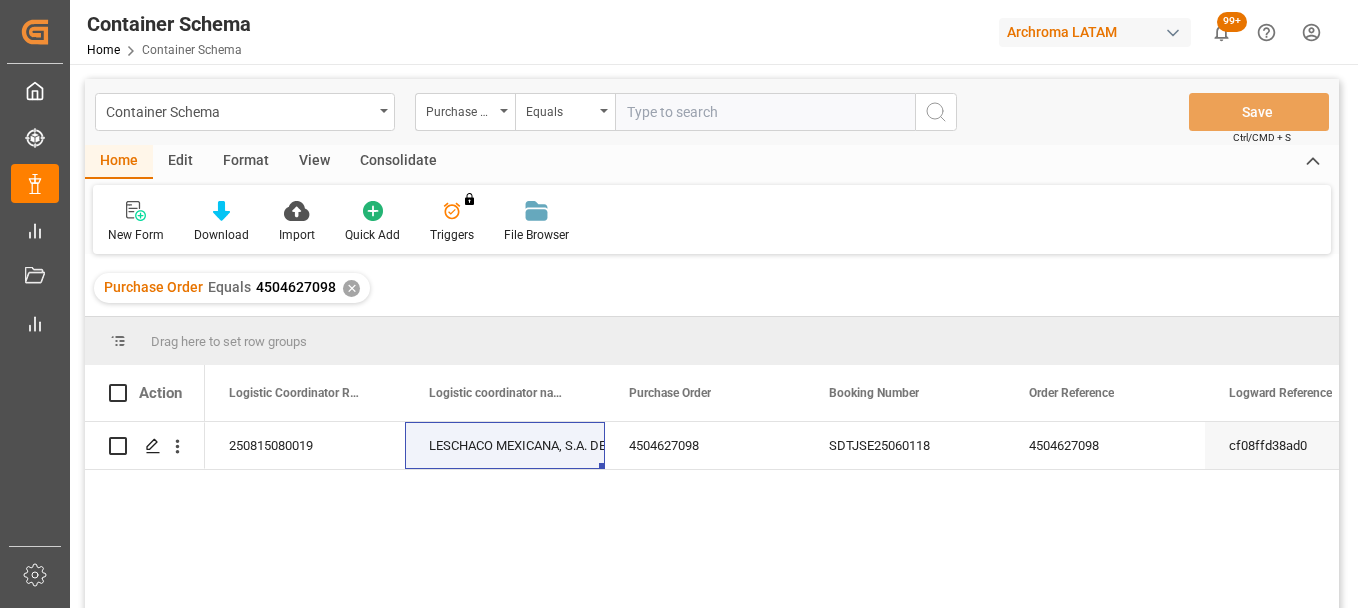 click on "✕" at bounding box center [351, 288] 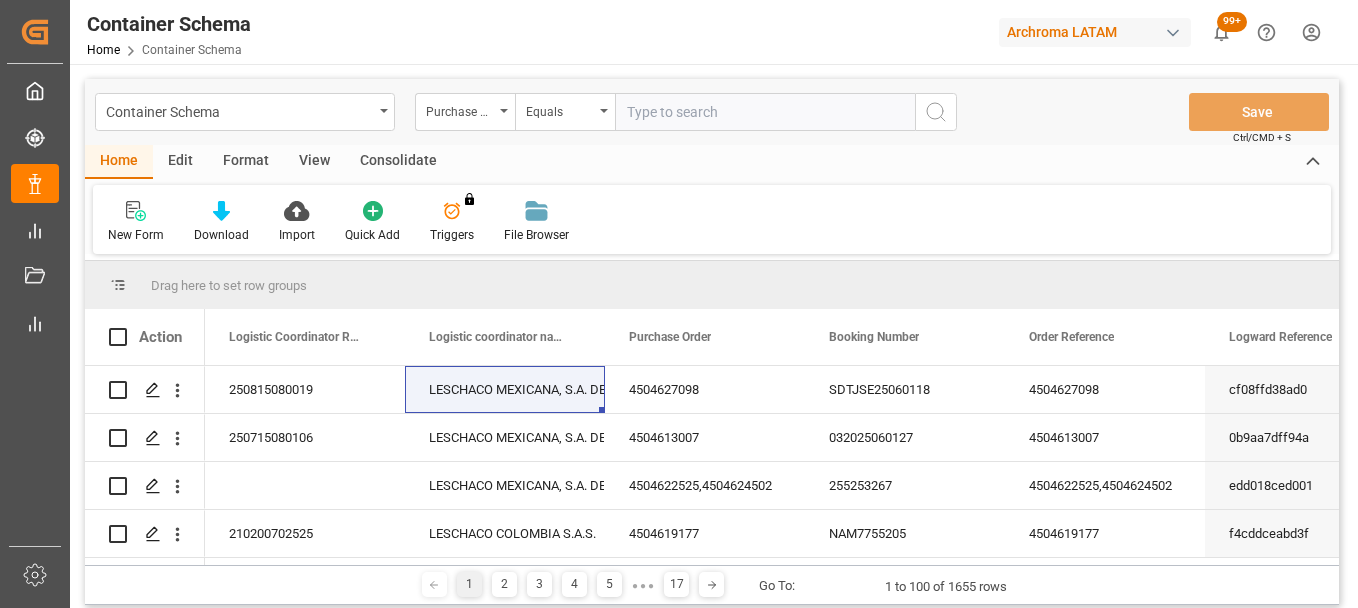 drag, startPoint x: 378, startPoint y: 113, endPoint x: 374, endPoint y: 131, distance: 18.439089 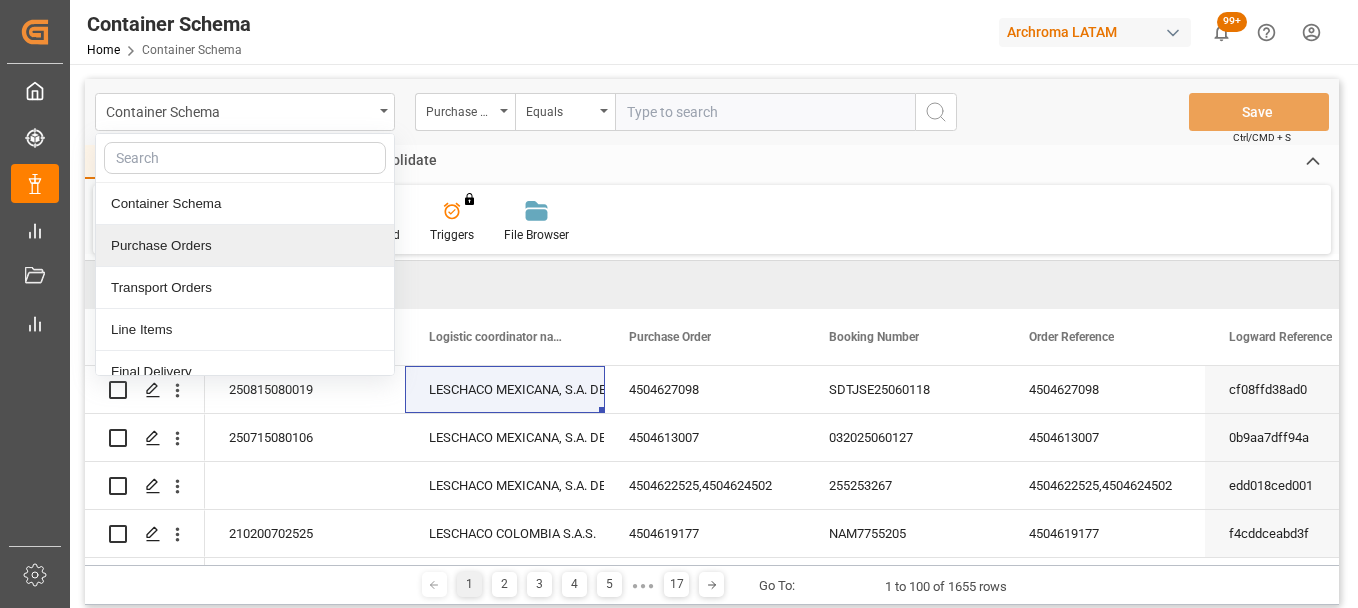 click on "Purchase Orders" at bounding box center [245, 246] 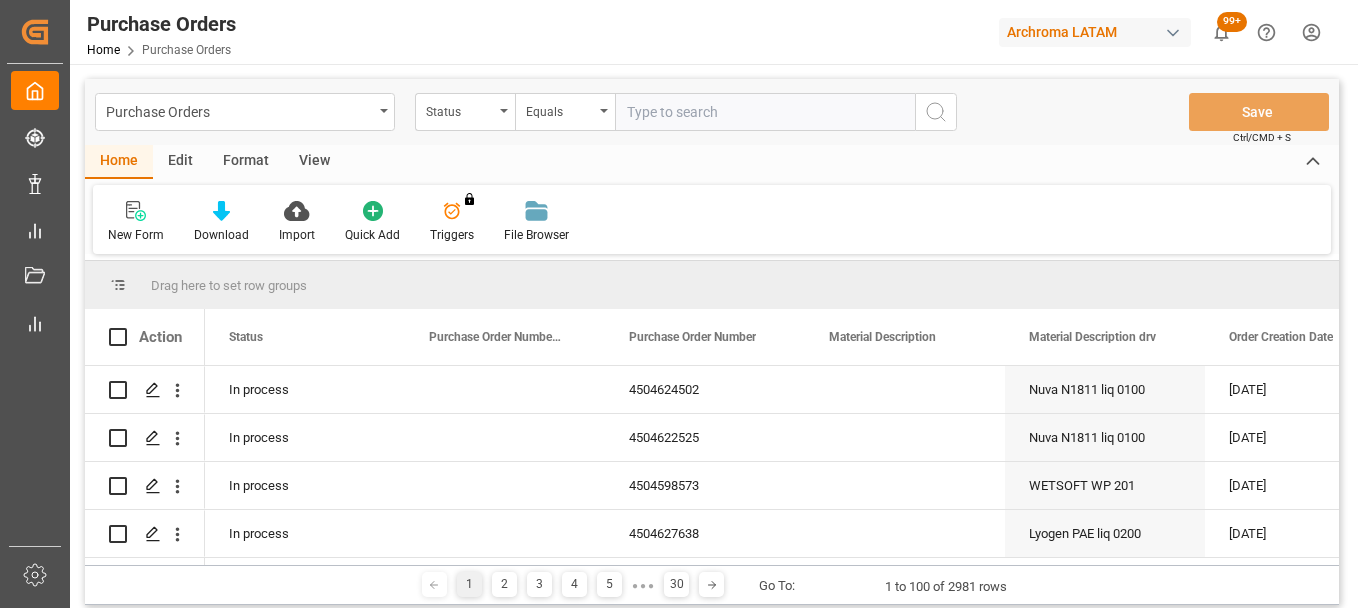 click on "Status" at bounding box center (465, 112) 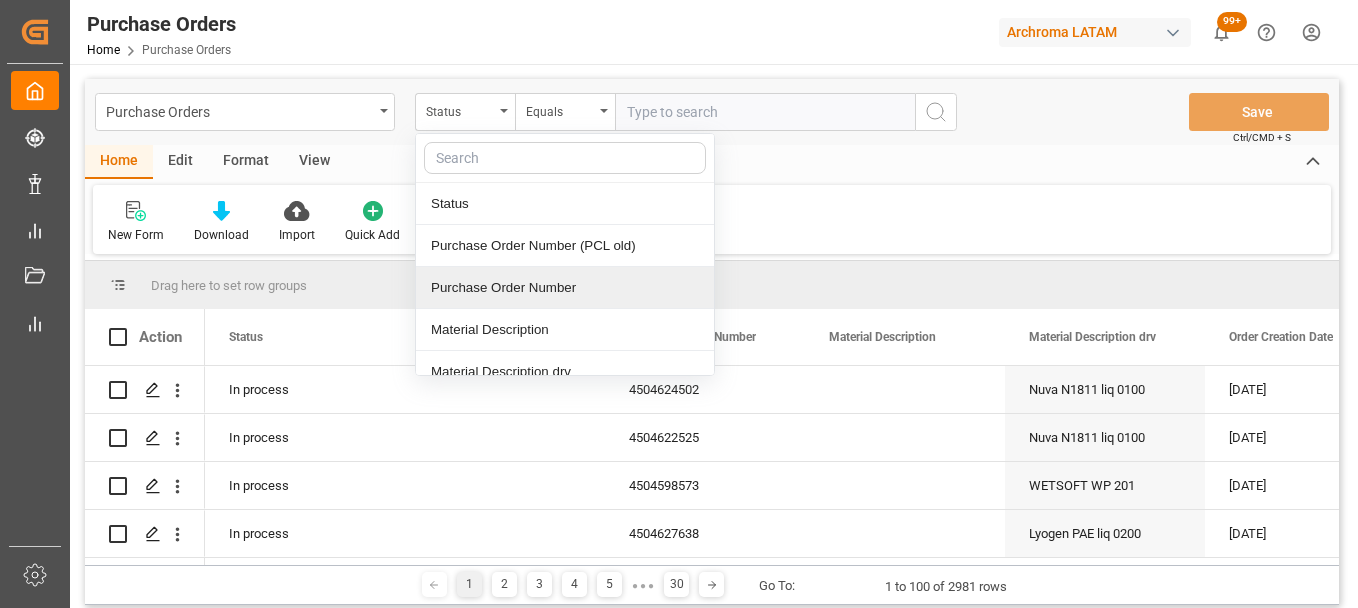 drag, startPoint x: 514, startPoint y: 292, endPoint x: 519, endPoint y: 278, distance: 14.866069 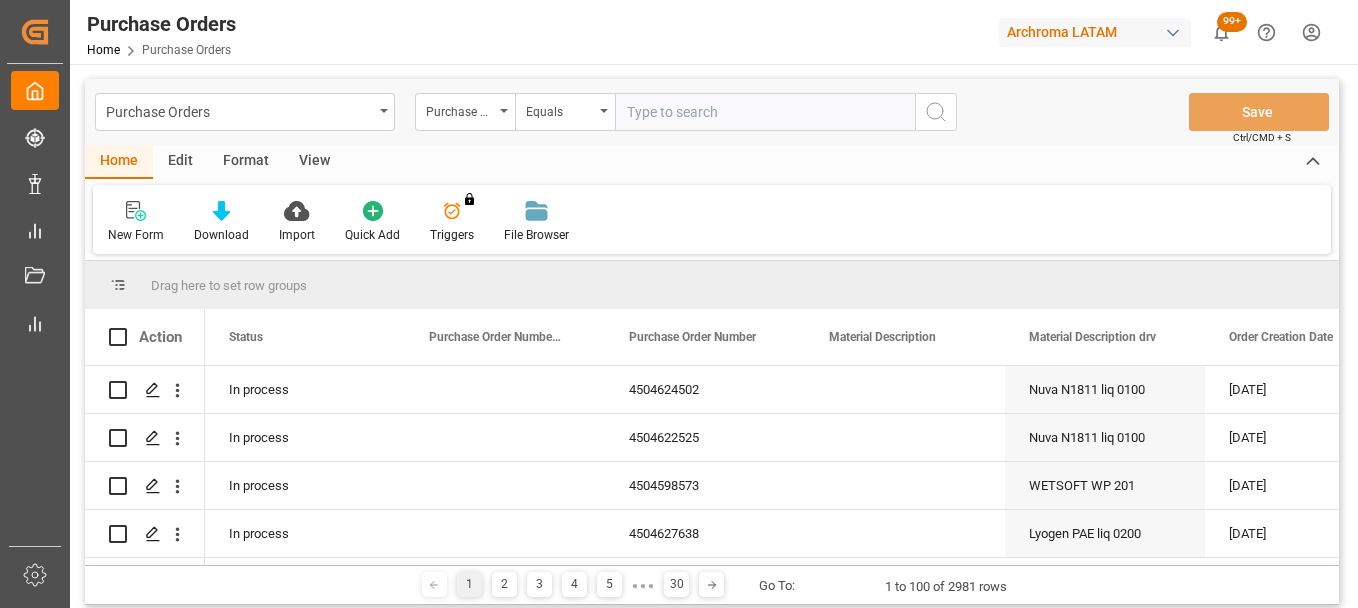 click at bounding box center (765, 112) 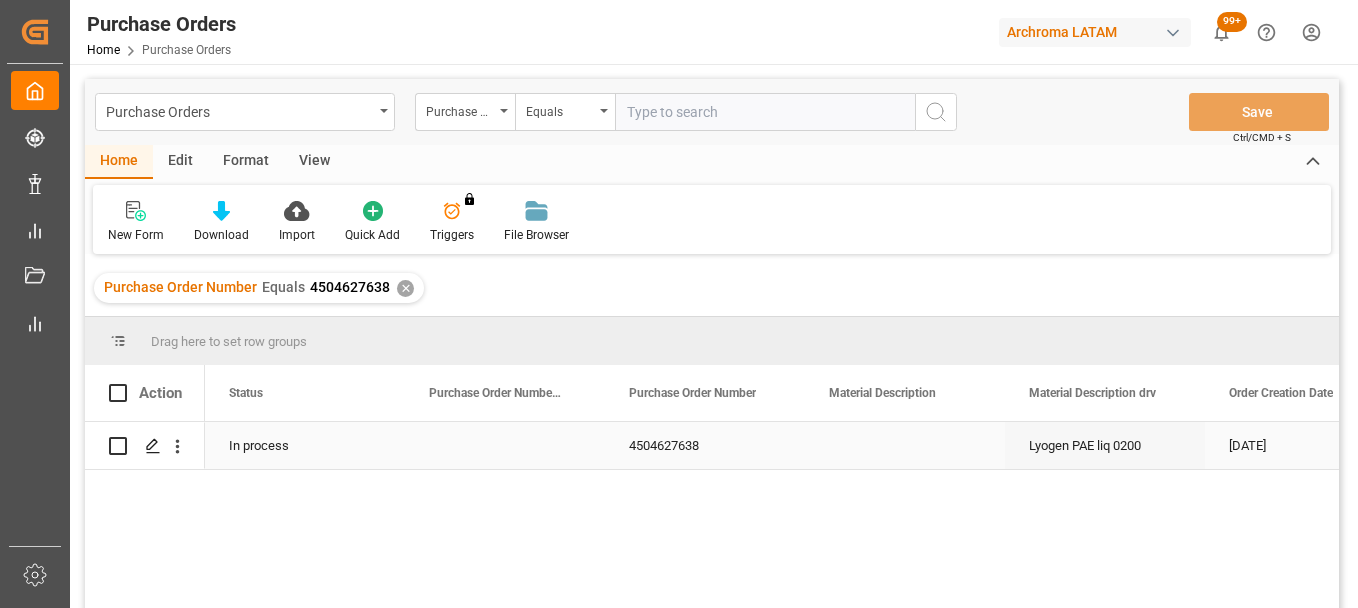 click on "4504627638" at bounding box center [705, 445] 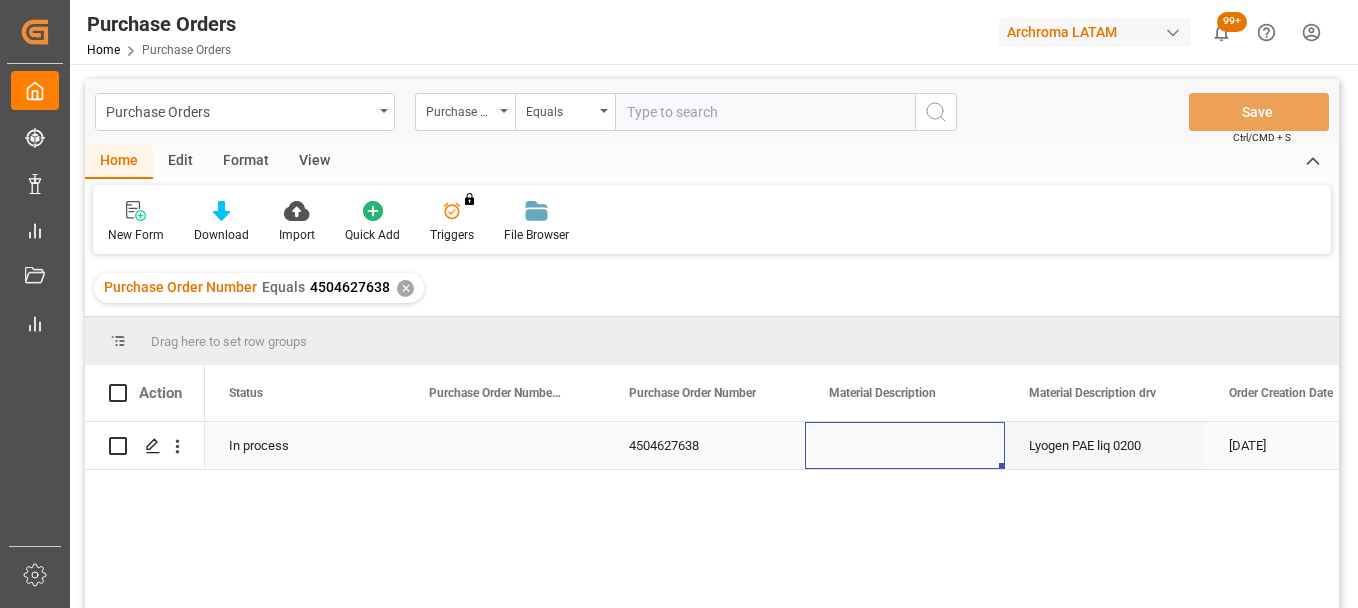 scroll, scrollTop: 0, scrollLeft: 673, axis: horizontal 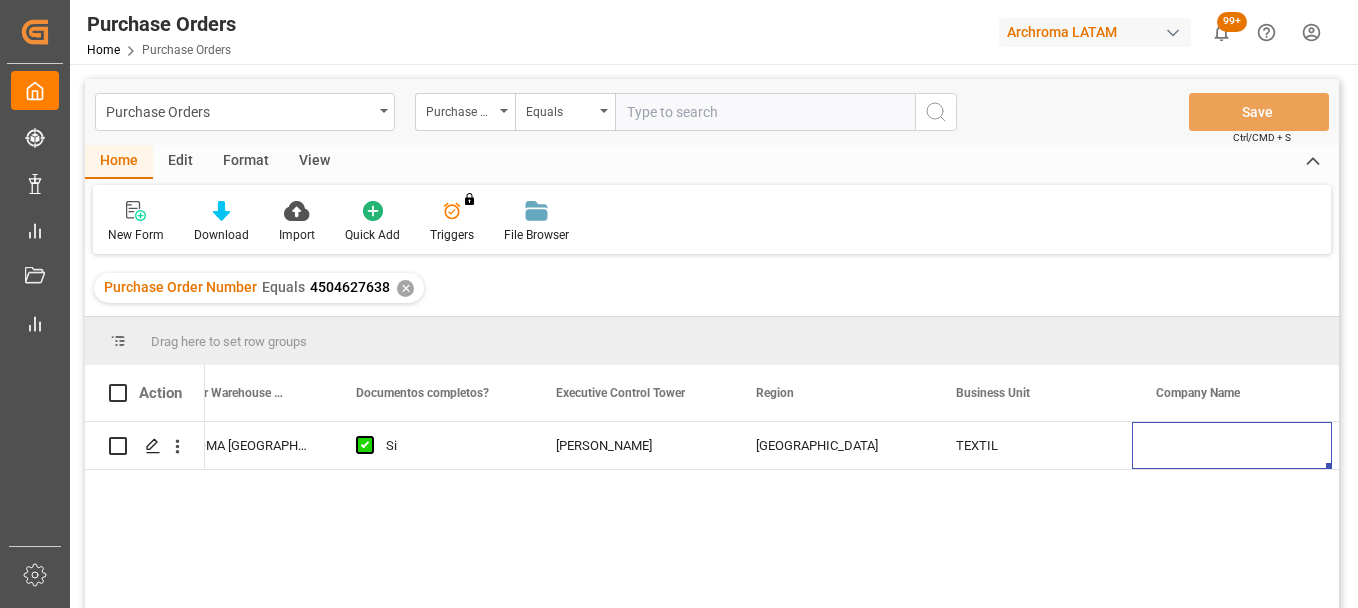 click on "✕" at bounding box center (405, 288) 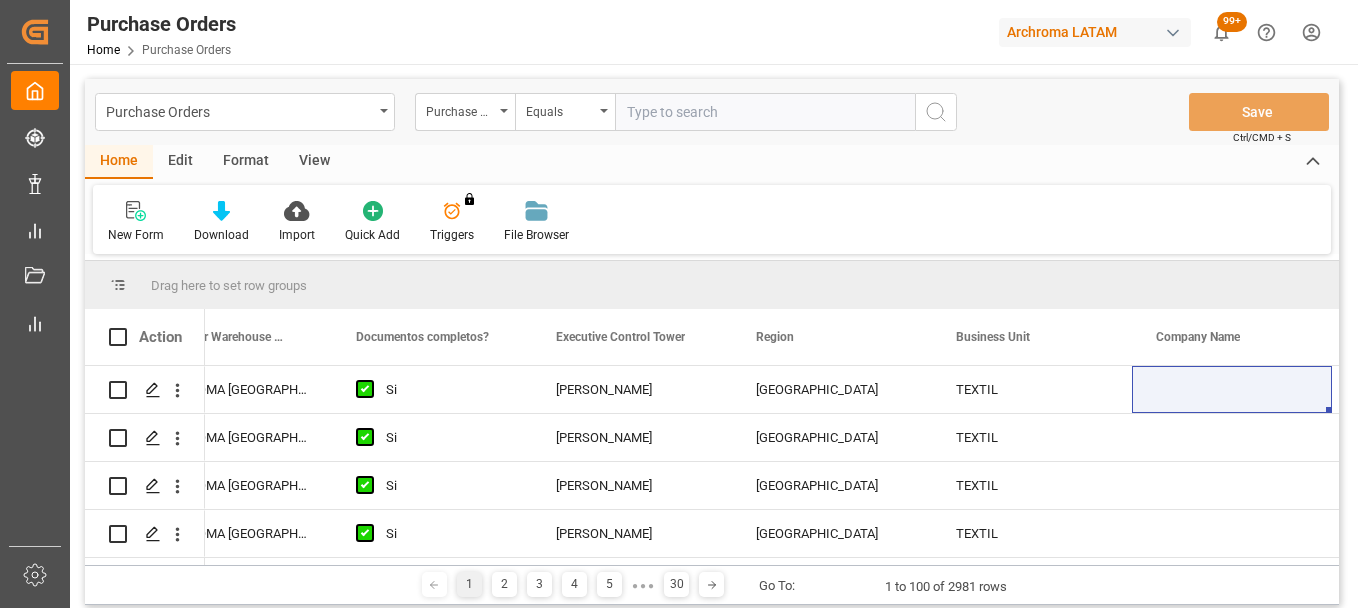 click at bounding box center (765, 112) 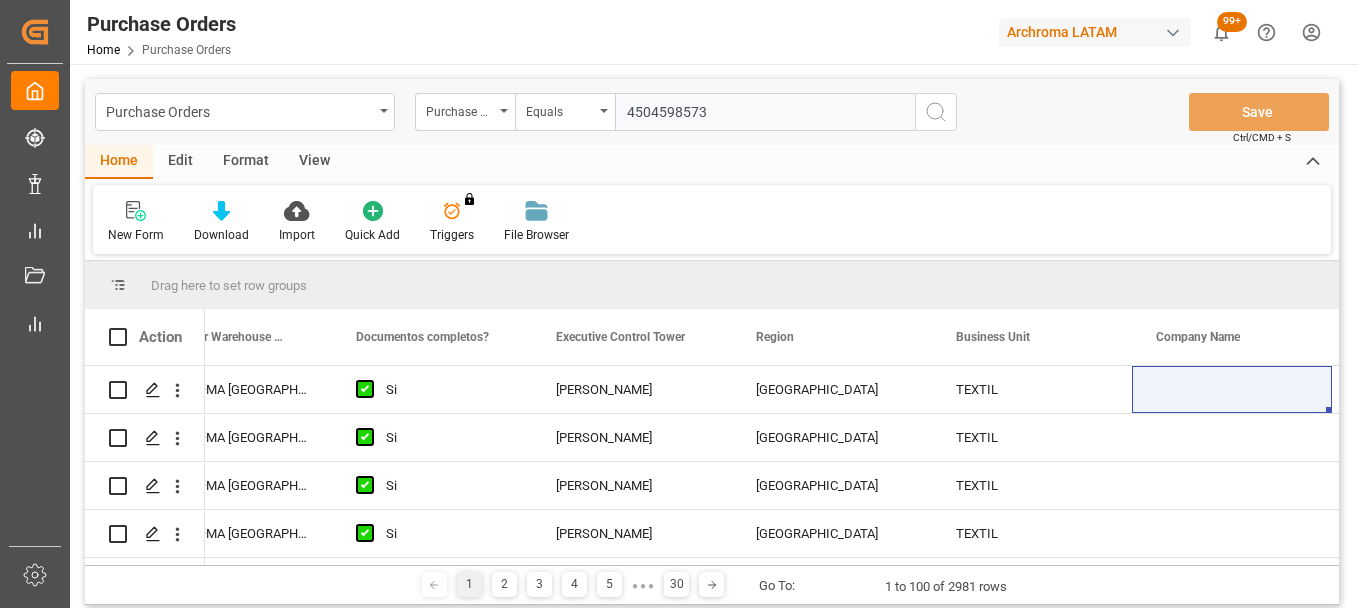 type 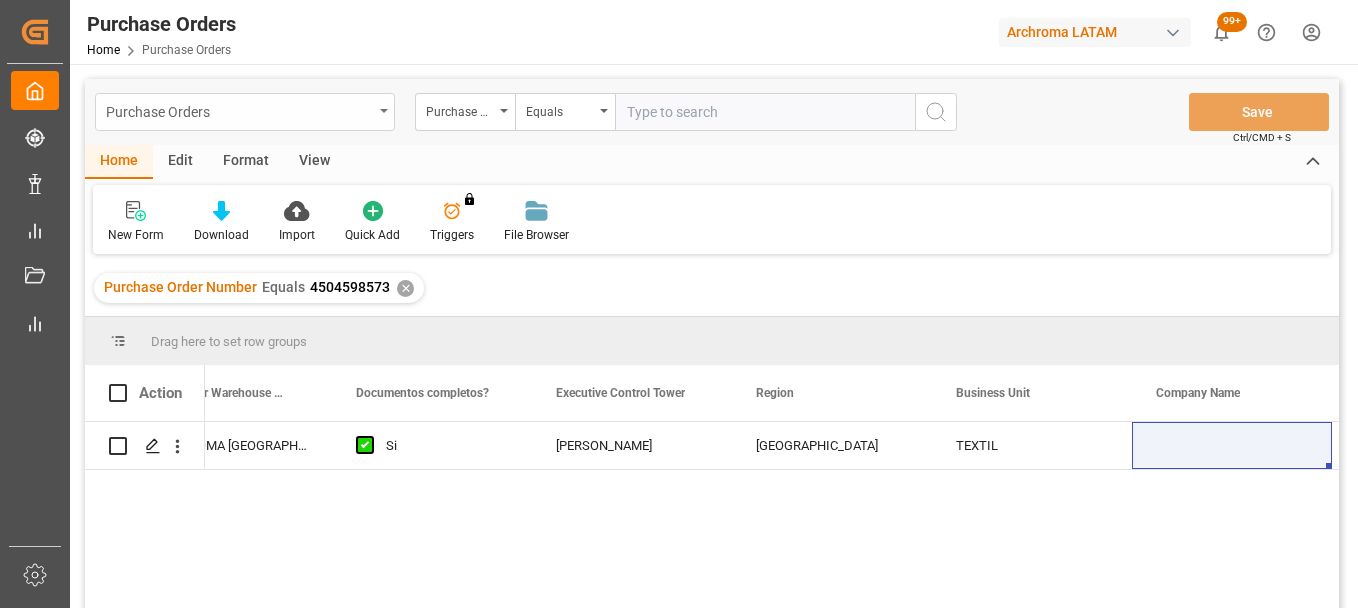 click on "Purchase Orders" at bounding box center [239, 110] 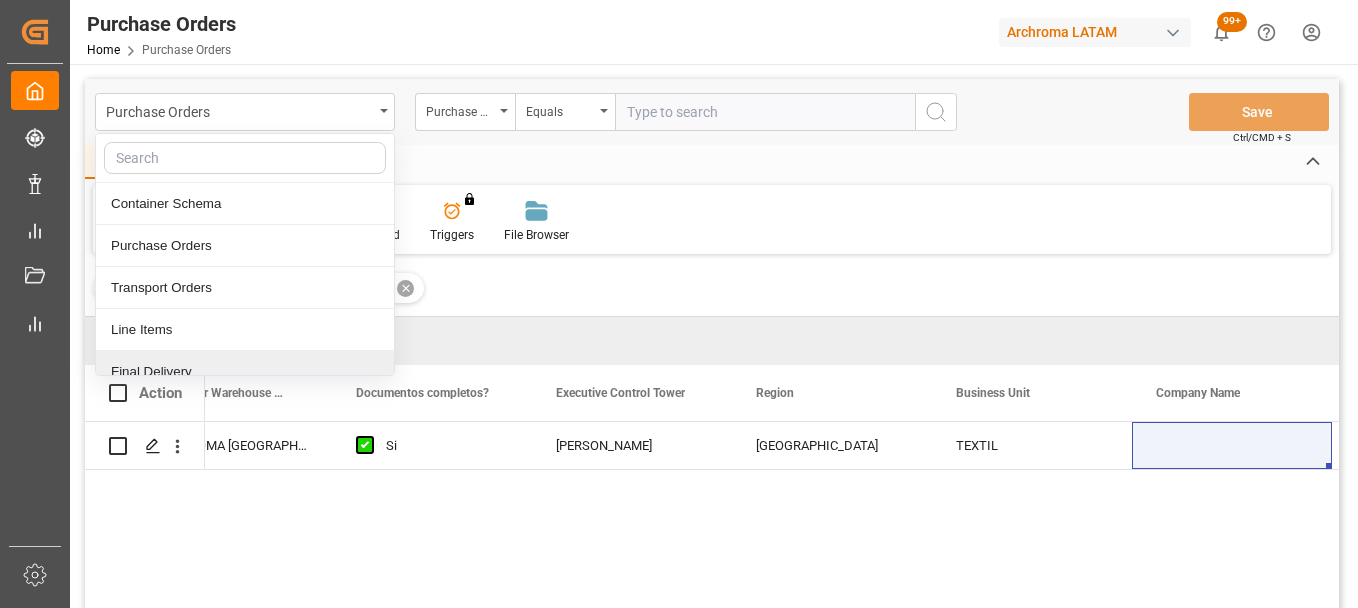 click on "Final Delivery" at bounding box center (245, 372) 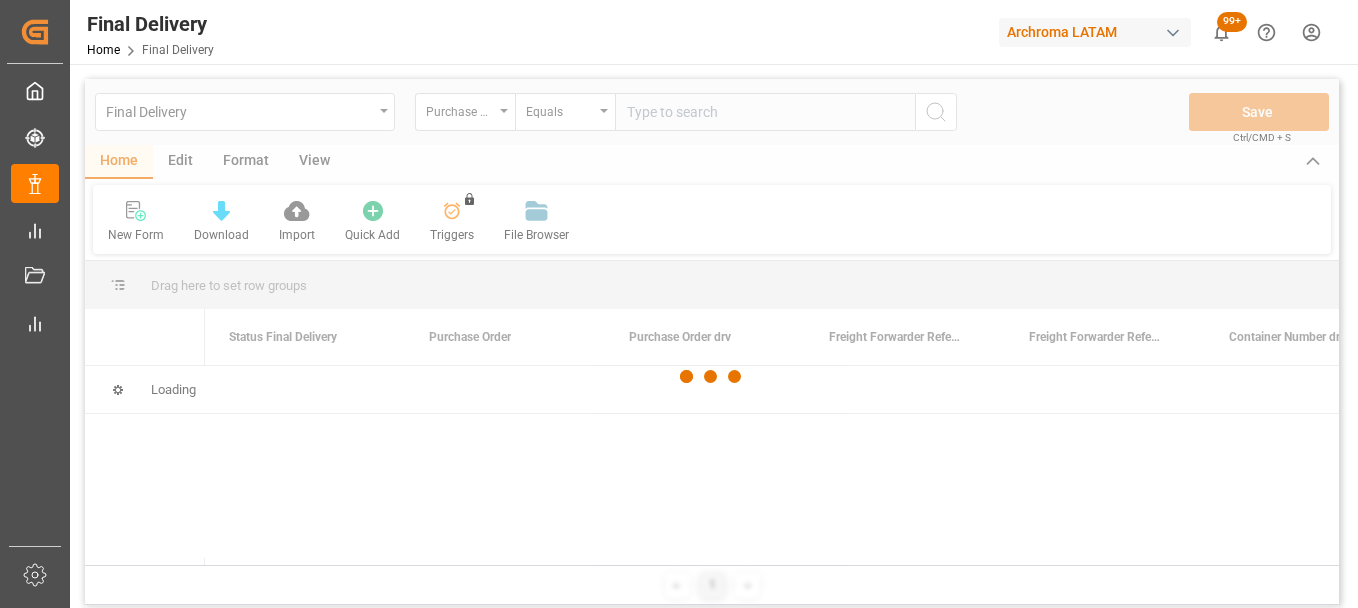 scroll, scrollTop: 0, scrollLeft: 0, axis: both 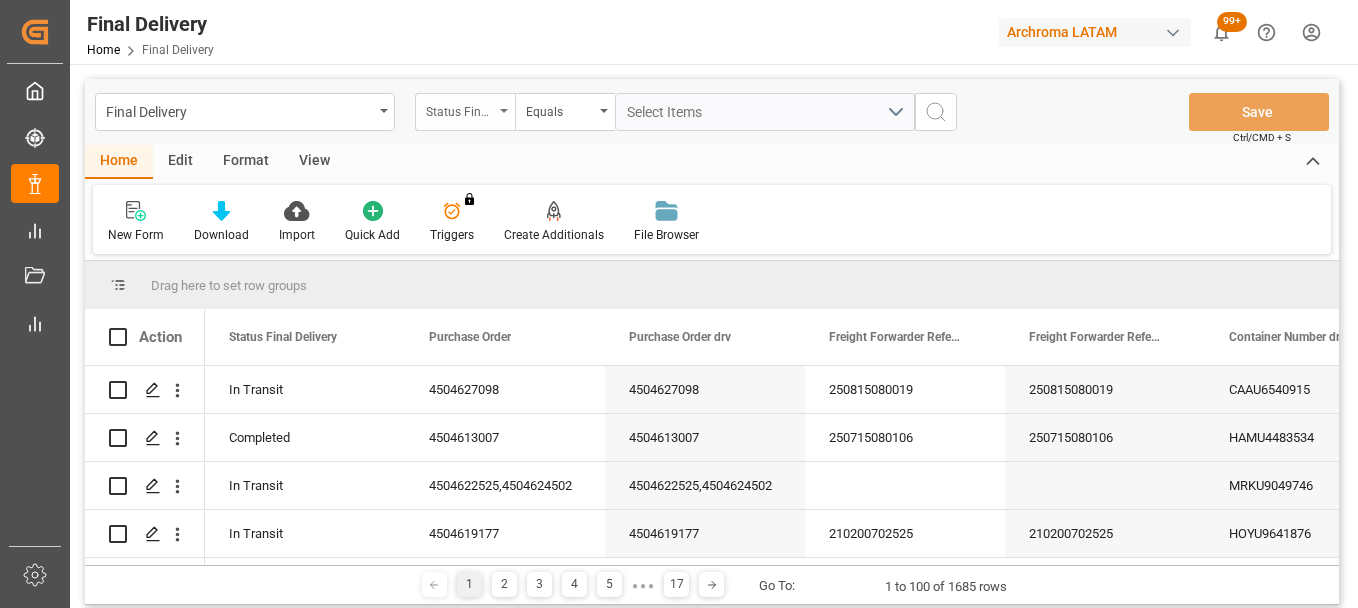 click on "Status Final Delivery" at bounding box center (460, 109) 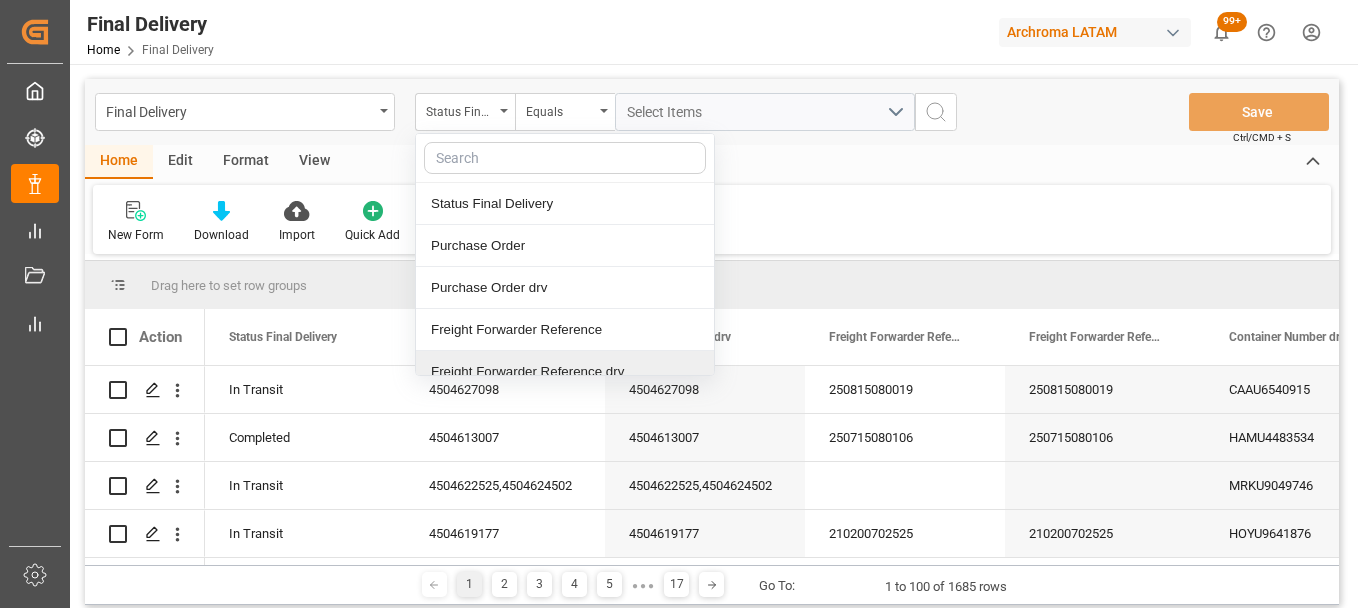 click on "Freight Forwarder Reference drv" at bounding box center [565, 372] 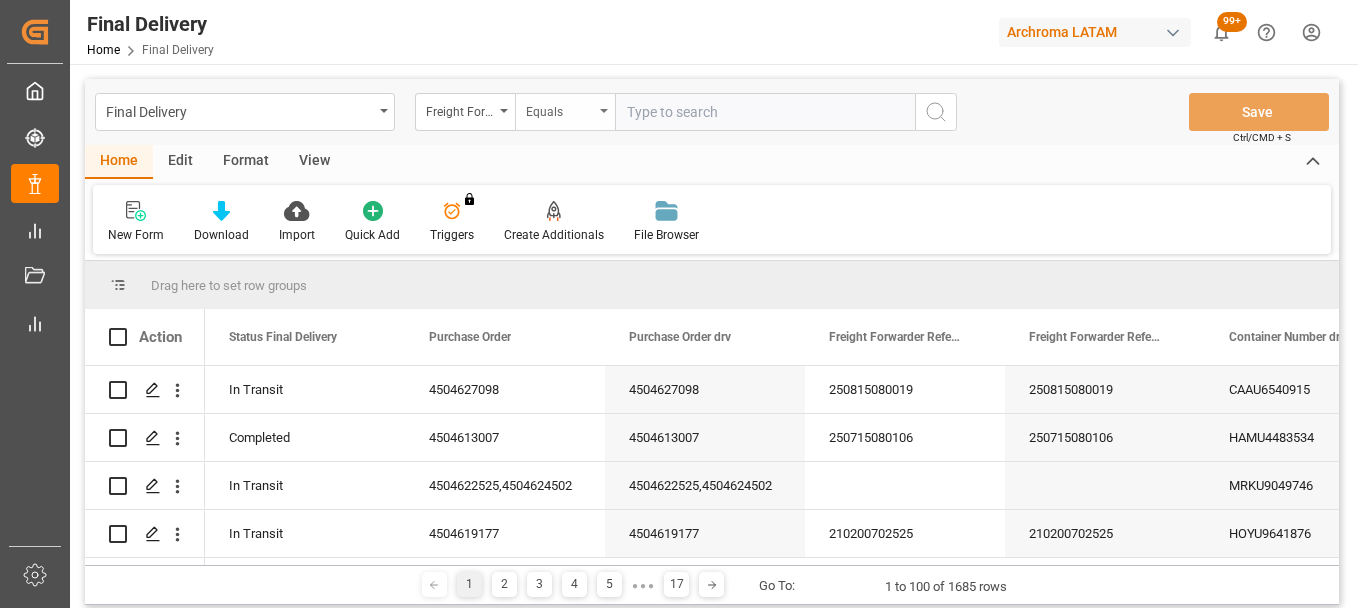 click on "Equals" at bounding box center (560, 109) 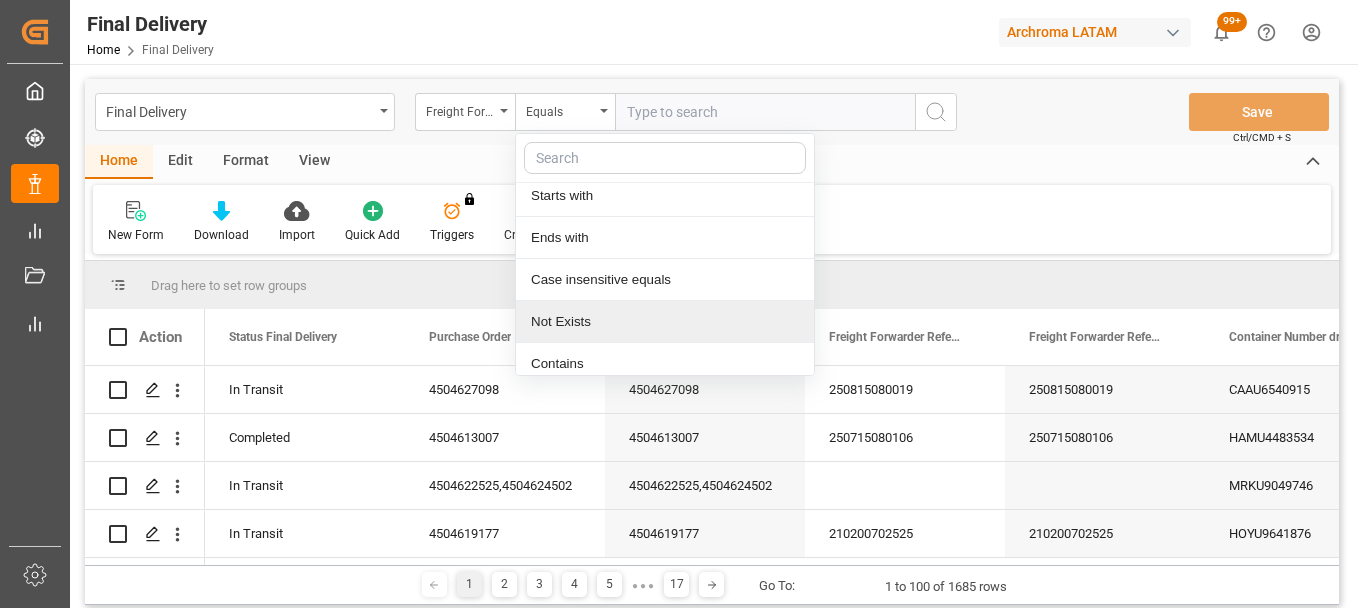 scroll, scrollTop: 144, scrollLeft: 0, axis: vertical 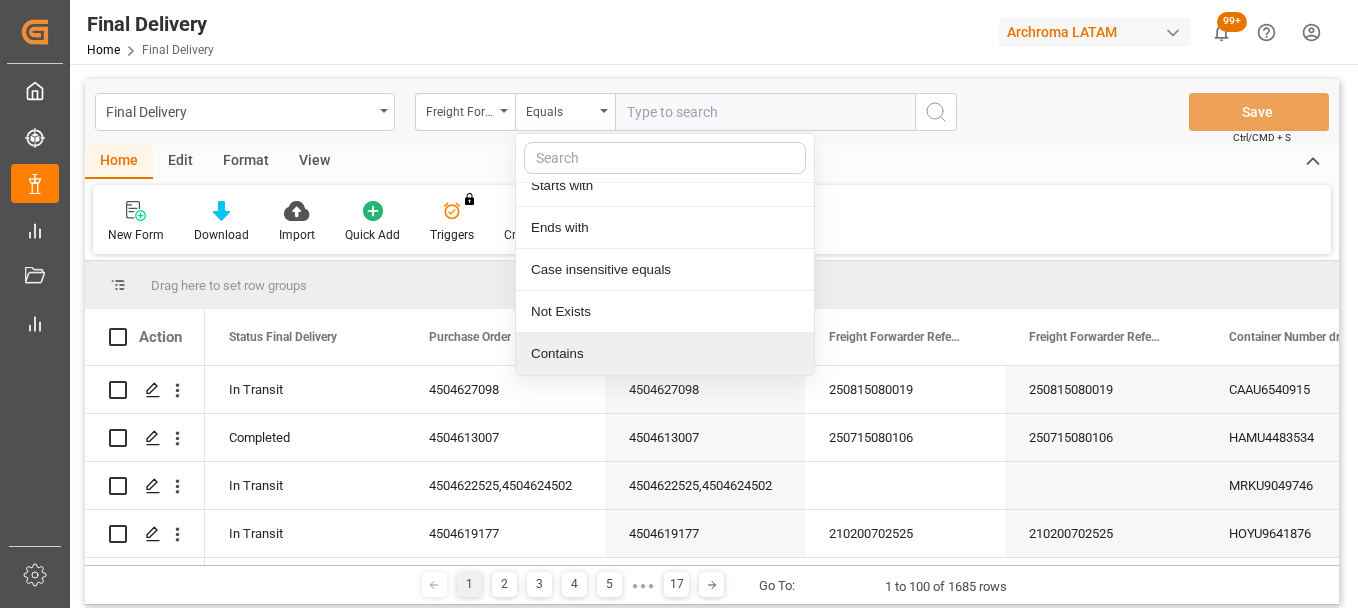click on "Contains" at bounding box center [665, 354] 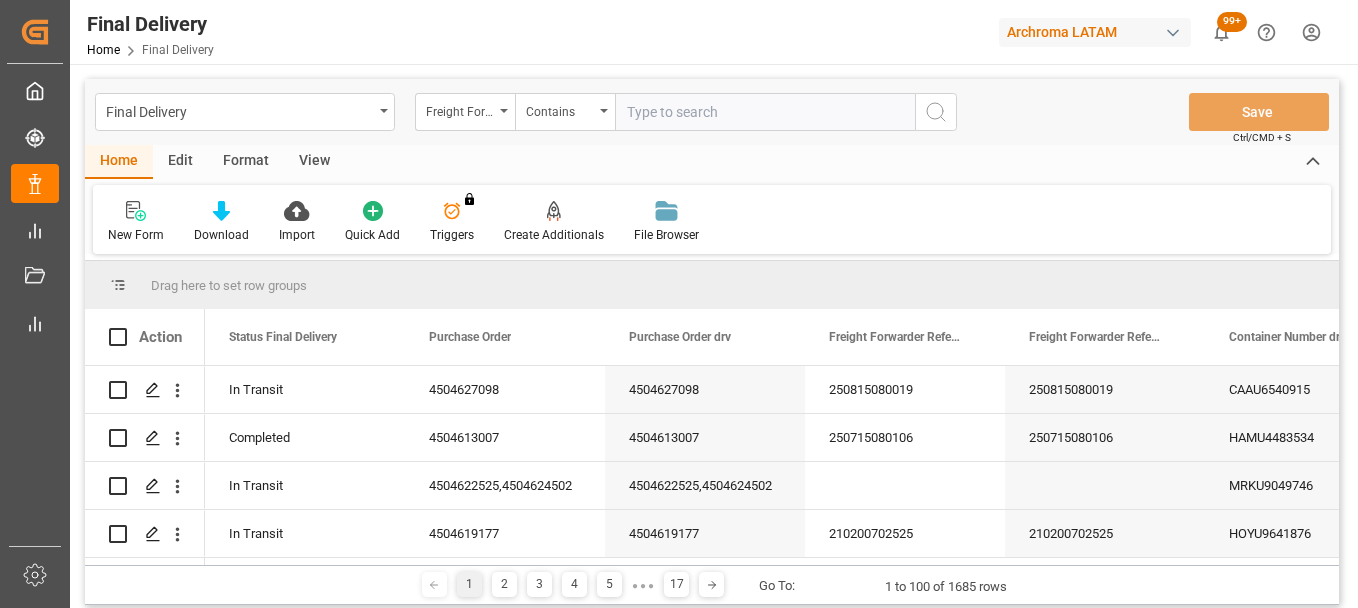 paste on "250706900416" 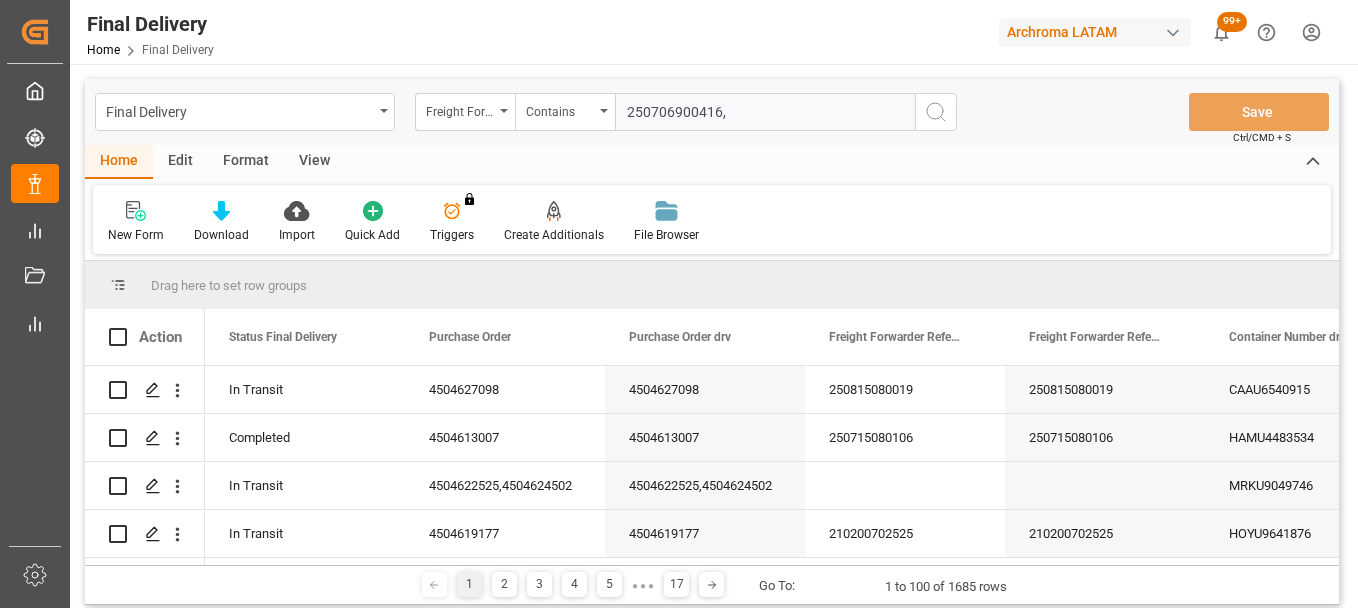 click on "250706900416," at bounding box center (765, 112) 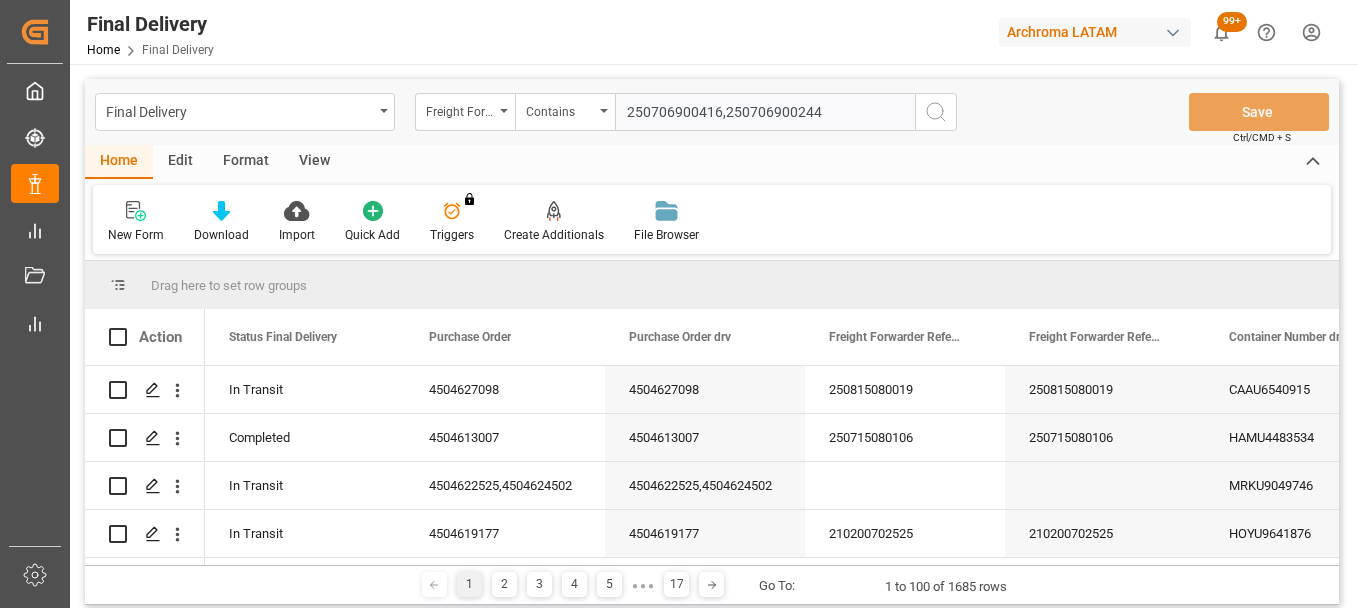 type on "250706900416,250706900244" 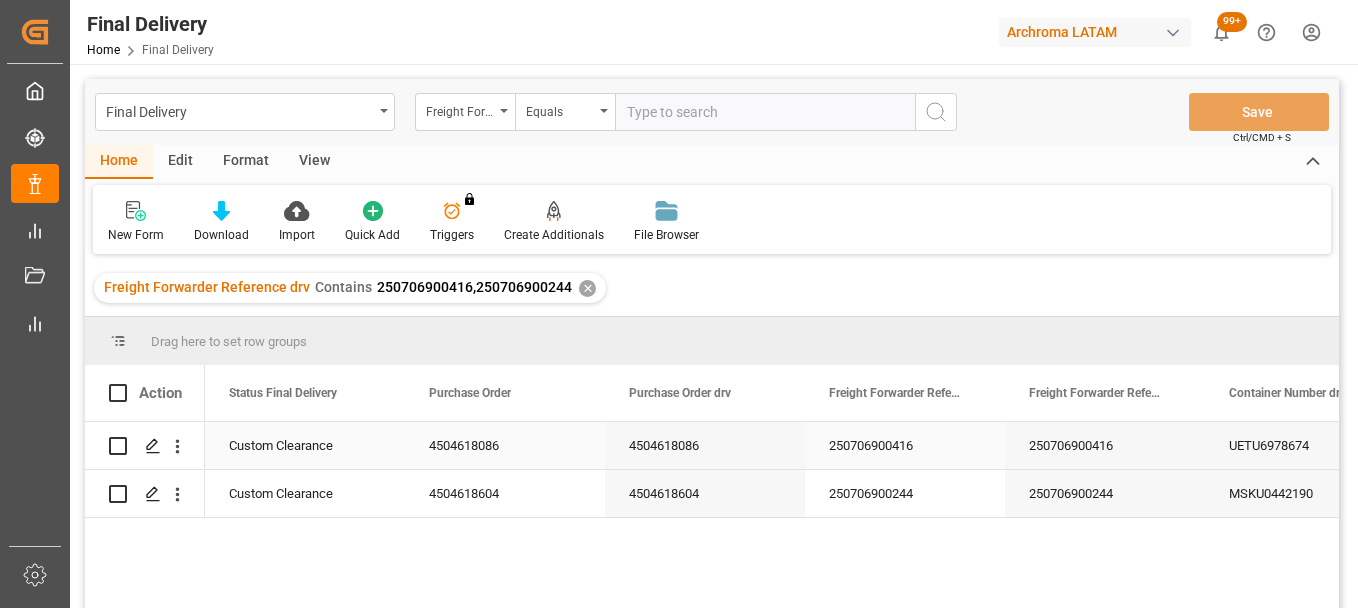 click on "4504618086" at bounding box center [705, 445] 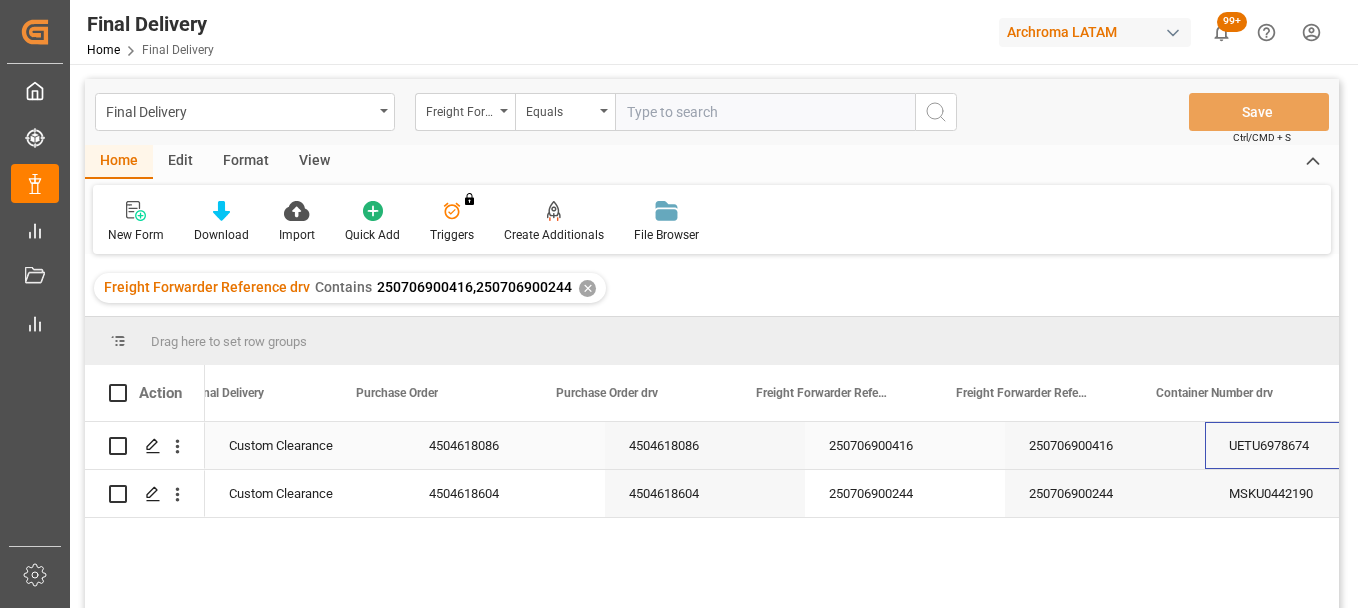 scroll, scrollTop: 0, scrollLeft: 73, axis: horizontal 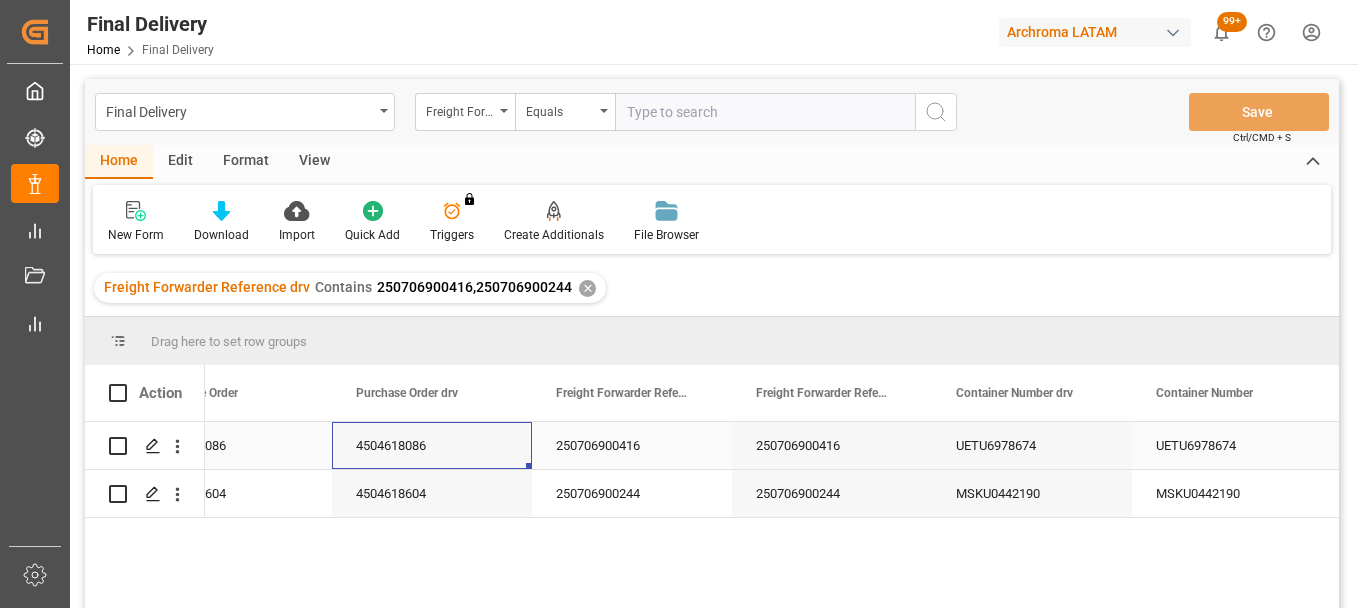 click on "4504618086" at bounding box center (432, 445) 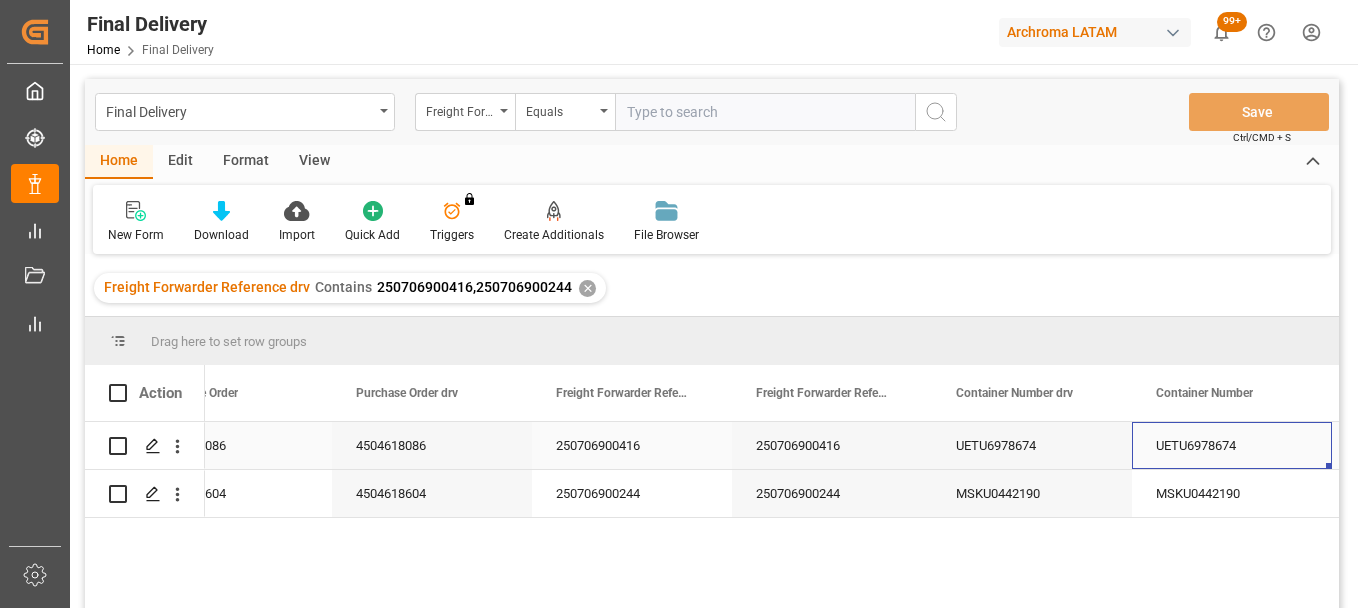 scroll, scrollTop: 0, scrollLeft: 473, axis: horizontal 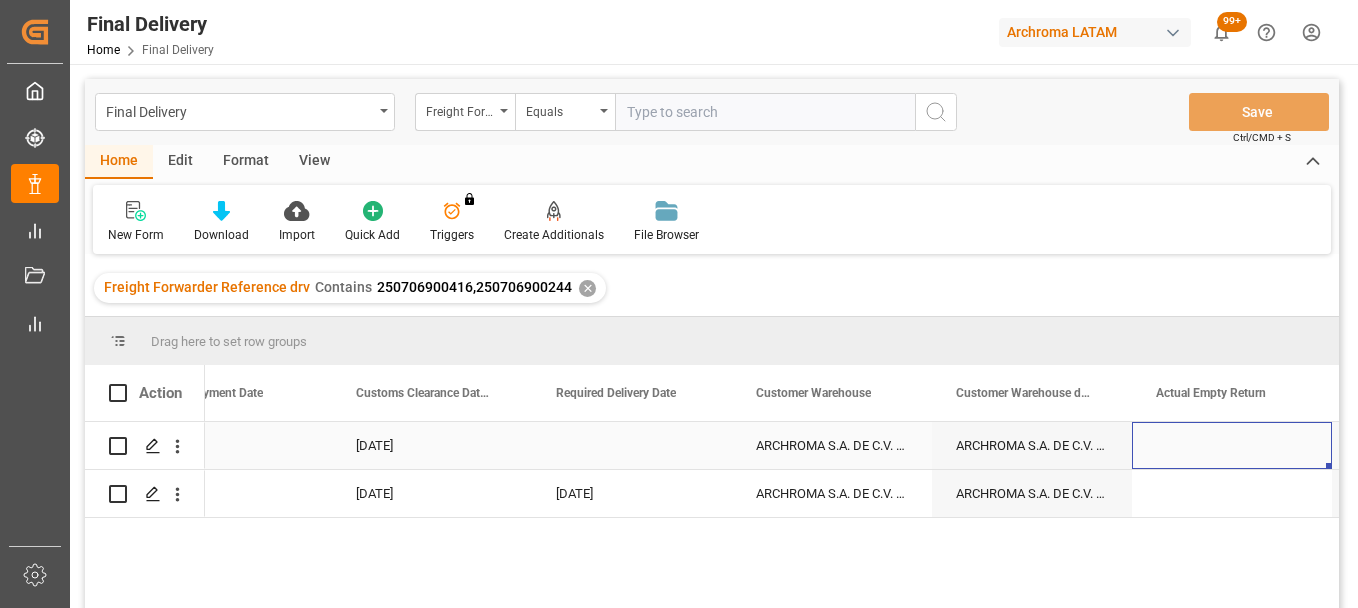 click at bounding box center (632, 445) 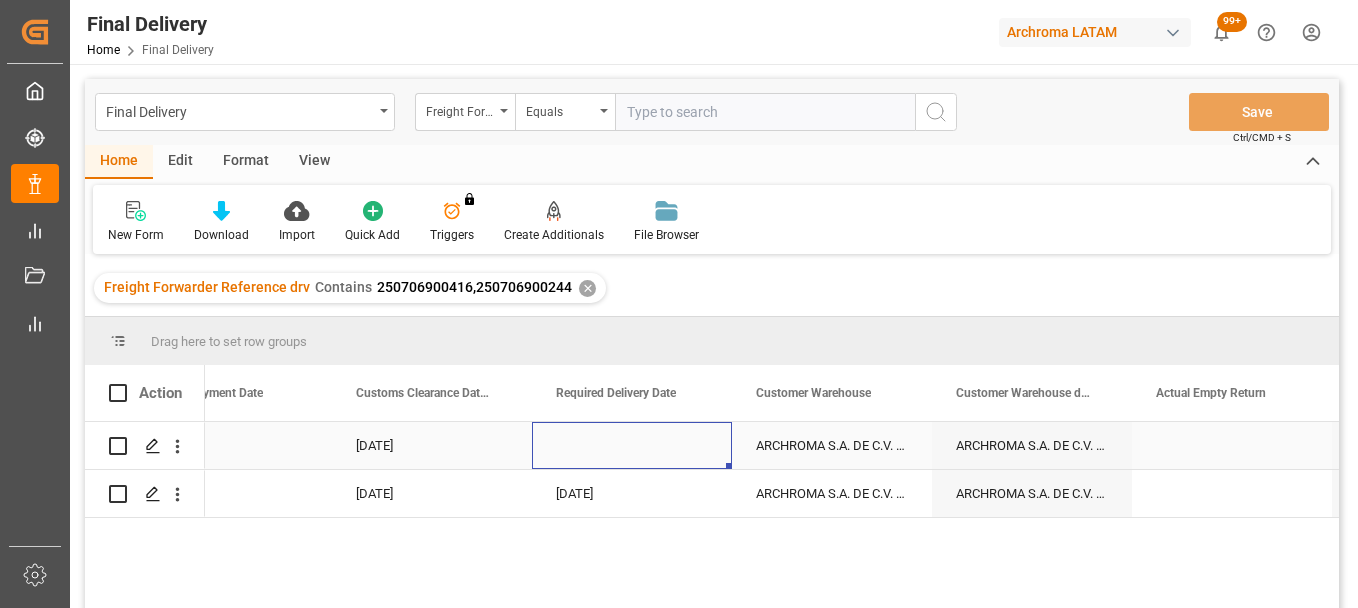 click at bounding box center [632, 445] 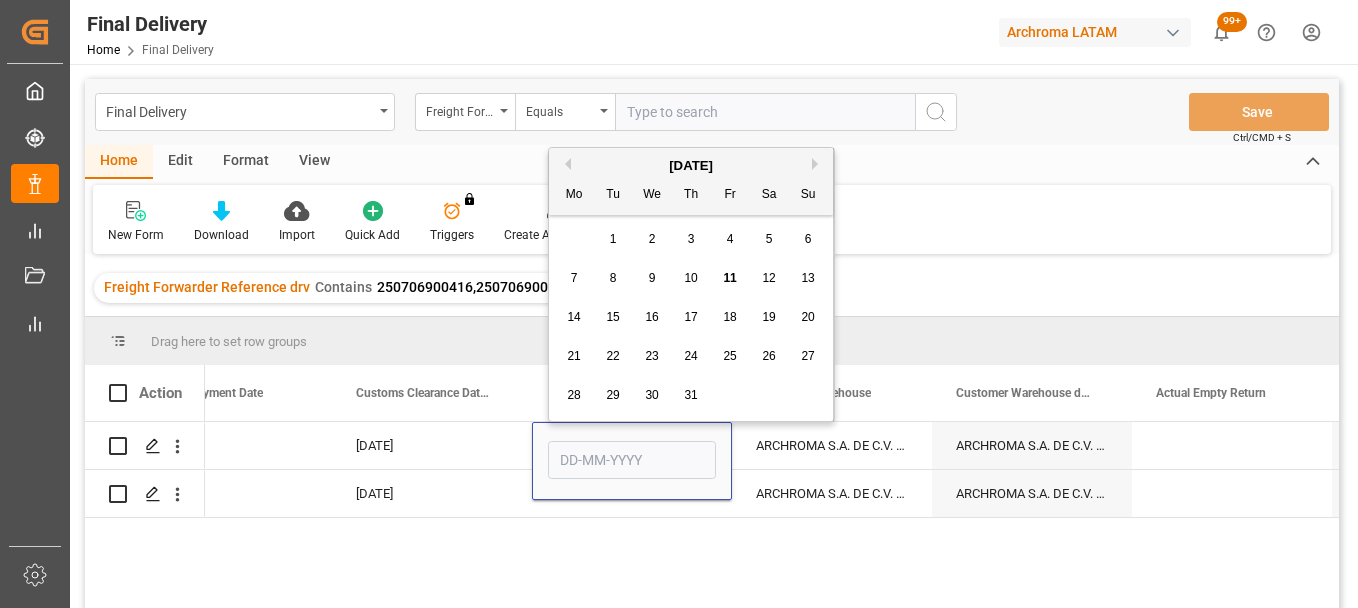 click on "11" at bounding box center [729, 278] 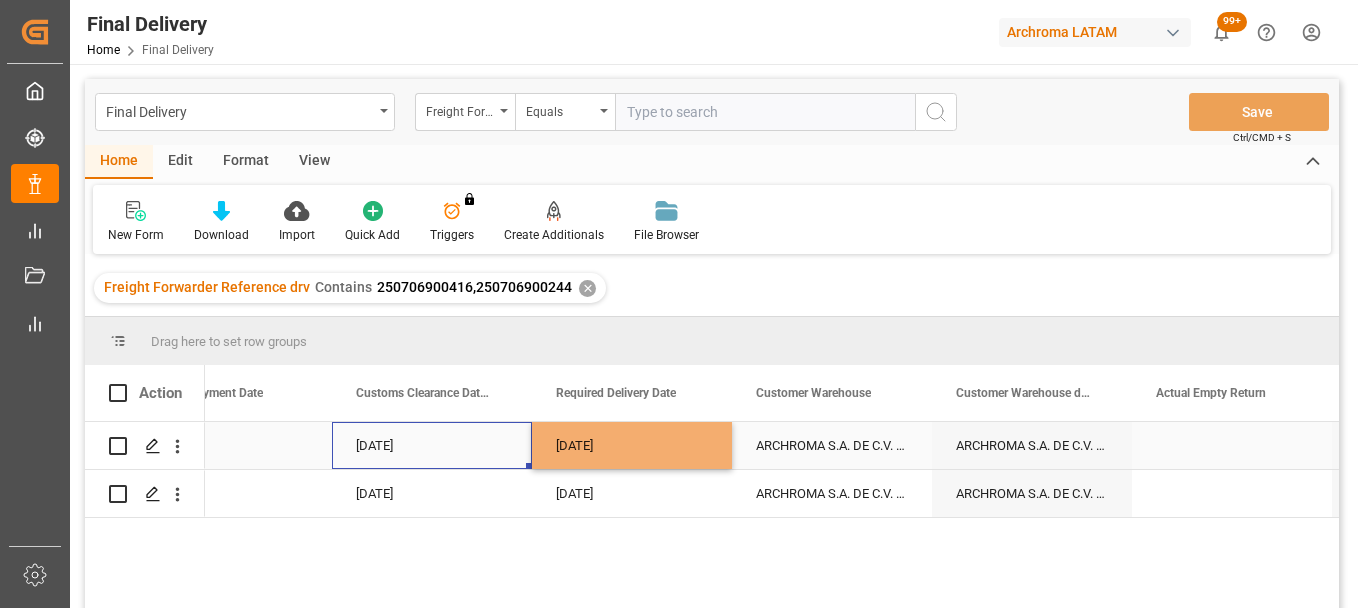 click on "10-07-2025" at bounding box center [432, 445] 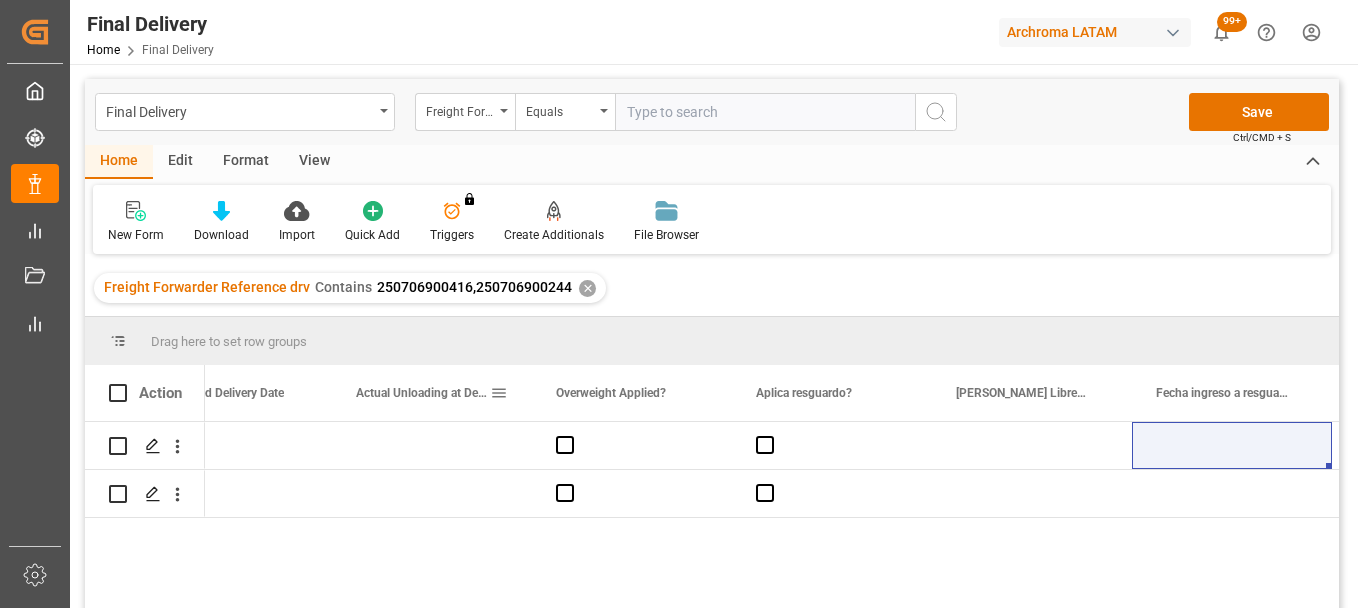 drag, startPoint x: 533, startPoint y: 375, endPoint x: 485, endPoint y: 396, distance: 52.392746 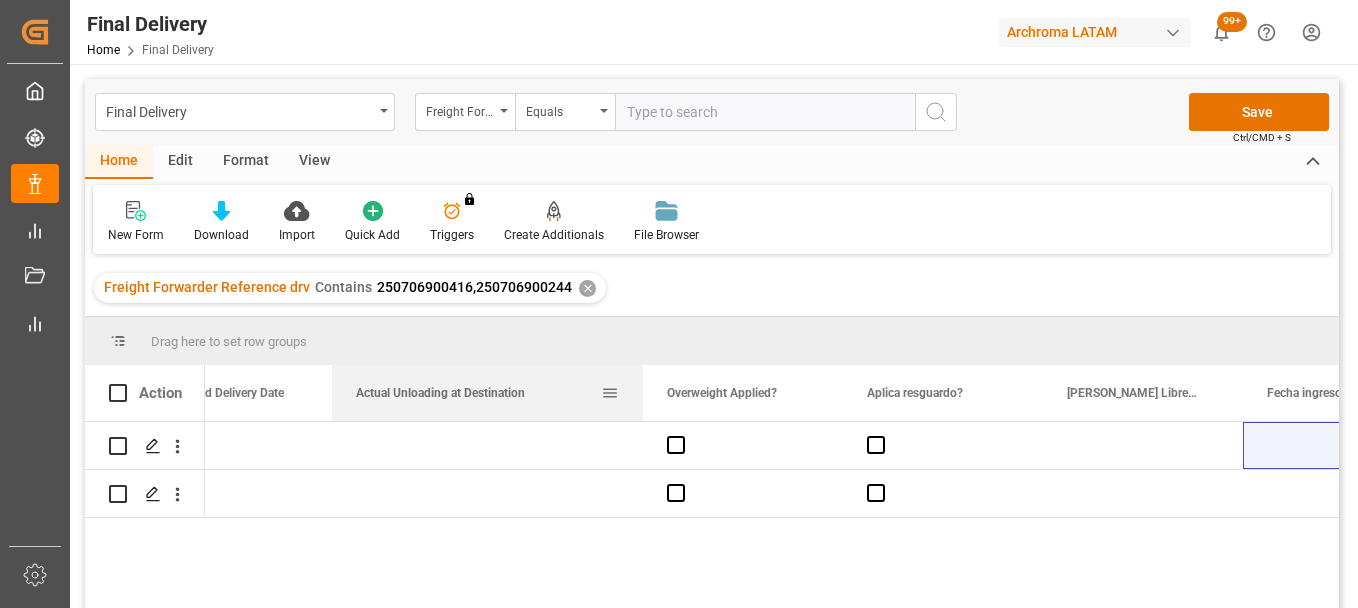 drag, startPoint x: 530, startPoint y: 378, endPoint x: 642, endPoint y: 377, distance: 112.00446 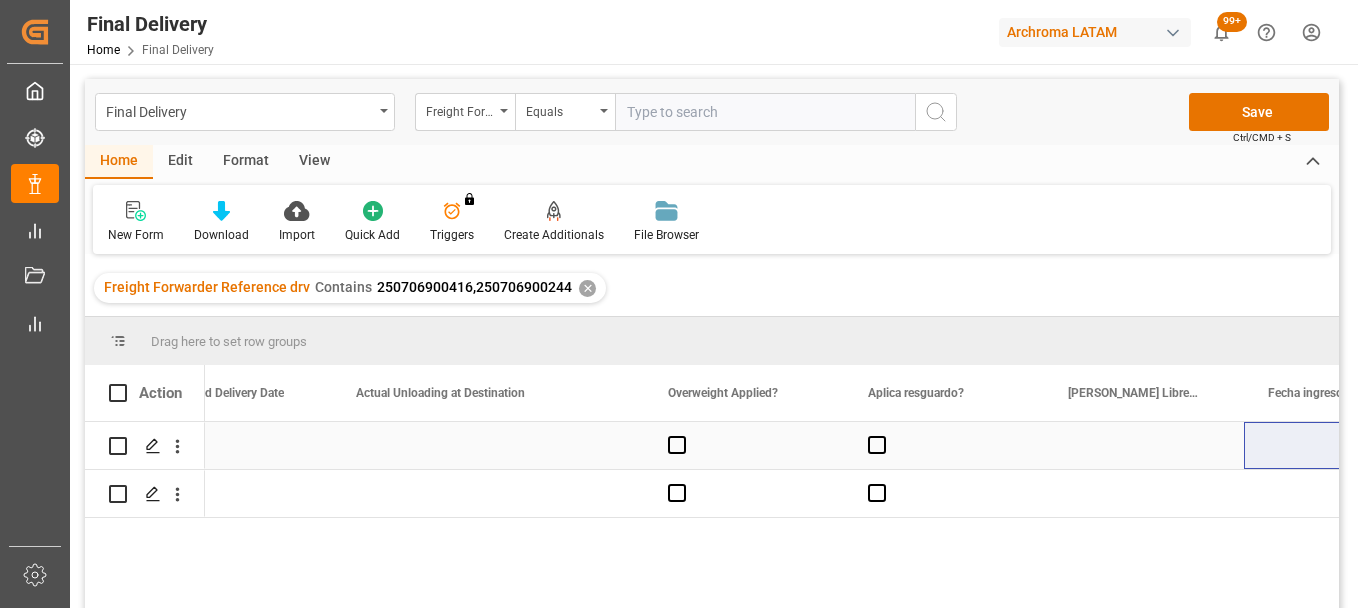 click at bounding box center [488, 445] 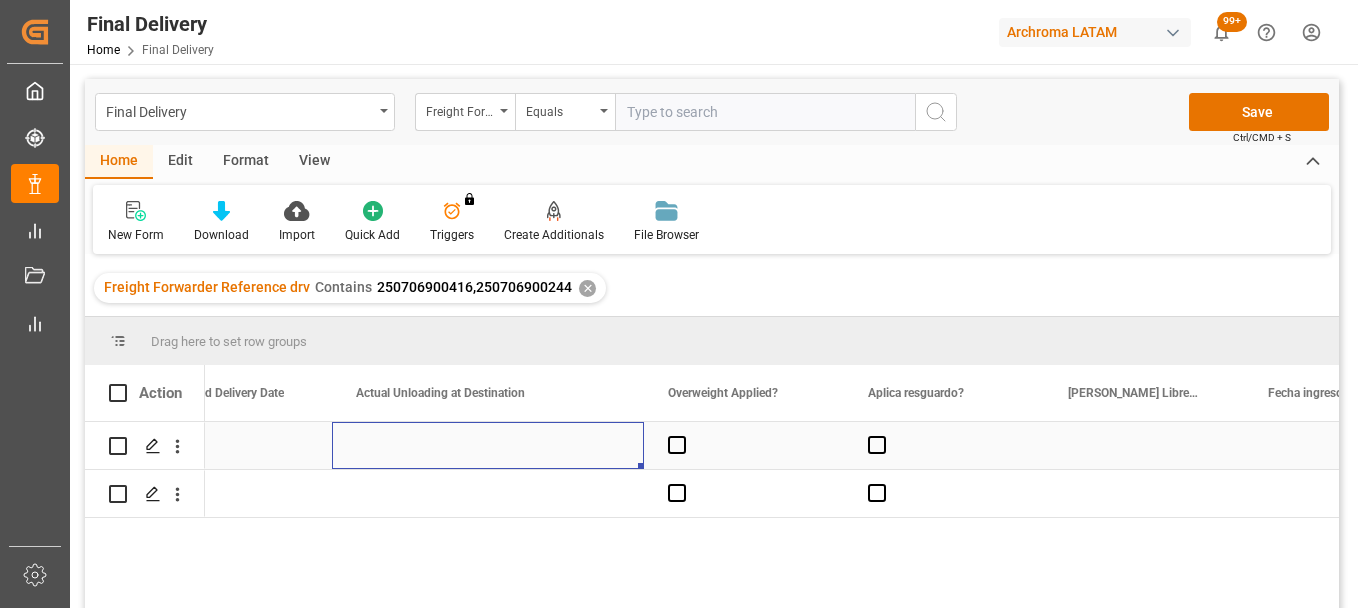click at bounding box center (488, 445) 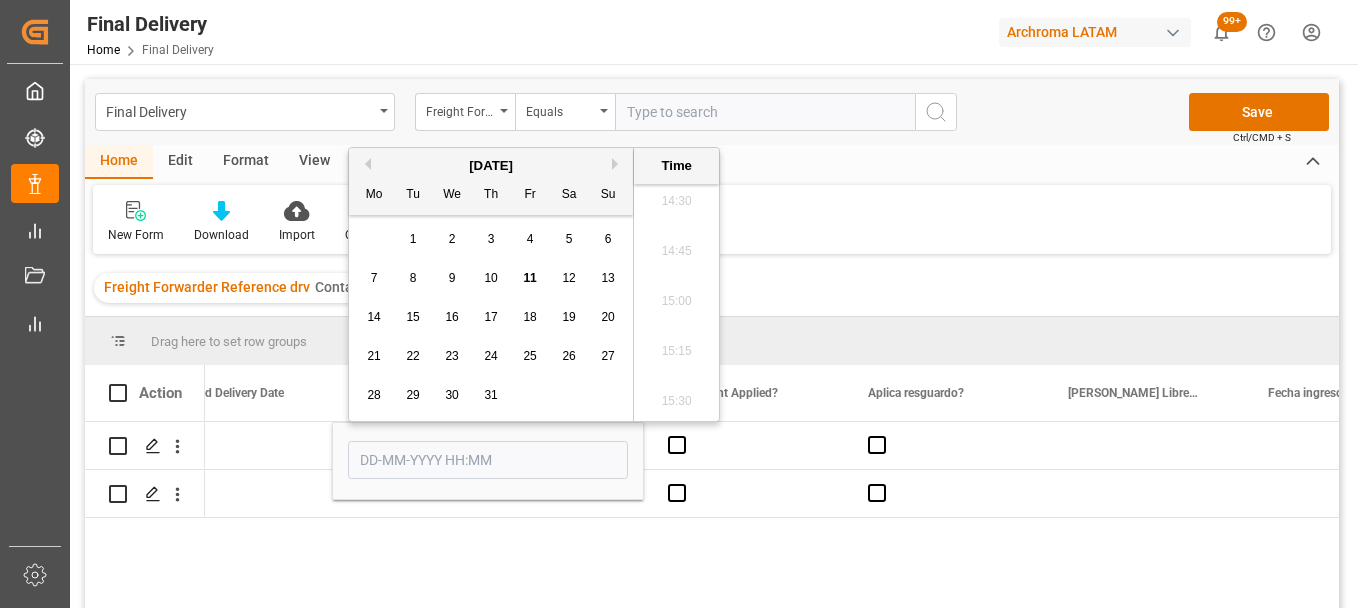 click on "11" at bounding box center [529, 278] 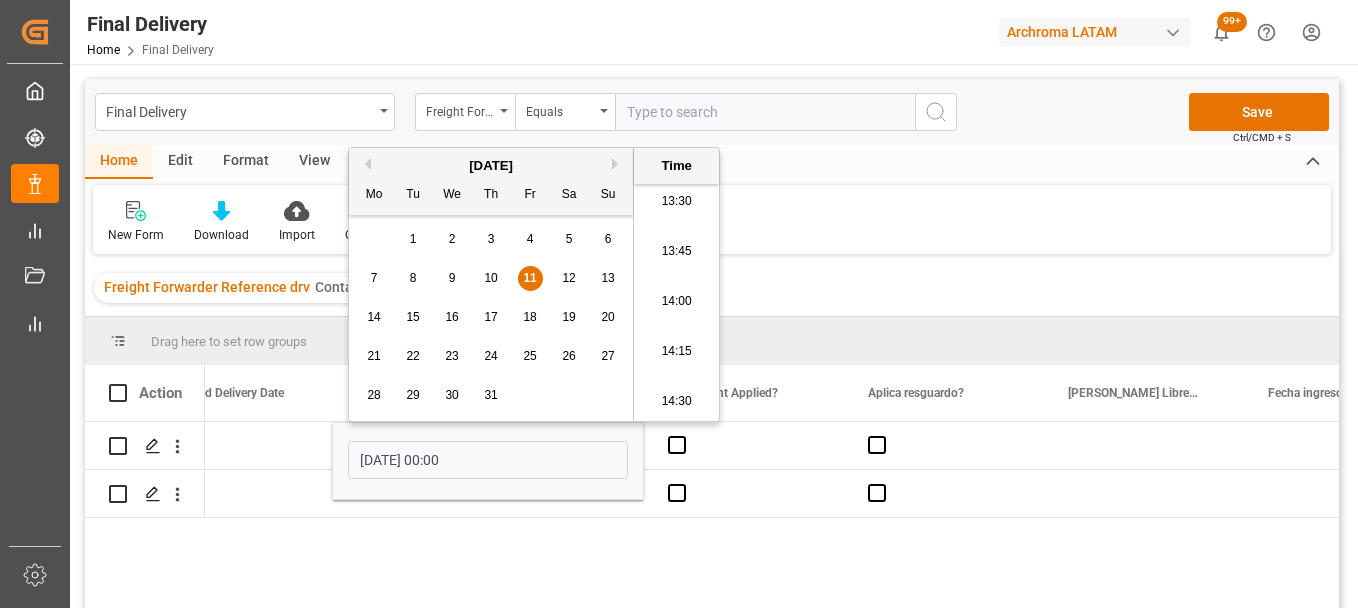 click on "14:00" at bounding box center [676, 302] 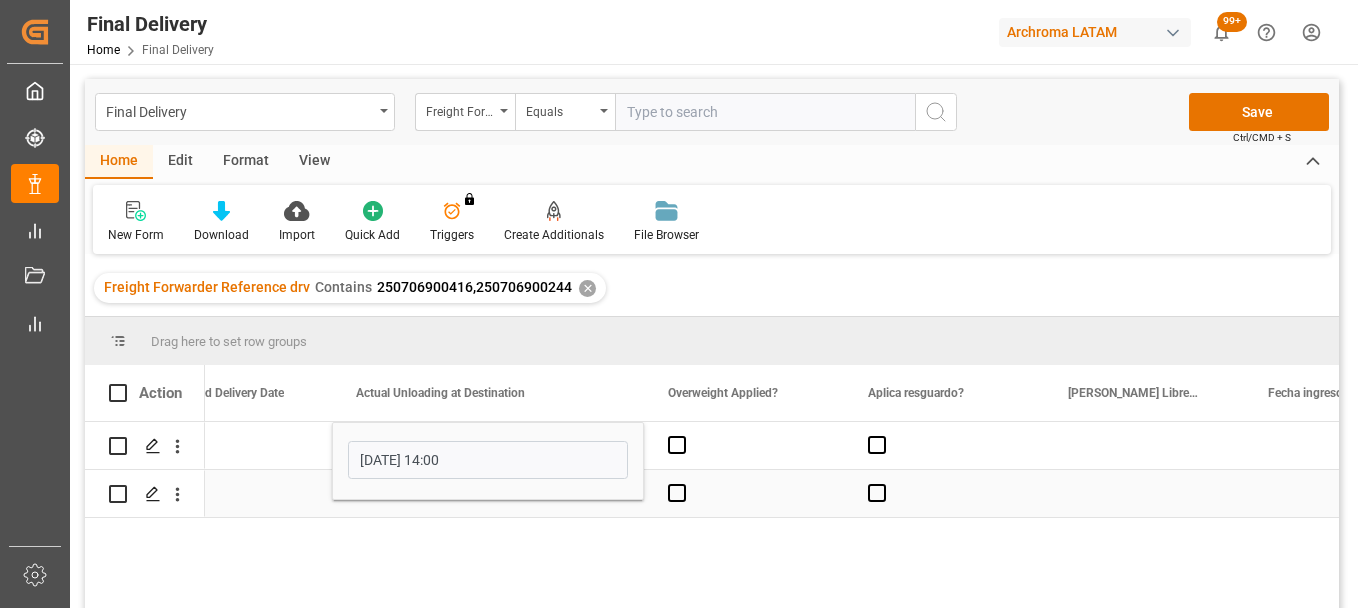 click at bounding box center (488, 493) 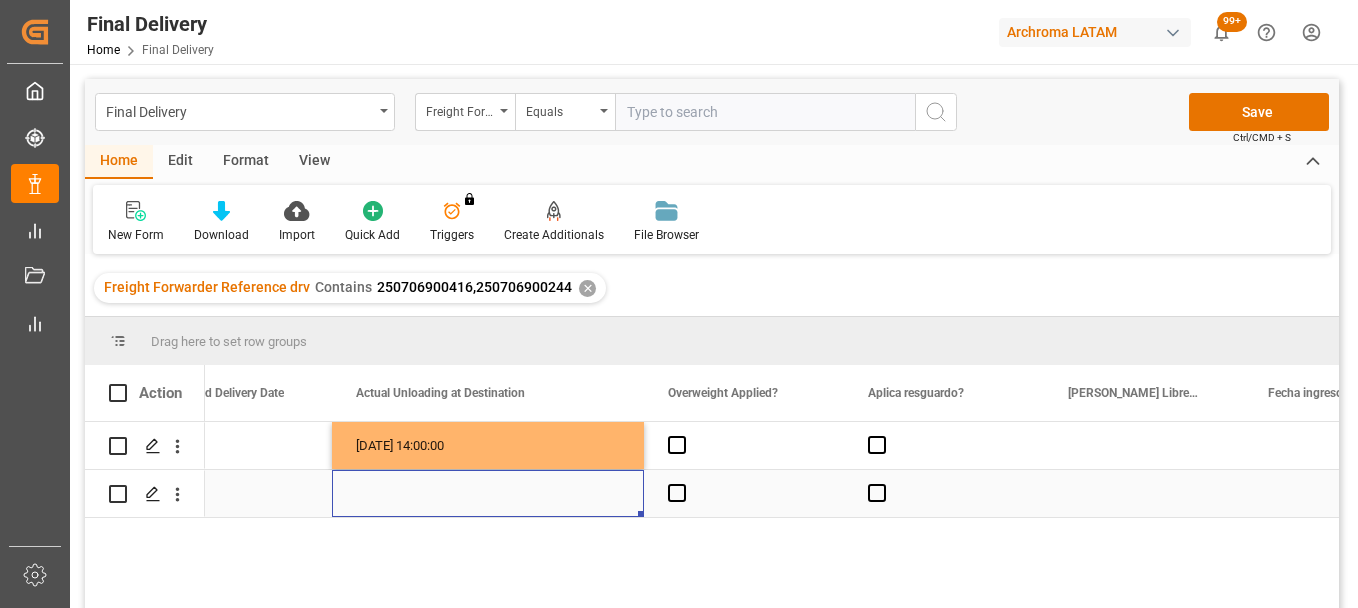 click at bounding box center [488, 493] 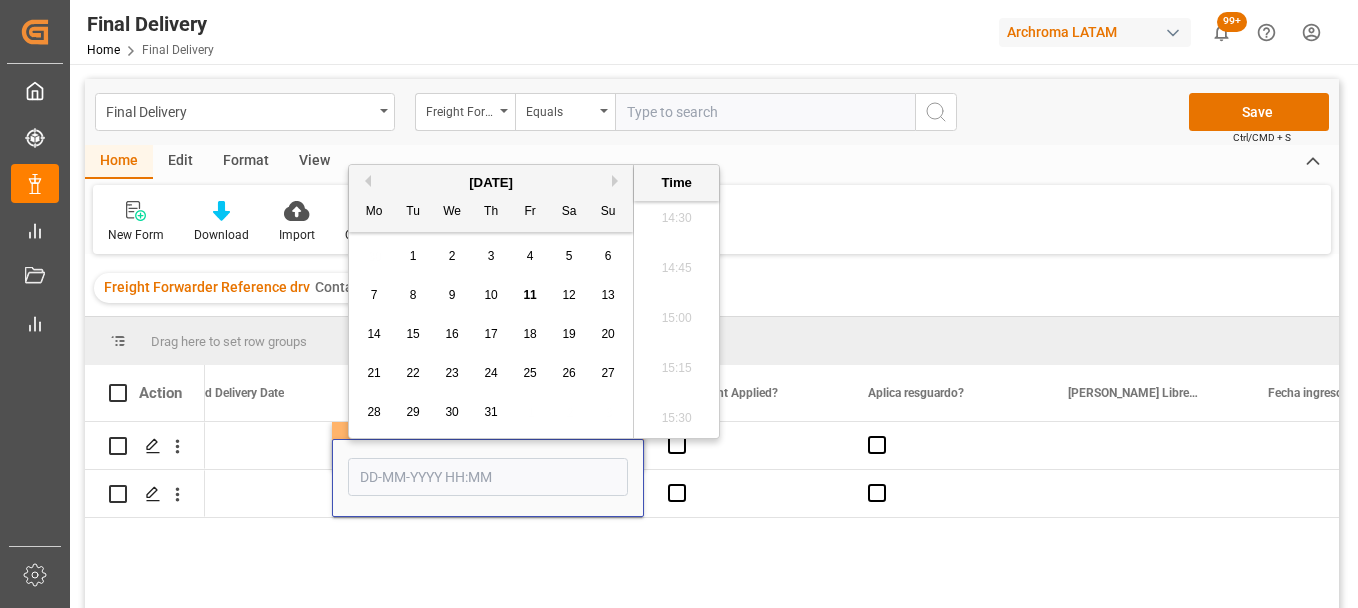 click on "11" at bounding box center (530, 296) 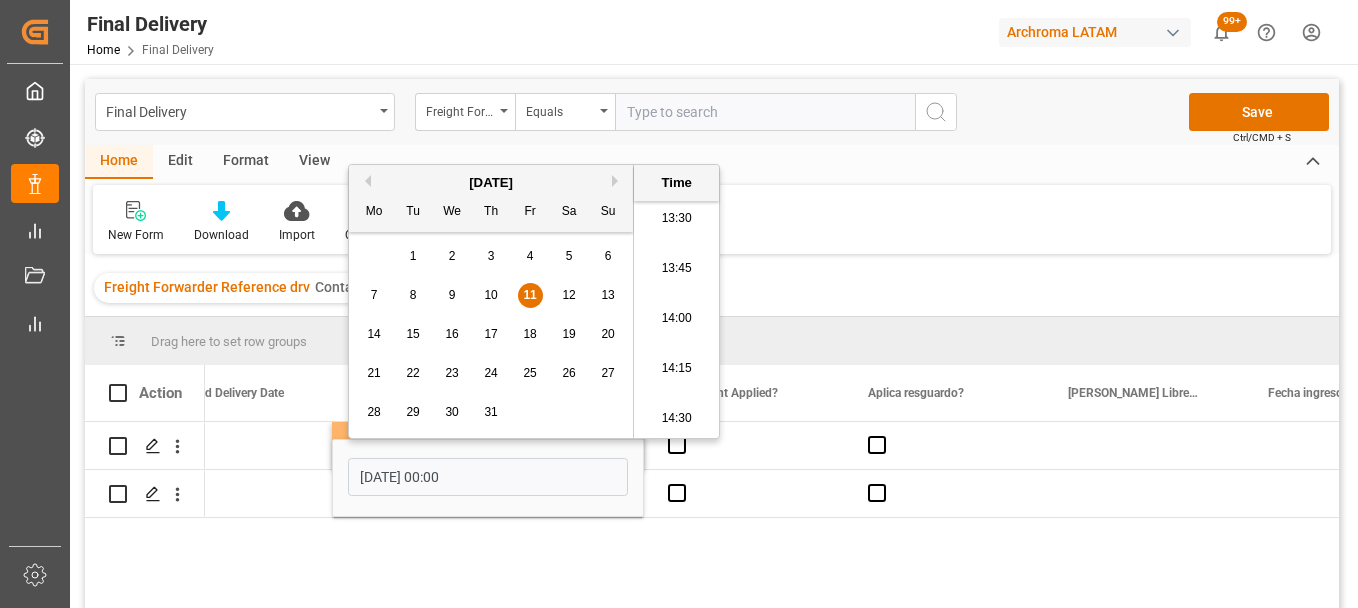 click on "14:00" at bounding box center [676, 319] 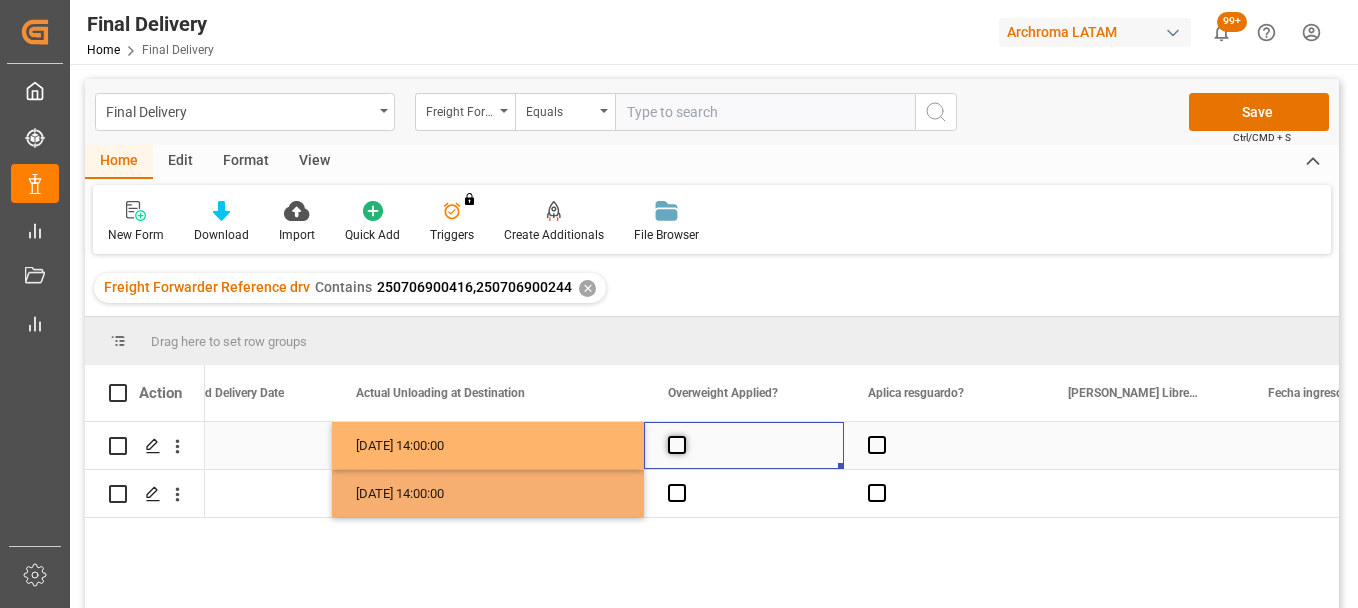 click at bounding box center [677, 445] 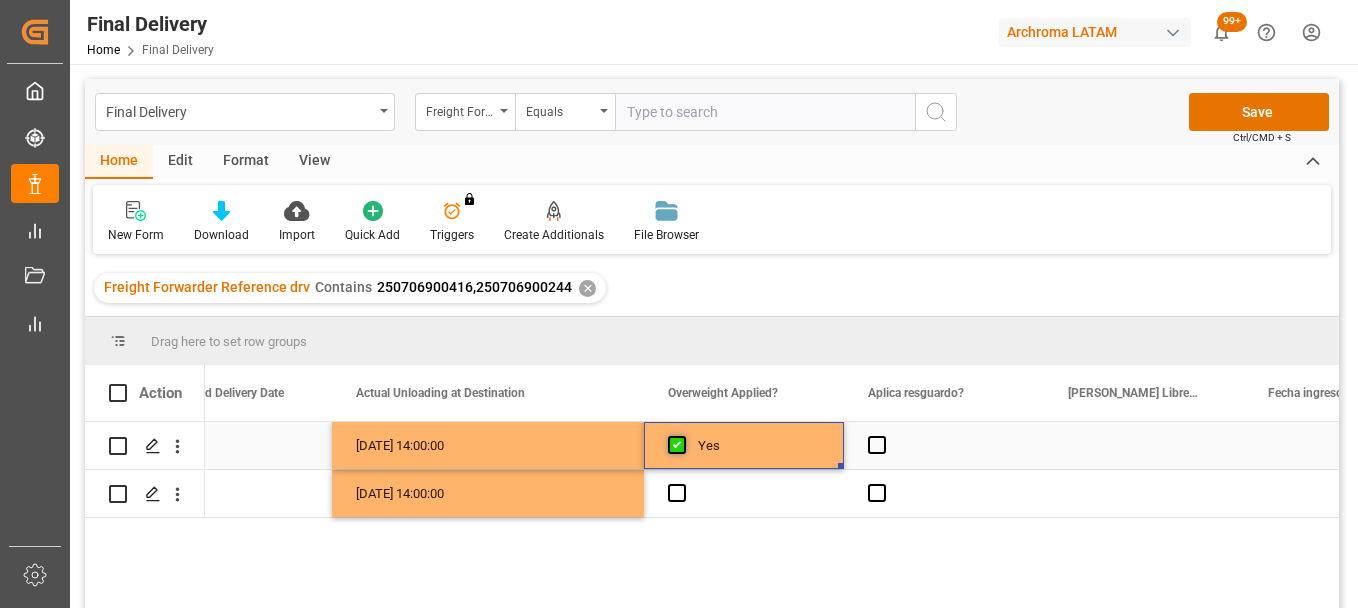 click at bounding box center [677, 445] 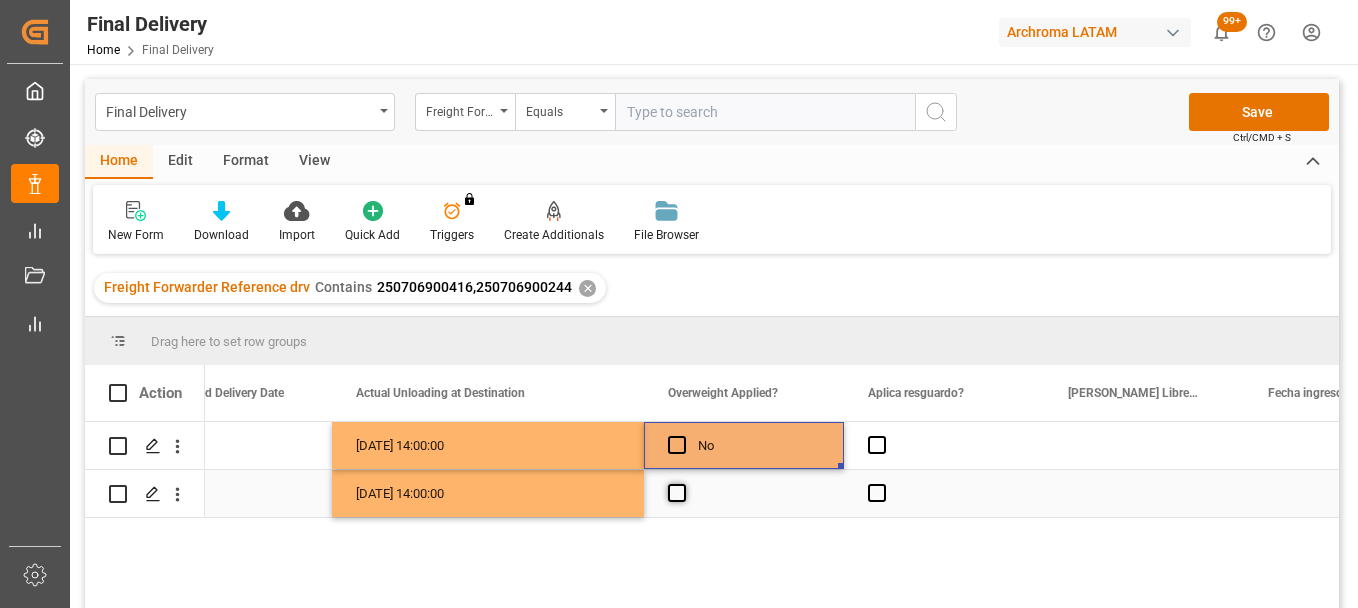 click at bounding box center [677, 493] 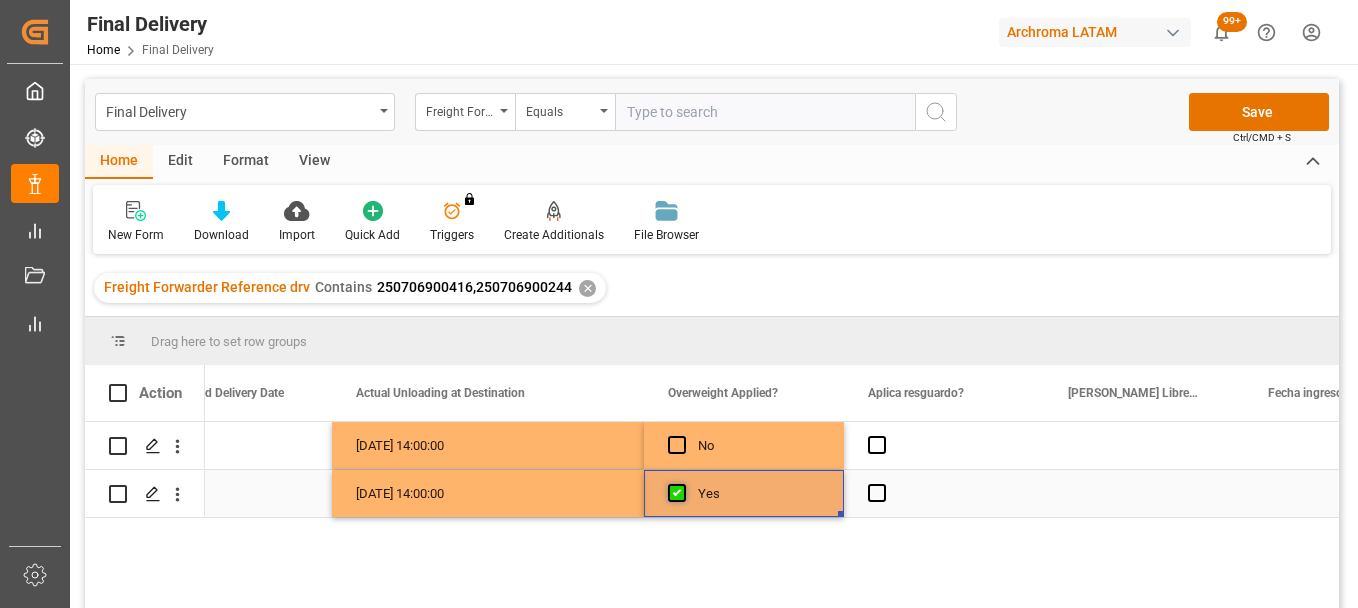 click at bounding box center [677, 493] 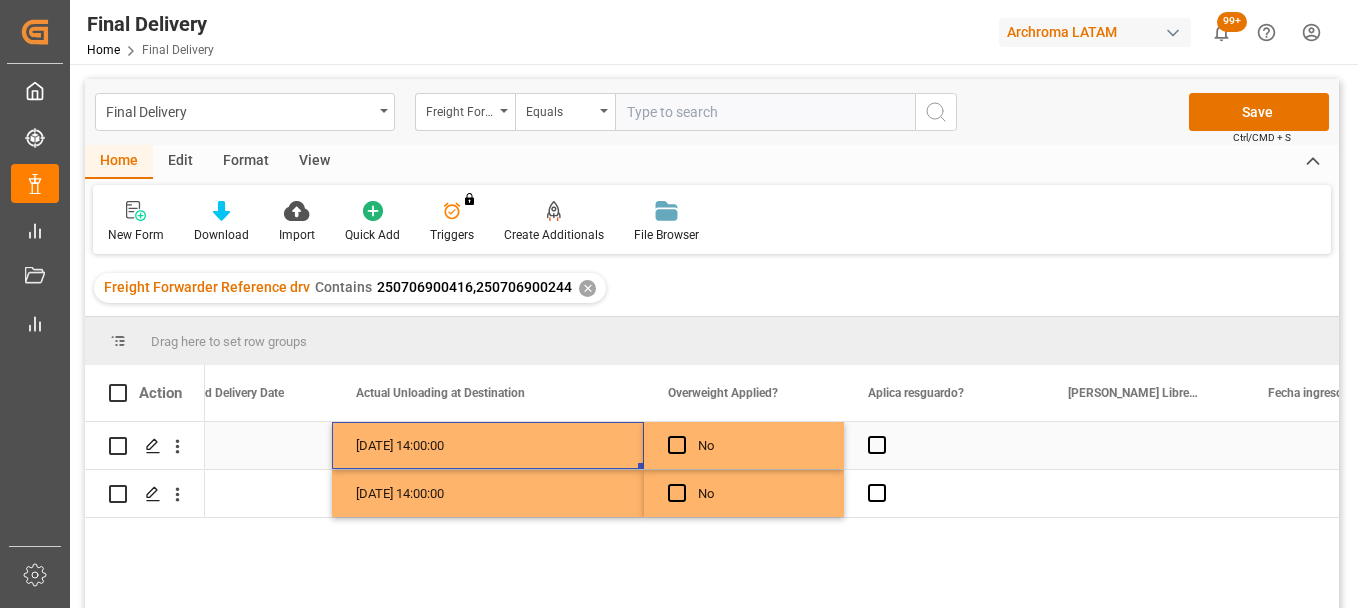 click on "11-07-2025 14:00:00" at bounding box center [488, 445] 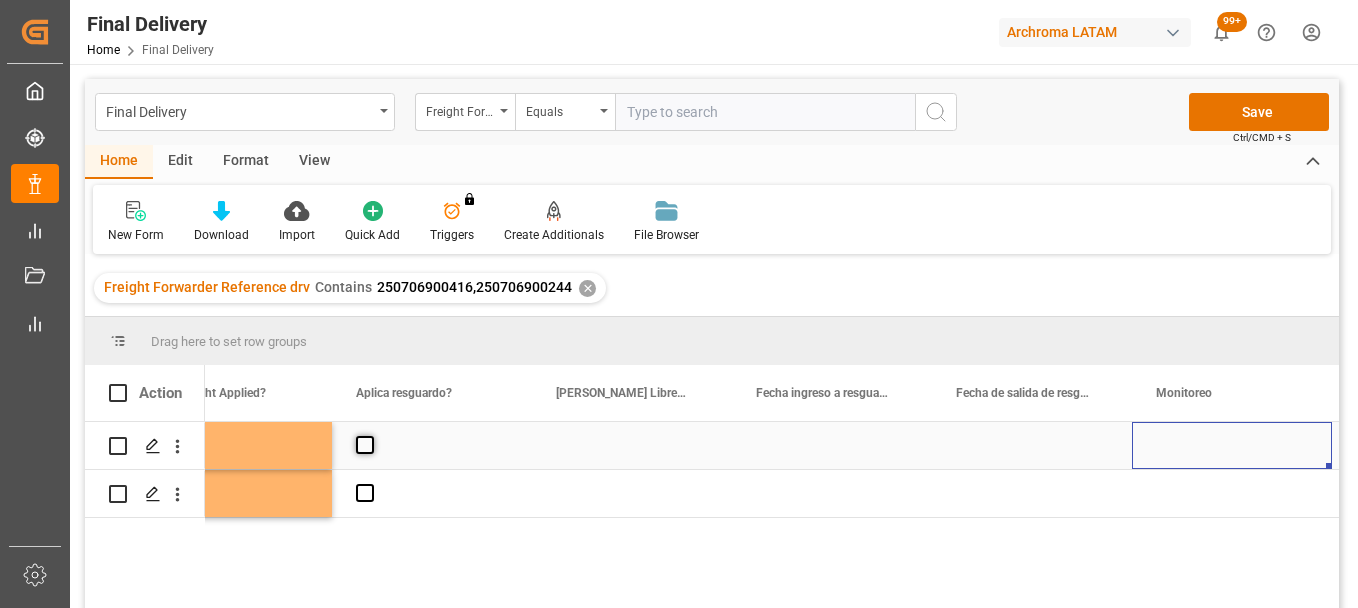click at bounding box center [365, 445] 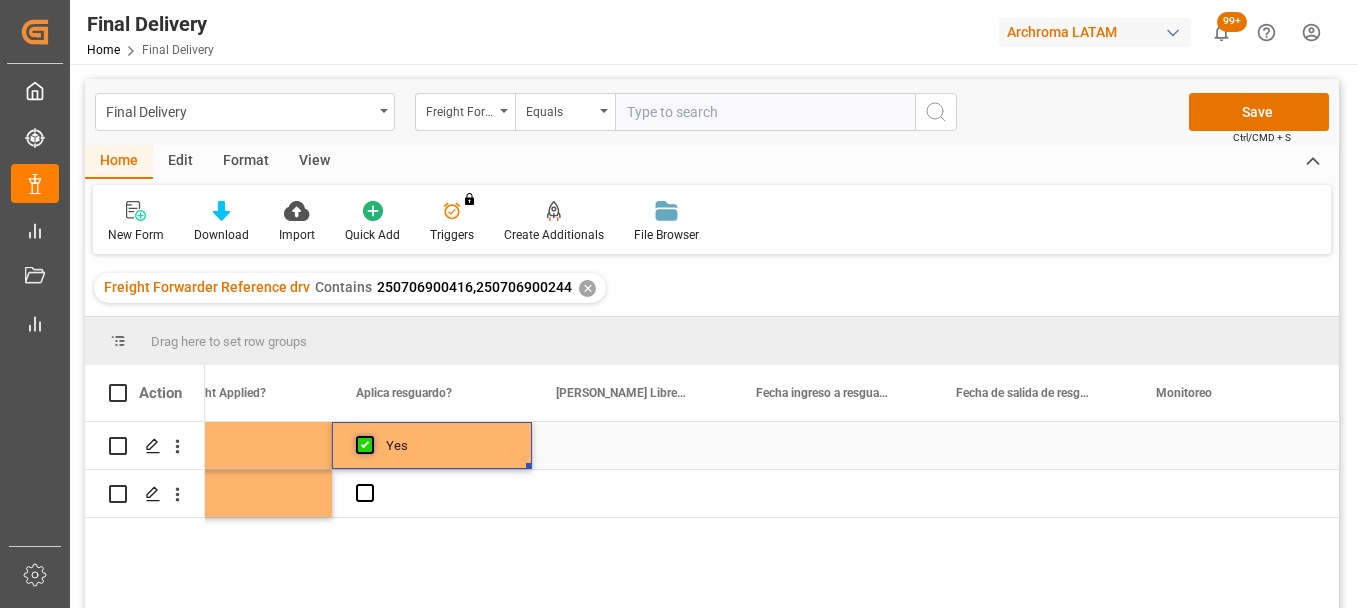 click at bounding box center [365, 445] 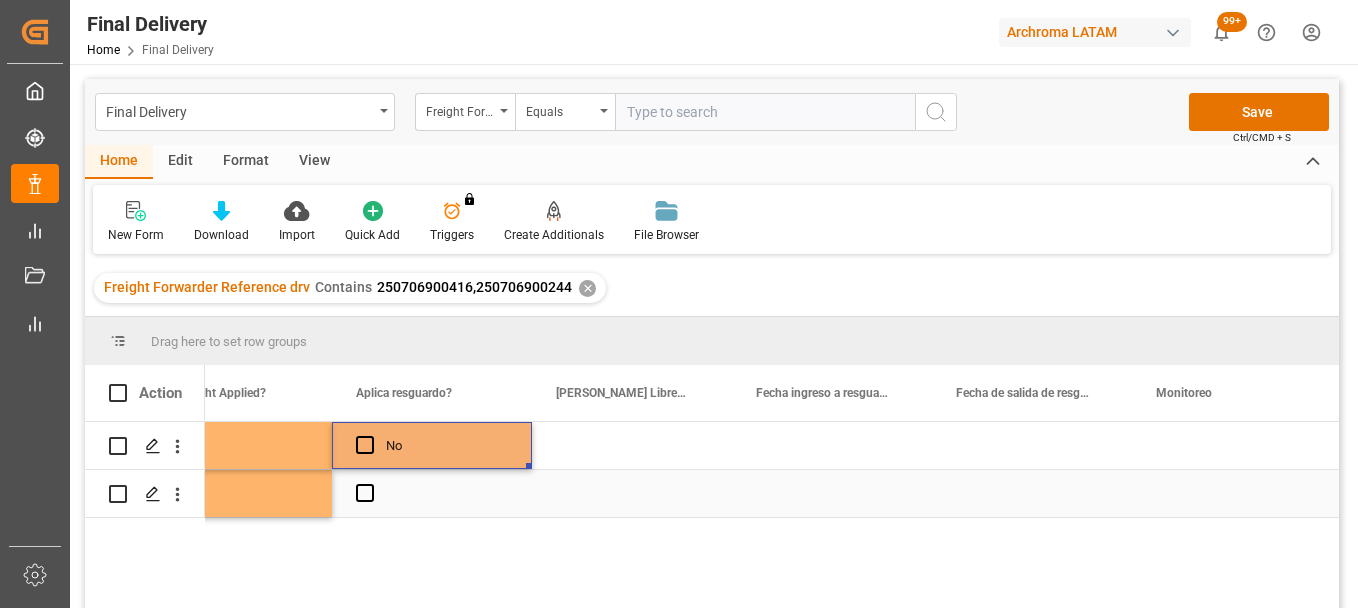 click at bounding box center [432, 493] 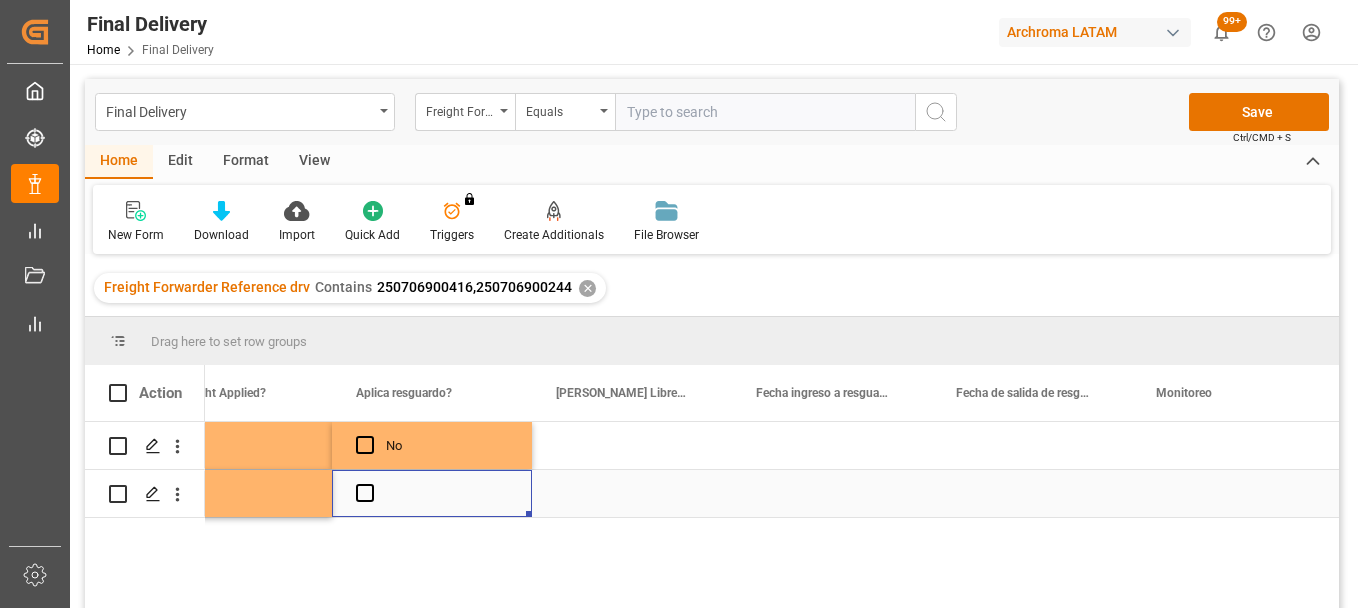 click at bounding box center (432, 493) 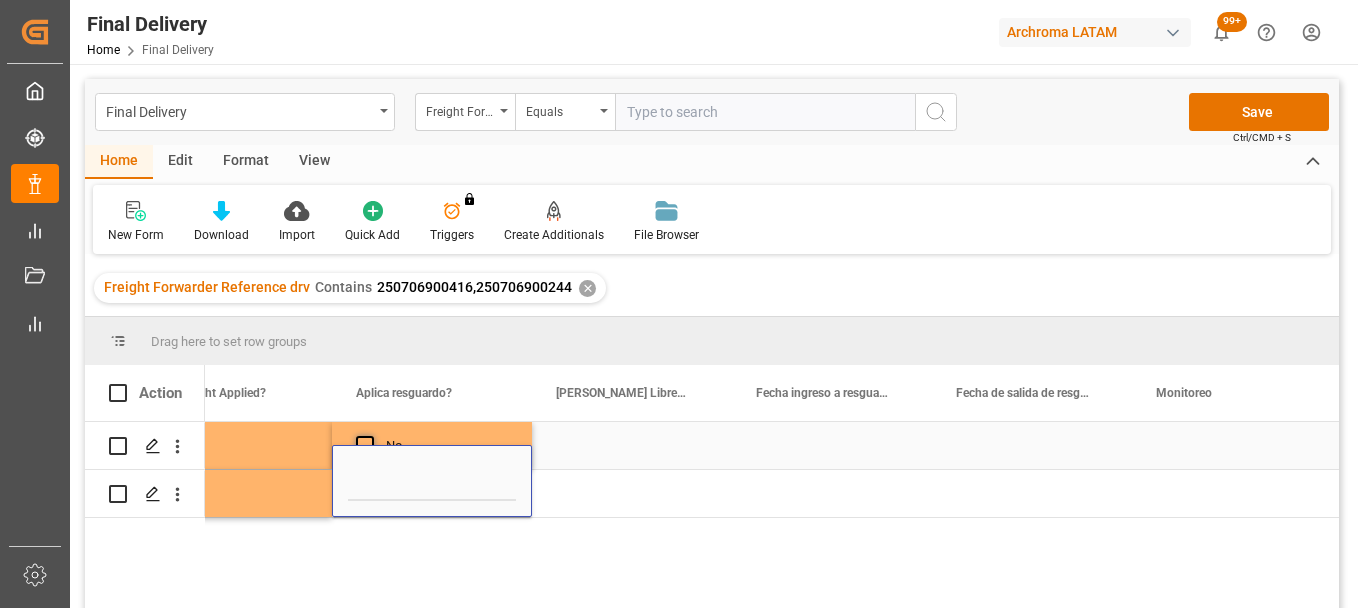 click at bounding box center (365, 445) 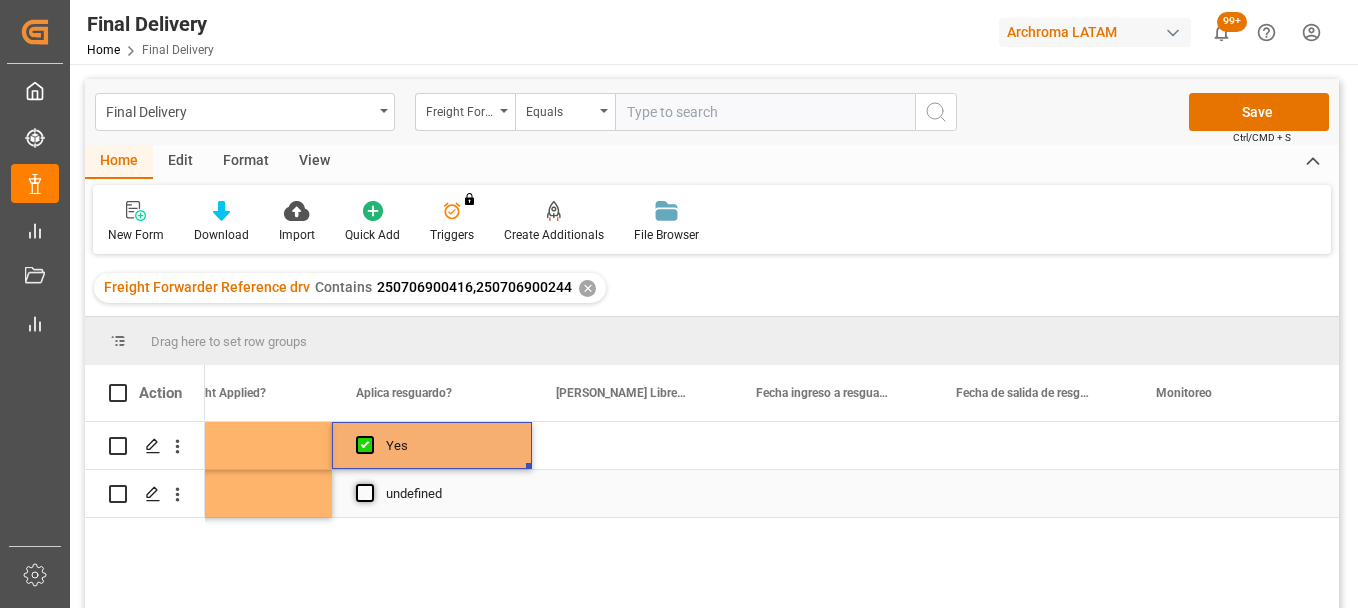 click at bounding box center (365, 493) 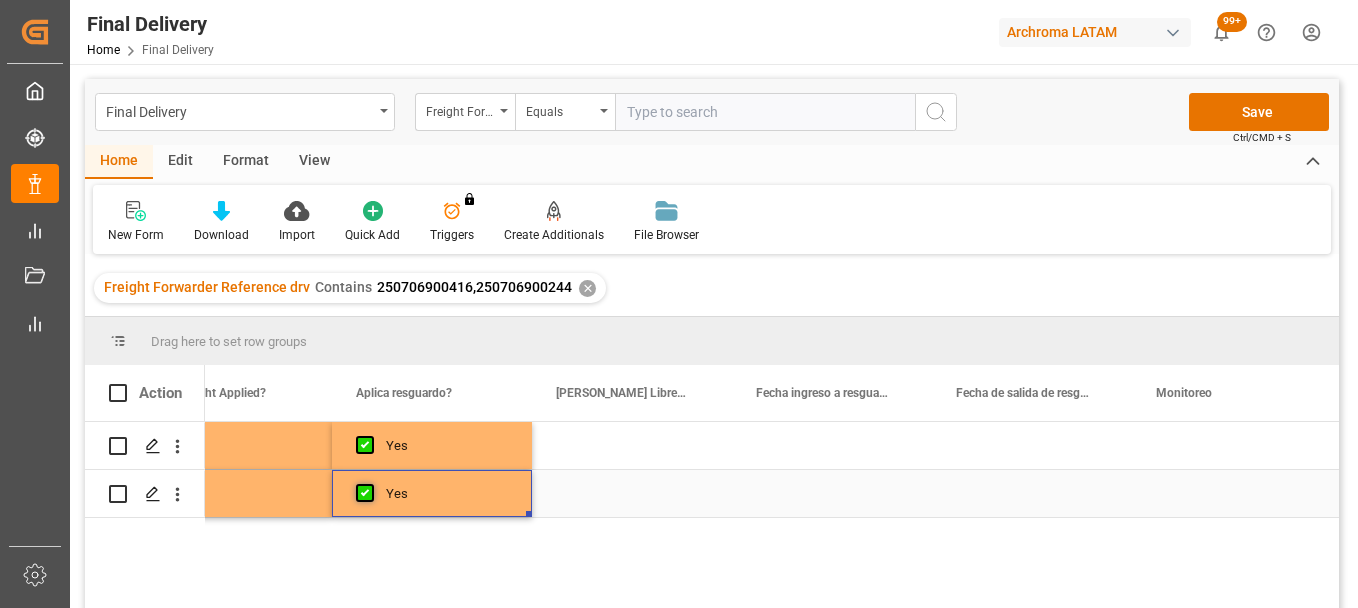 click at bounding box center (365, 493) 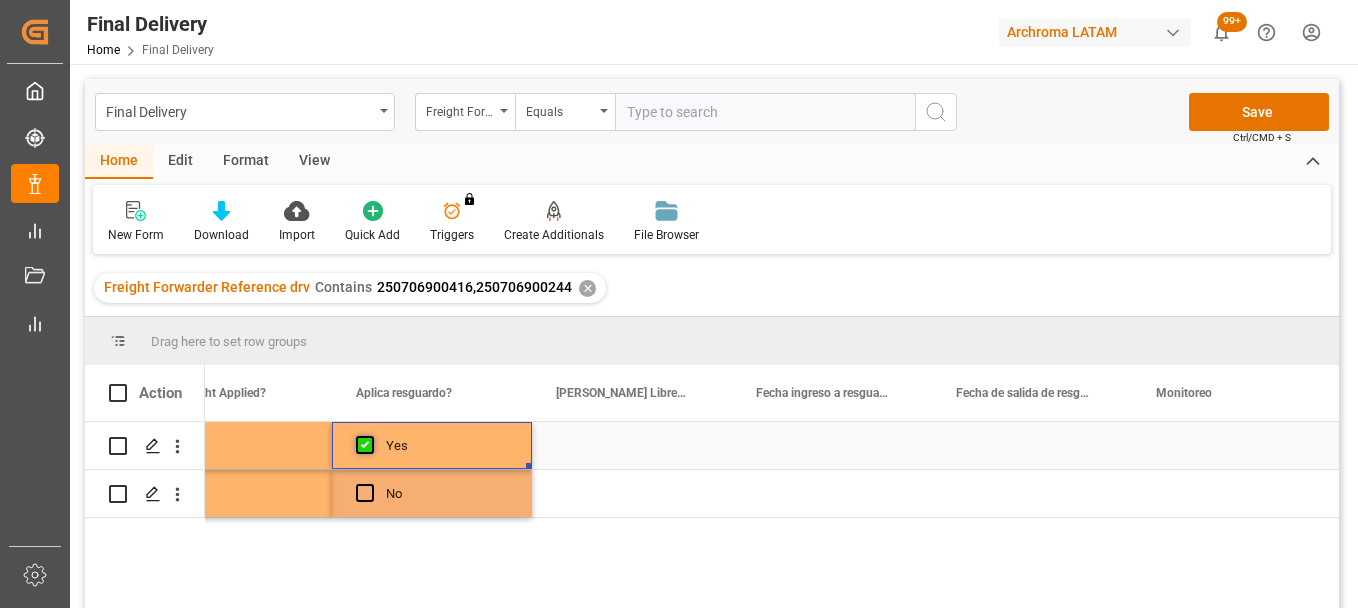 click at bounding box center (365, 445) 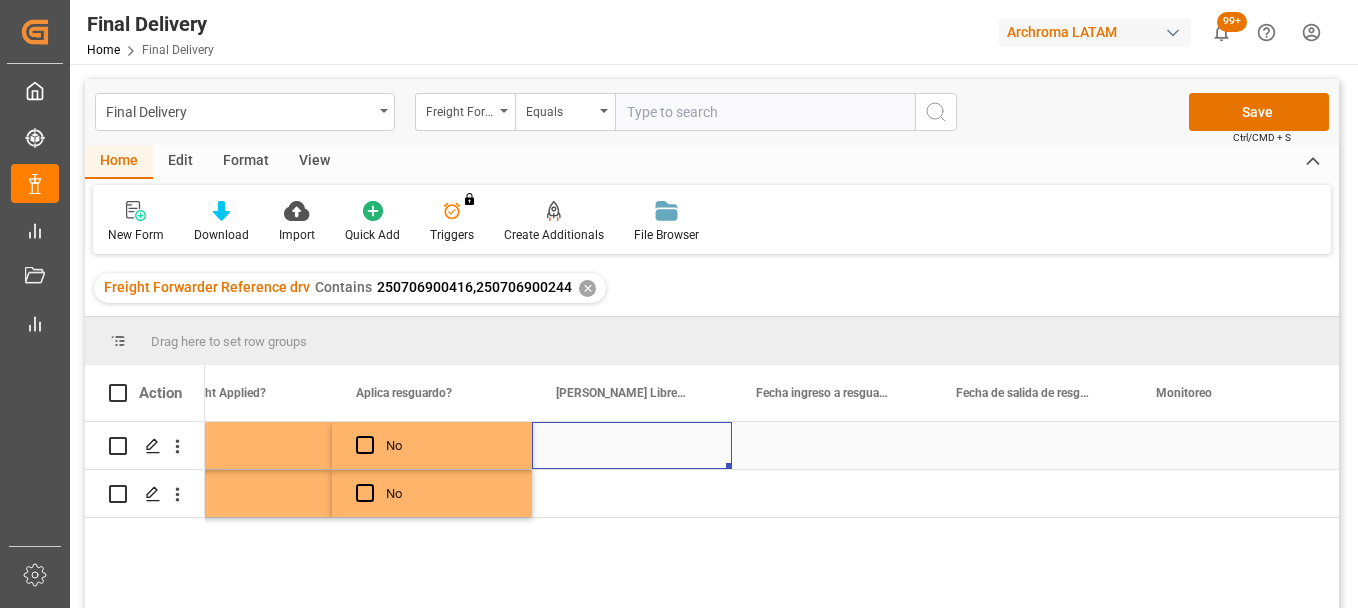 click at bounding box center [632, 445] 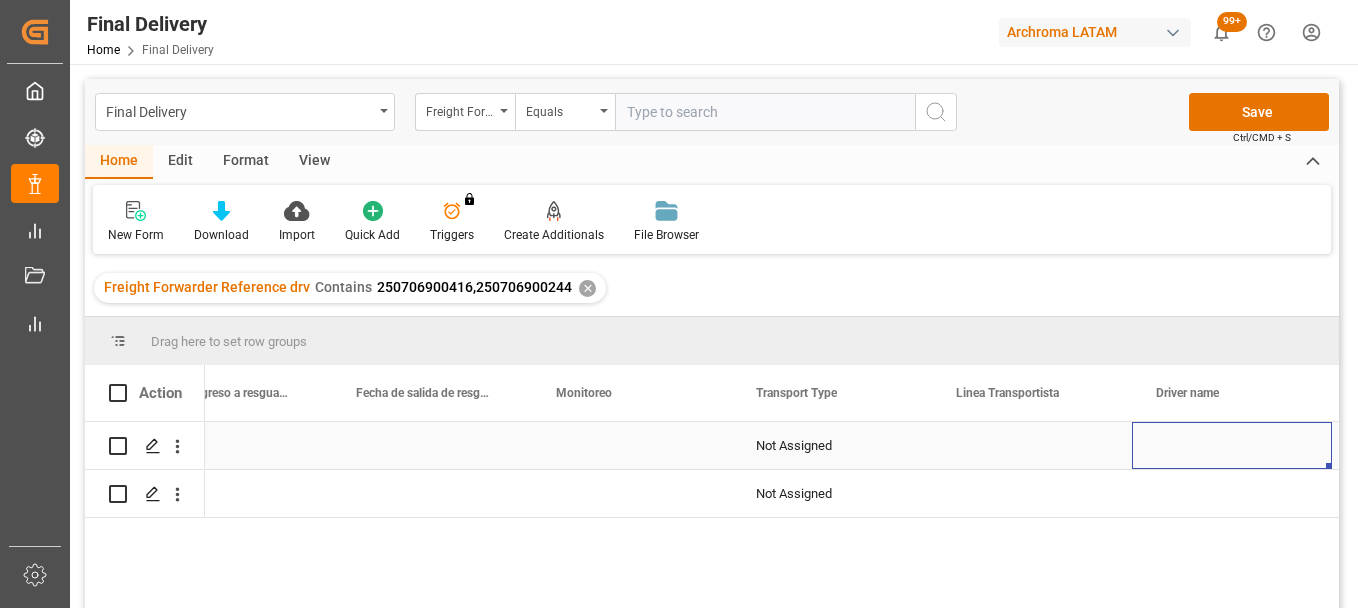 click at bounding box center [632, 445] 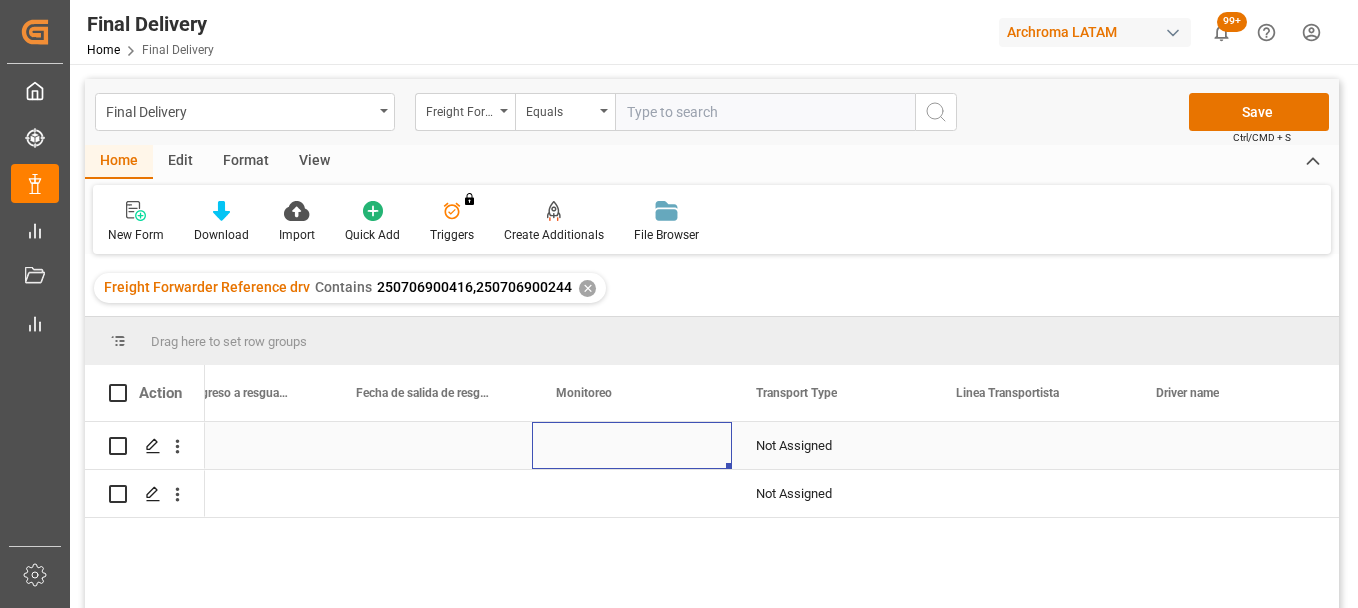 click at bounding box center [632, 445] 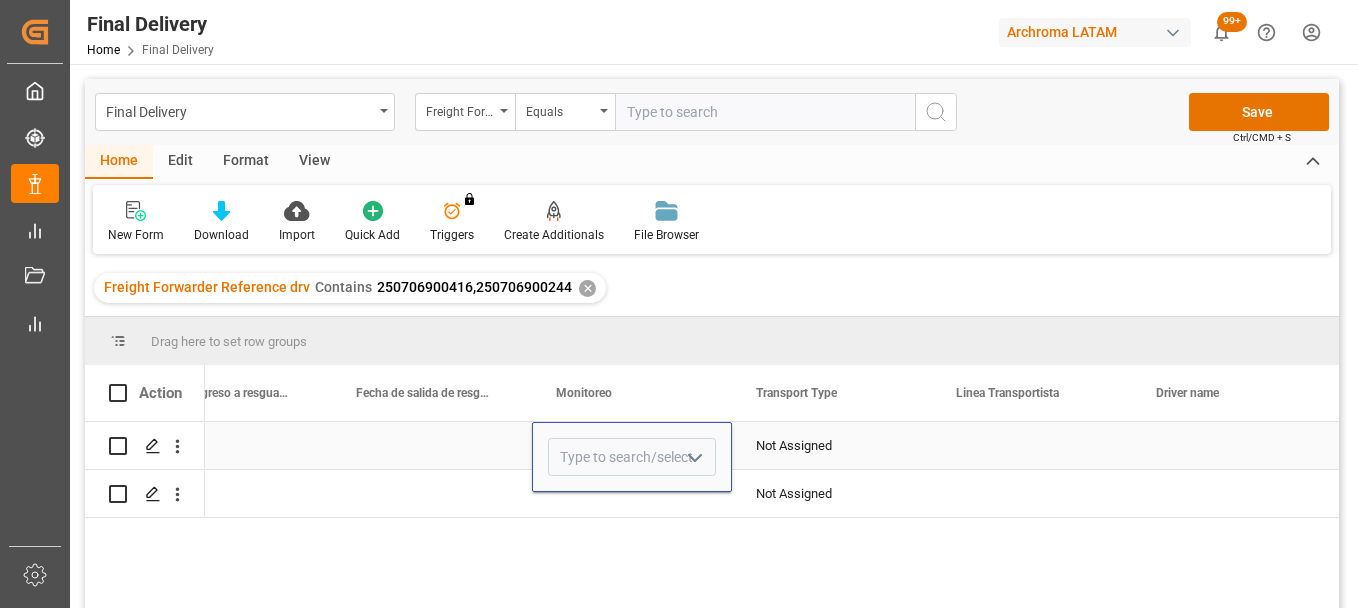 click at bounding box center [632, 457] 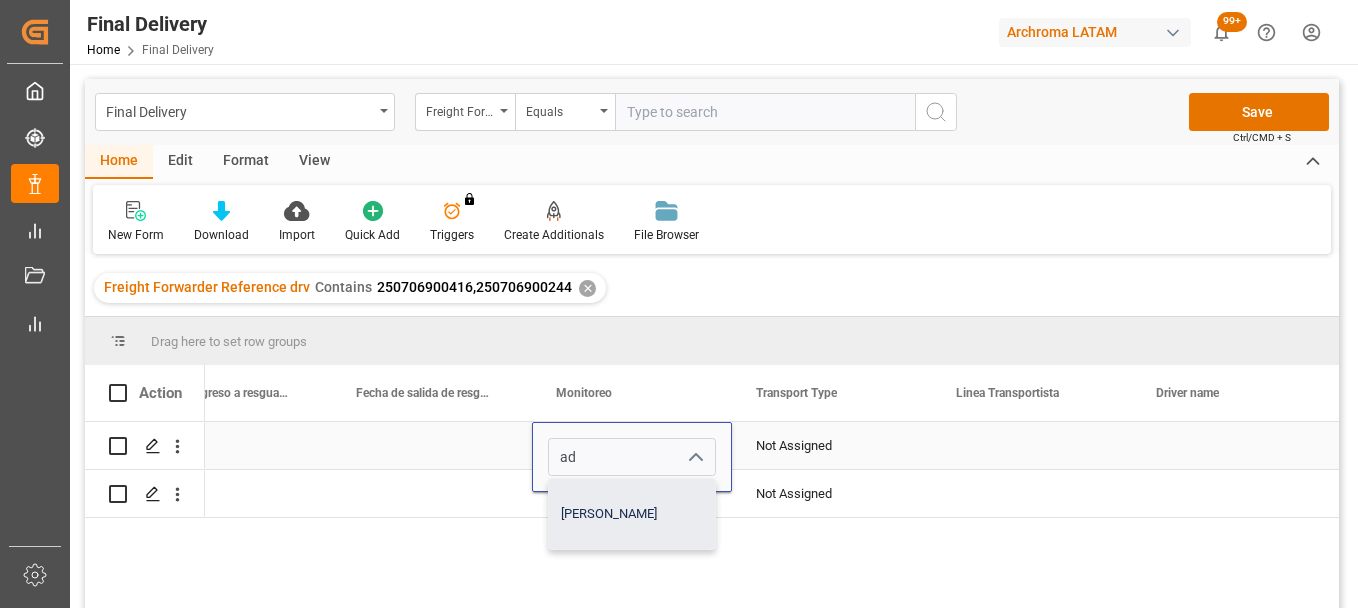 click on "Adrian Monroy" at bounding box center (632, 514) 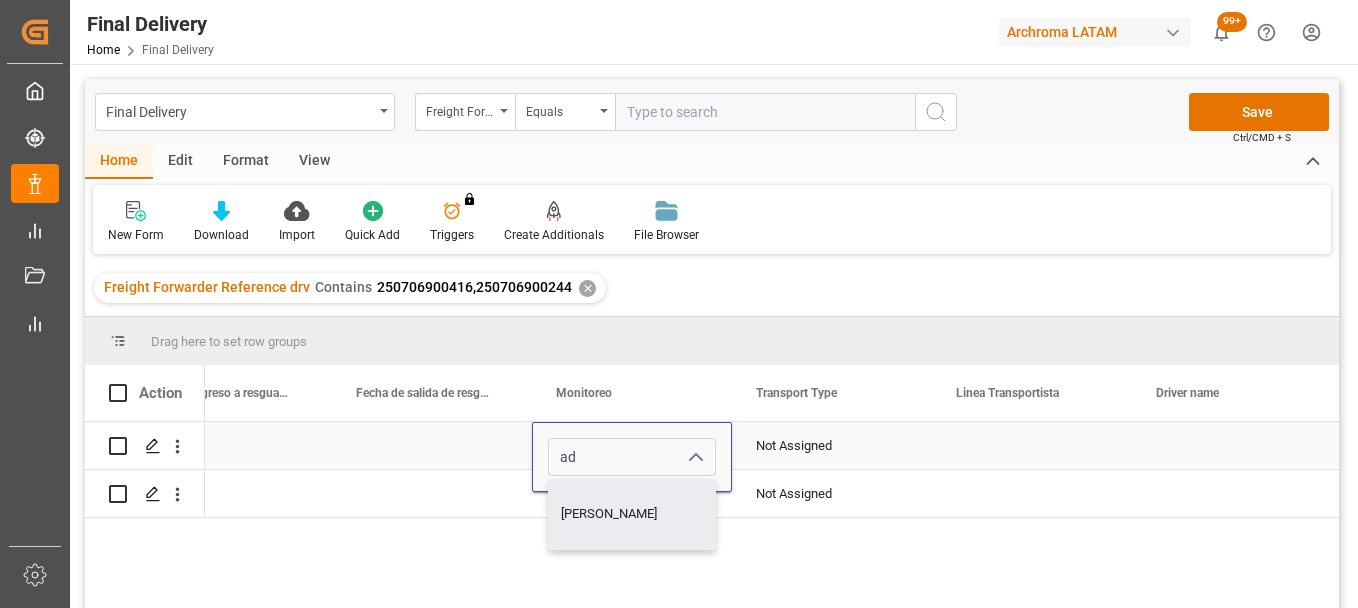 type on "Adrian Monroy" 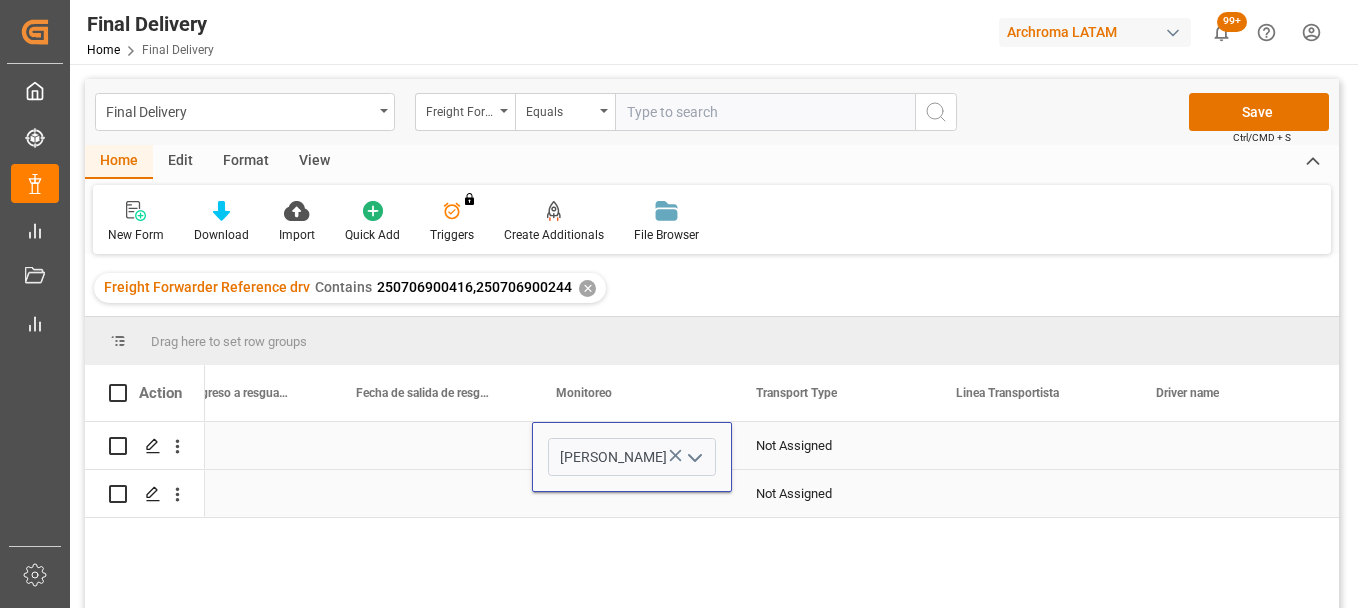 click at bounding box center [632, 493] 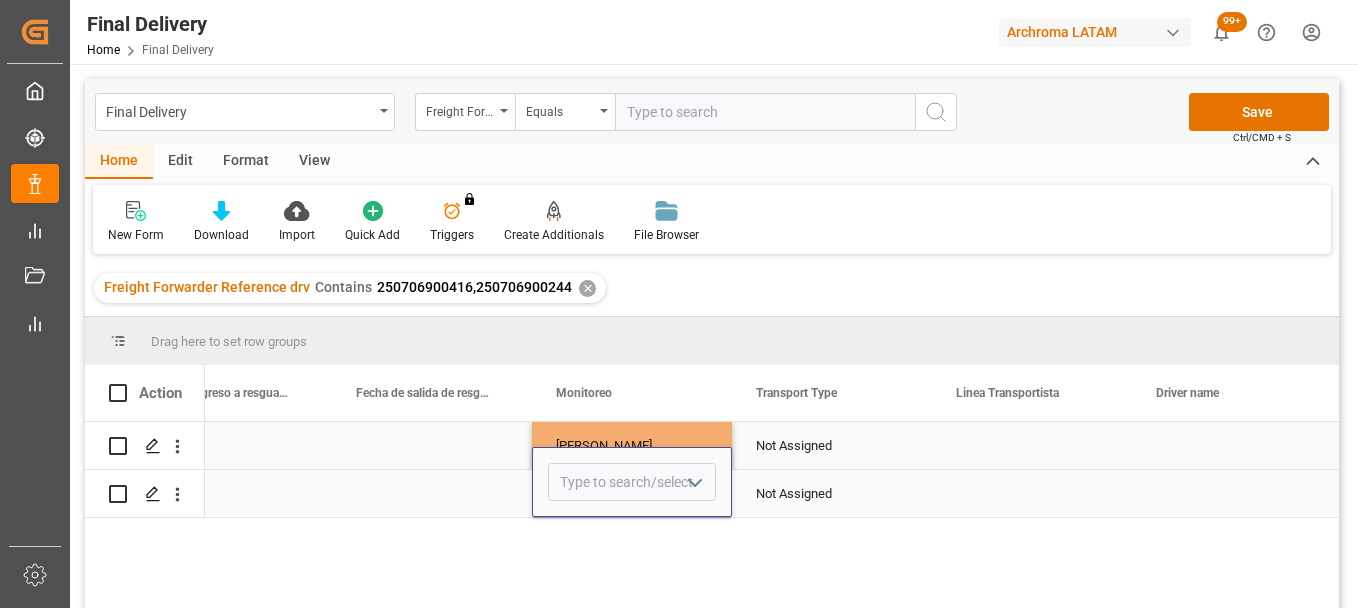 click at bounding box center [632, 482] 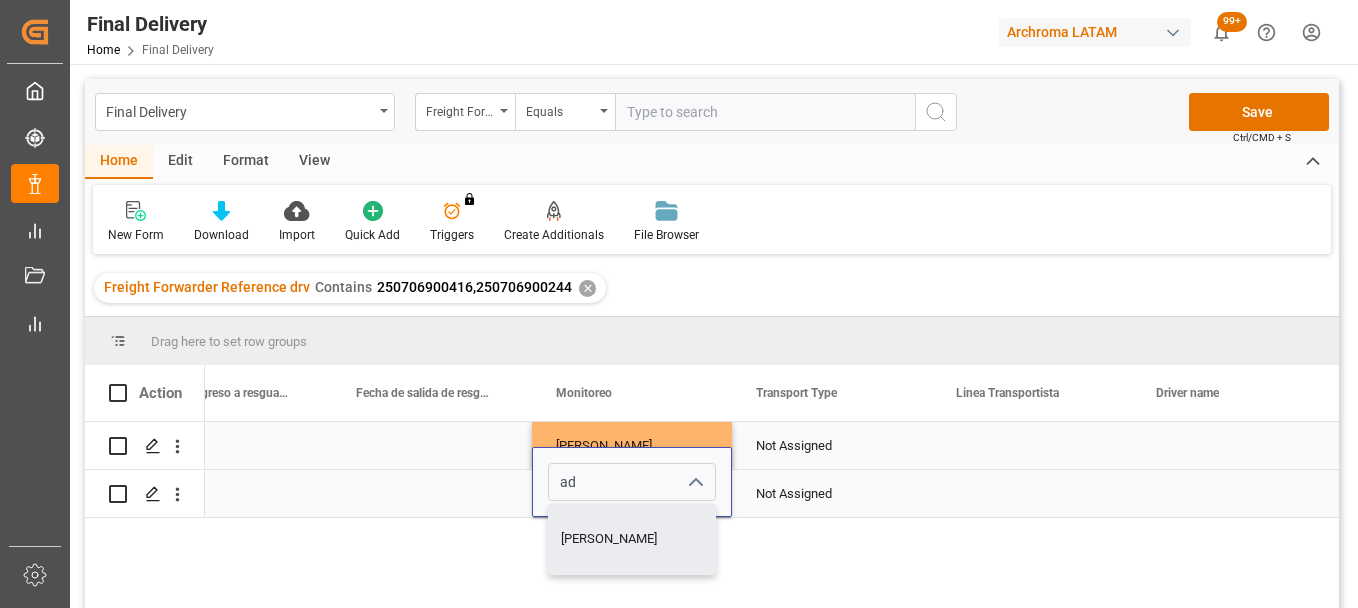 drag, startPoint x: 581, startPoint y: 532, endPoint x: 580, endPoint y: 446, distance: 86.00581 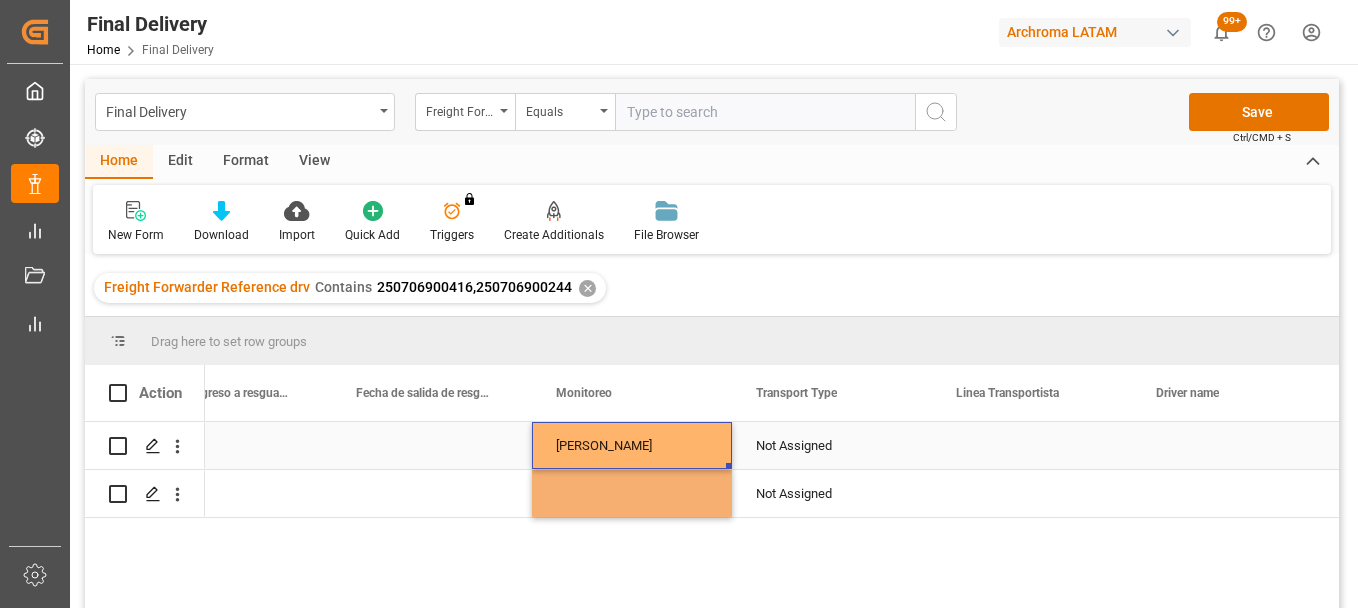 click on "Adrian Monroy" at bounding box center [632, 446] 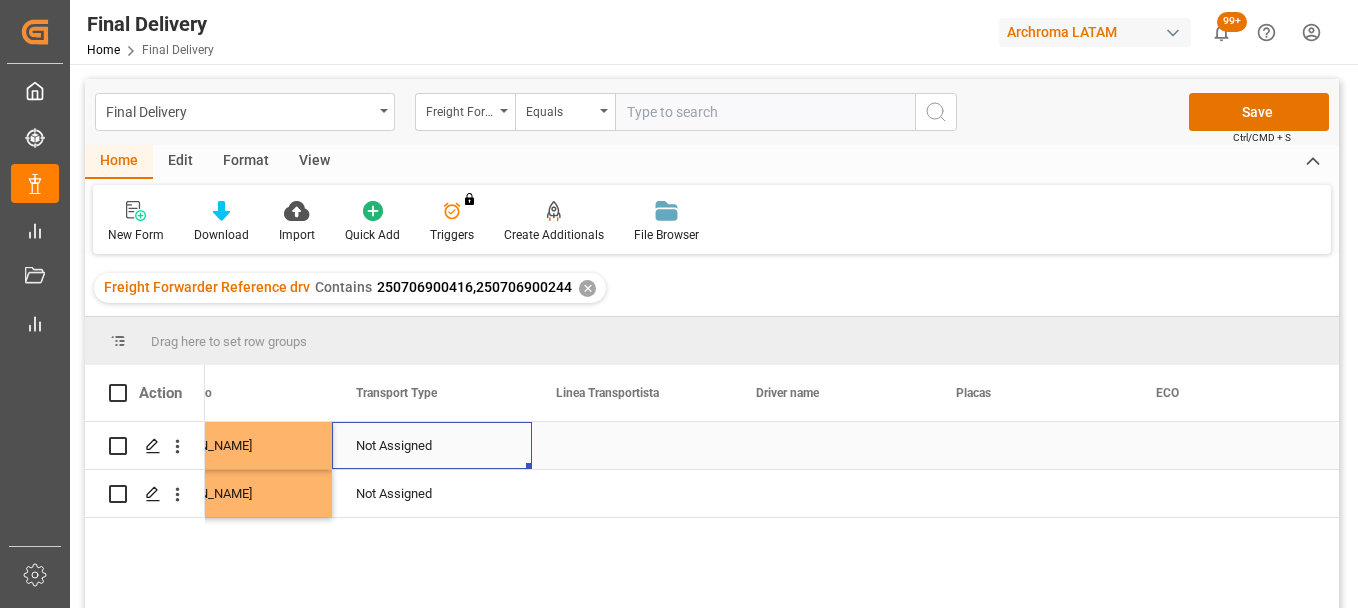 click on "Not Assigned" at bounding box center (432, 446) 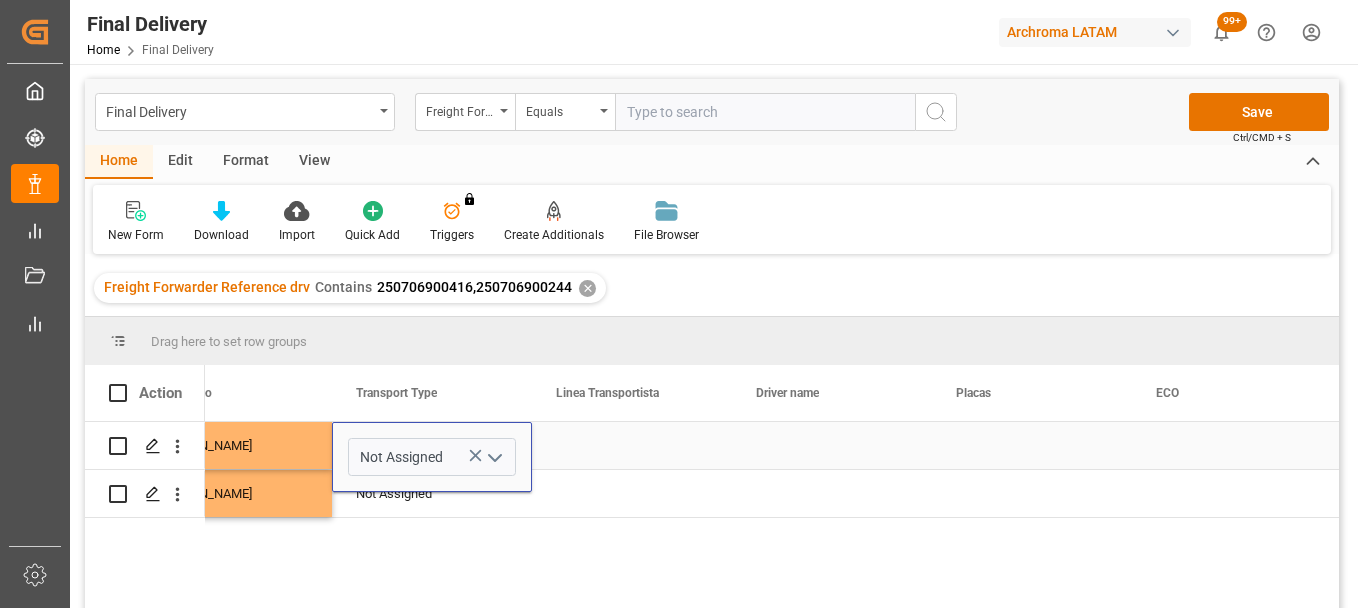 click at bounding box center (475, 455) 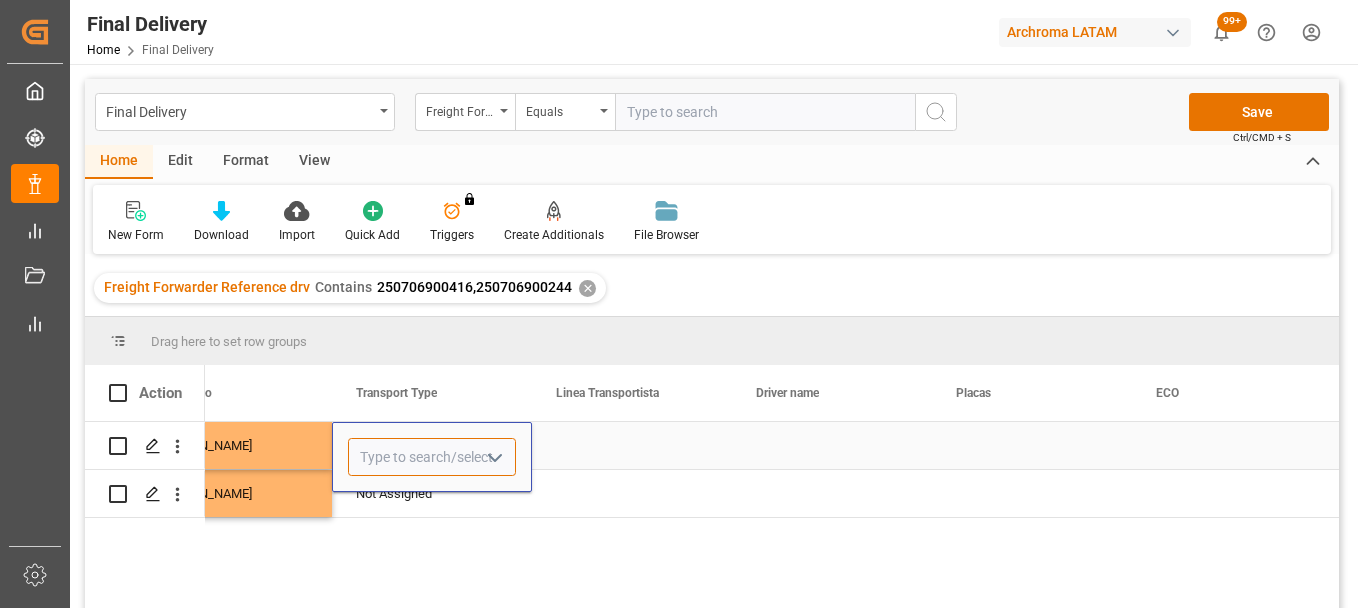 click at bounding box center [432, 457] 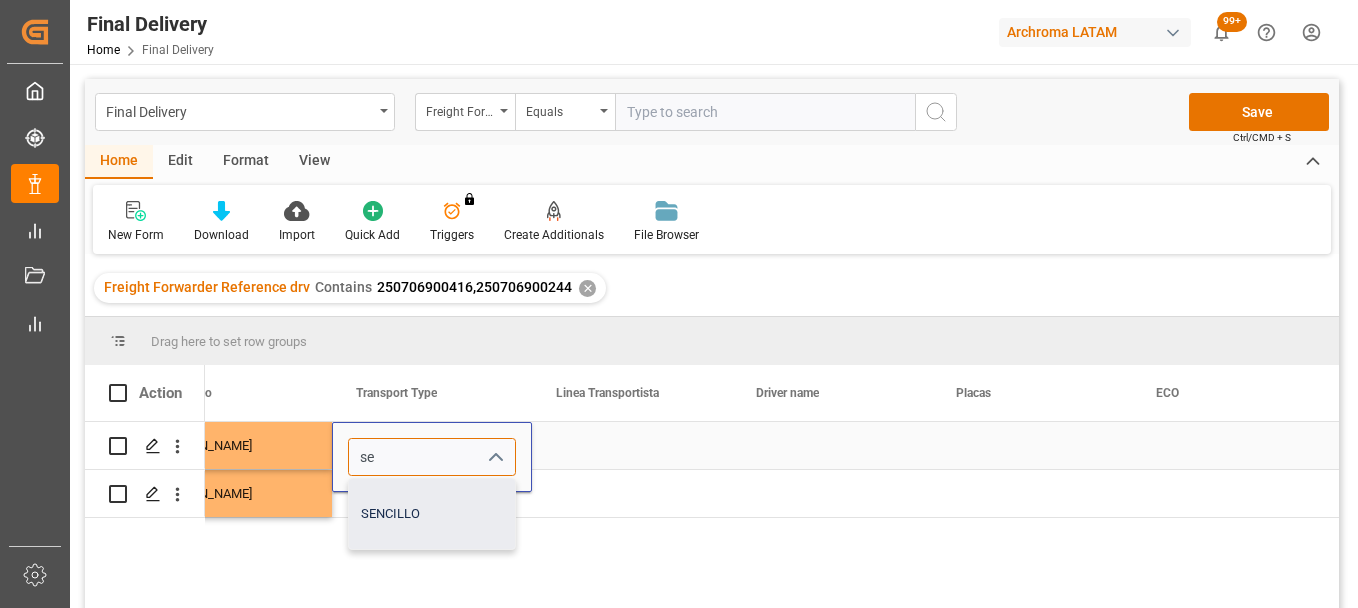 click on "SENCILLO" at bounding box center [432, 514] 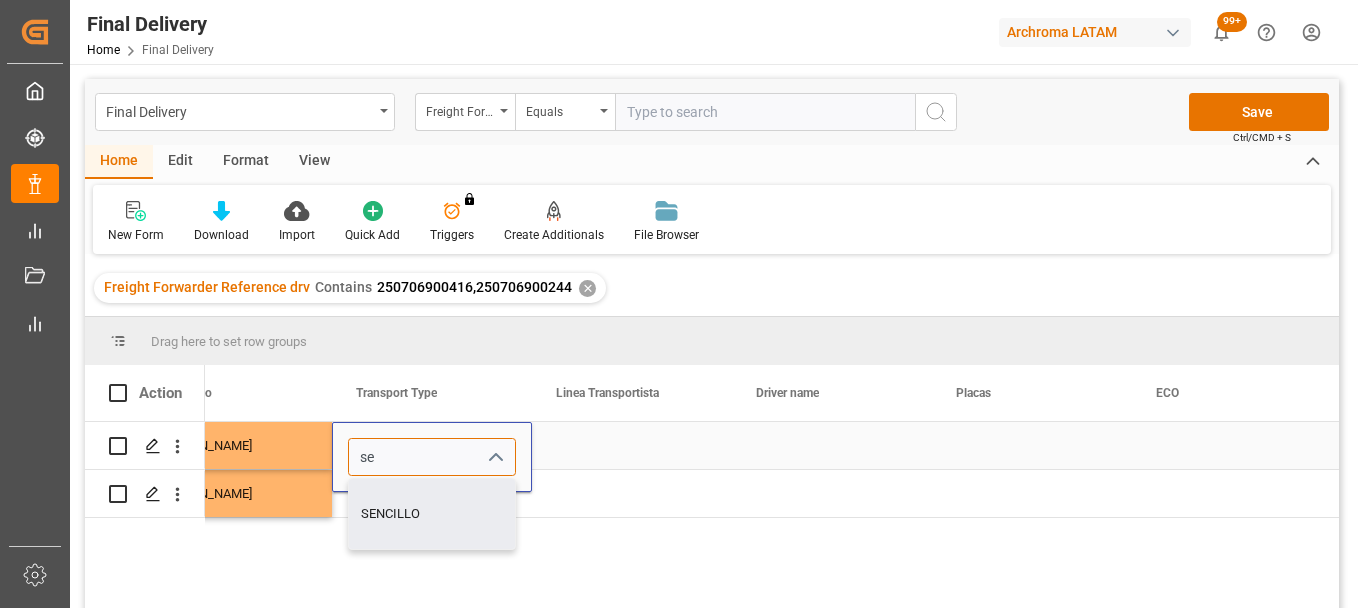 type on "SENCILLO" 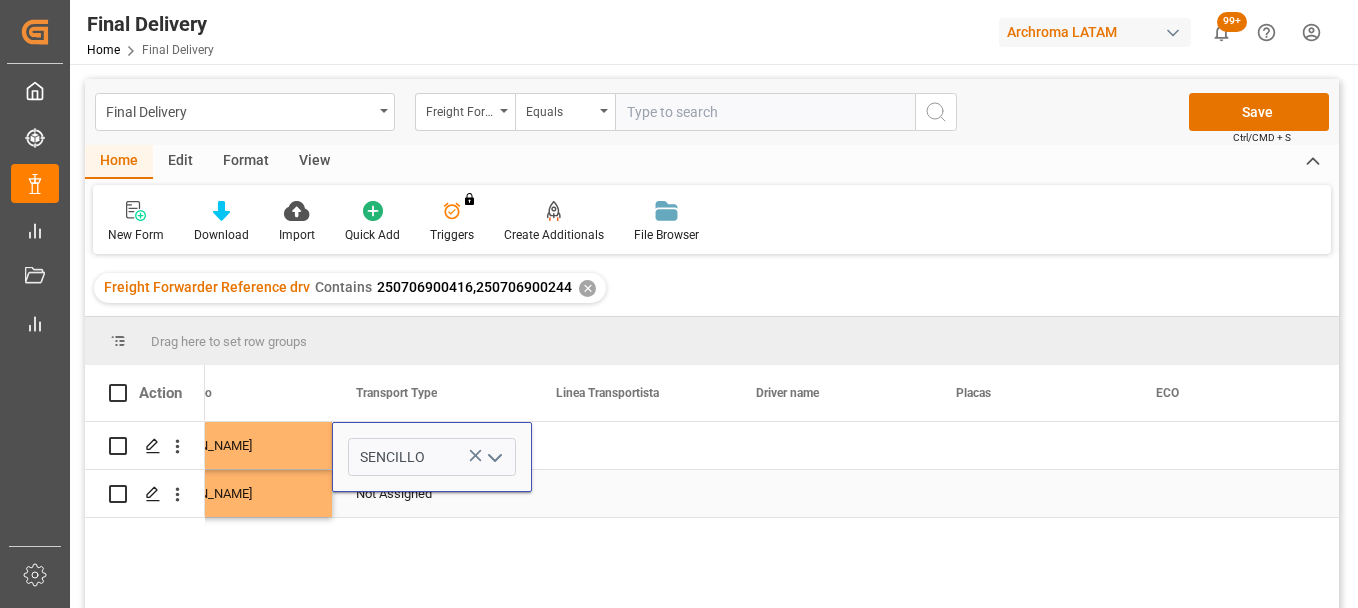 click on "Not Assigned" at bounding box center [432, 494] 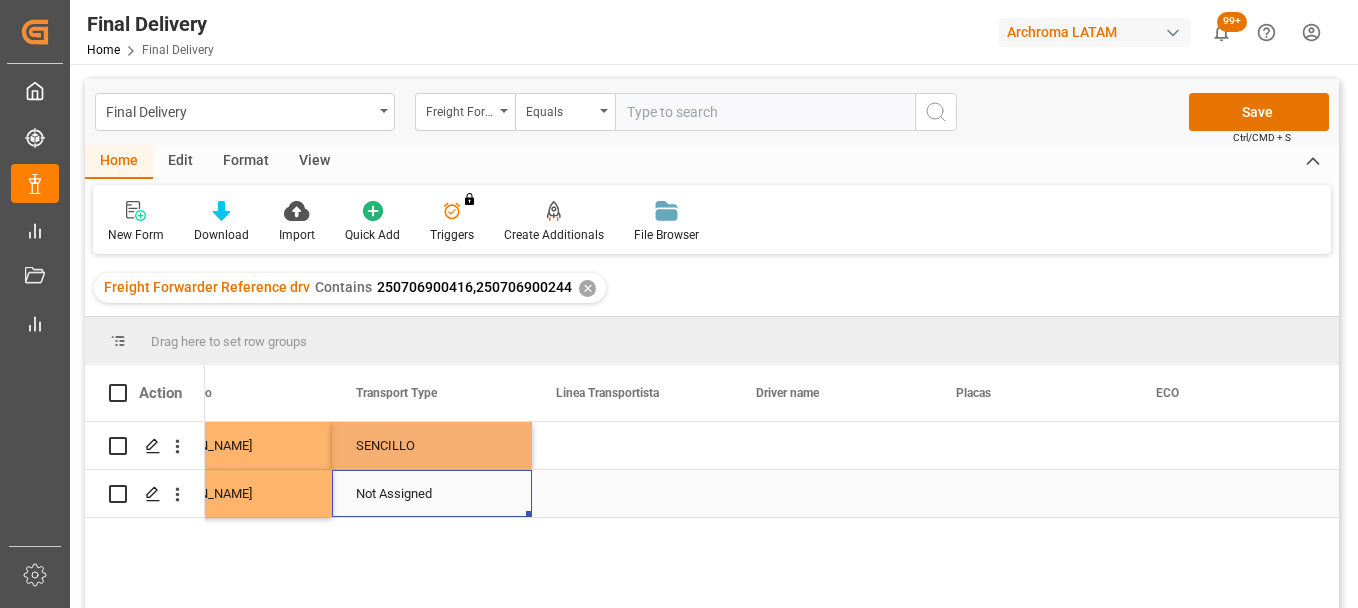 click on "Not Assigned" at bounding box center [432, 494] 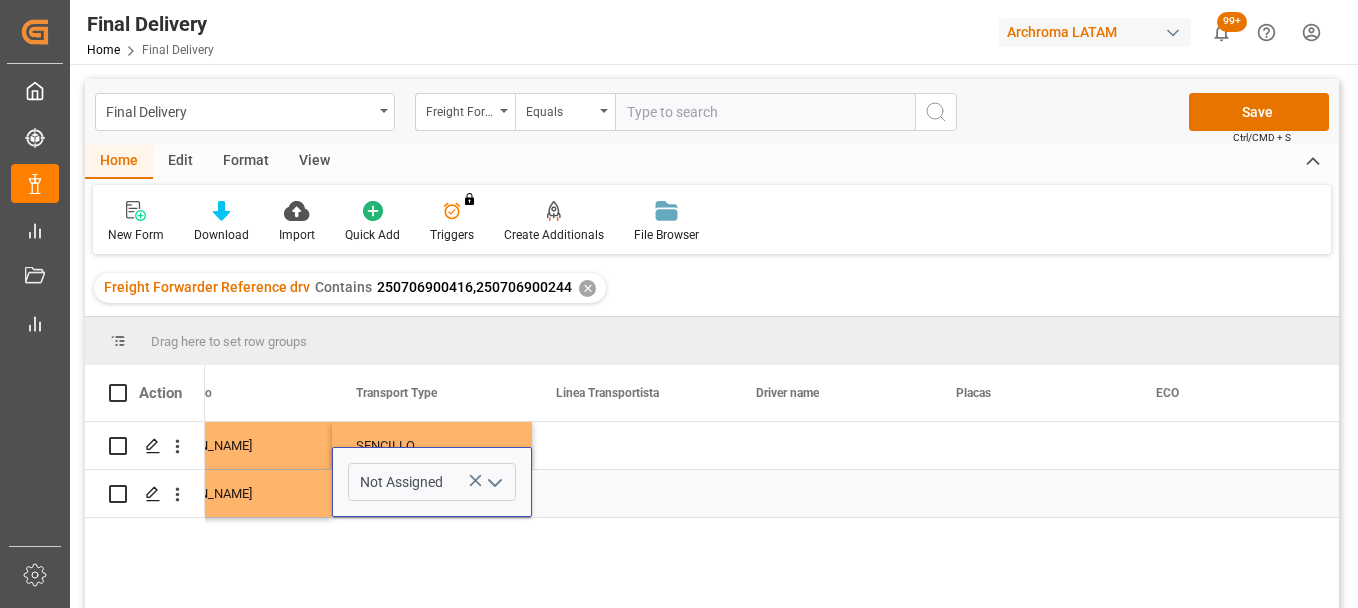 click 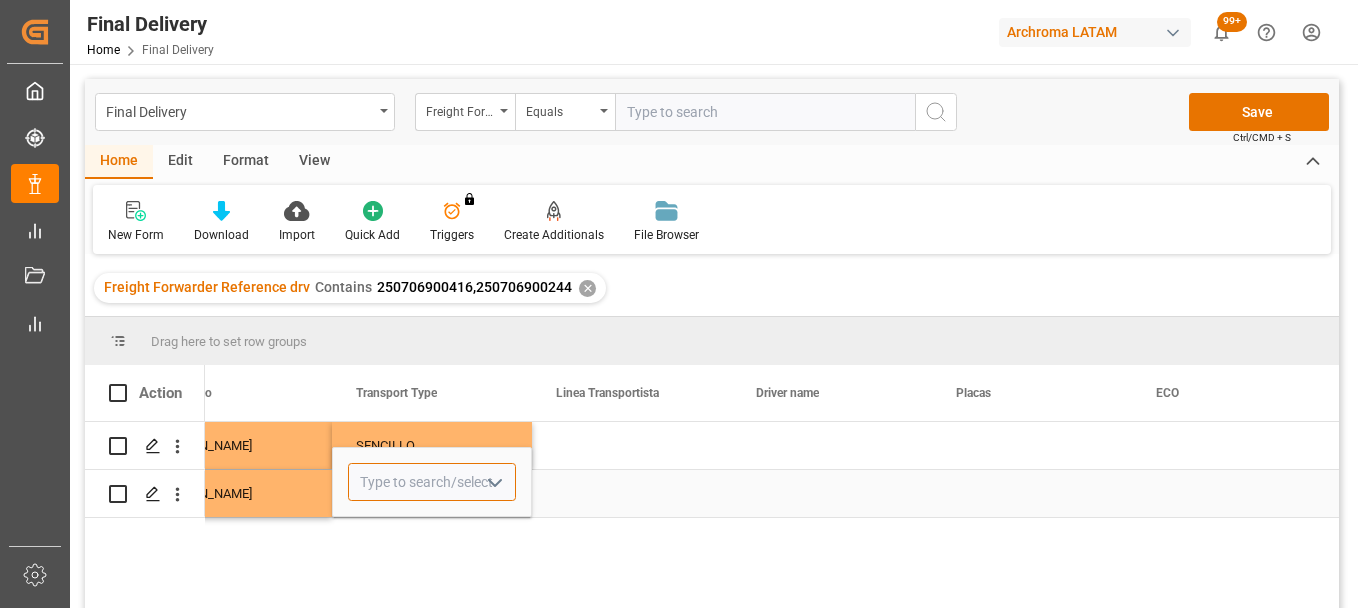 click at bounding box center (432, 482) 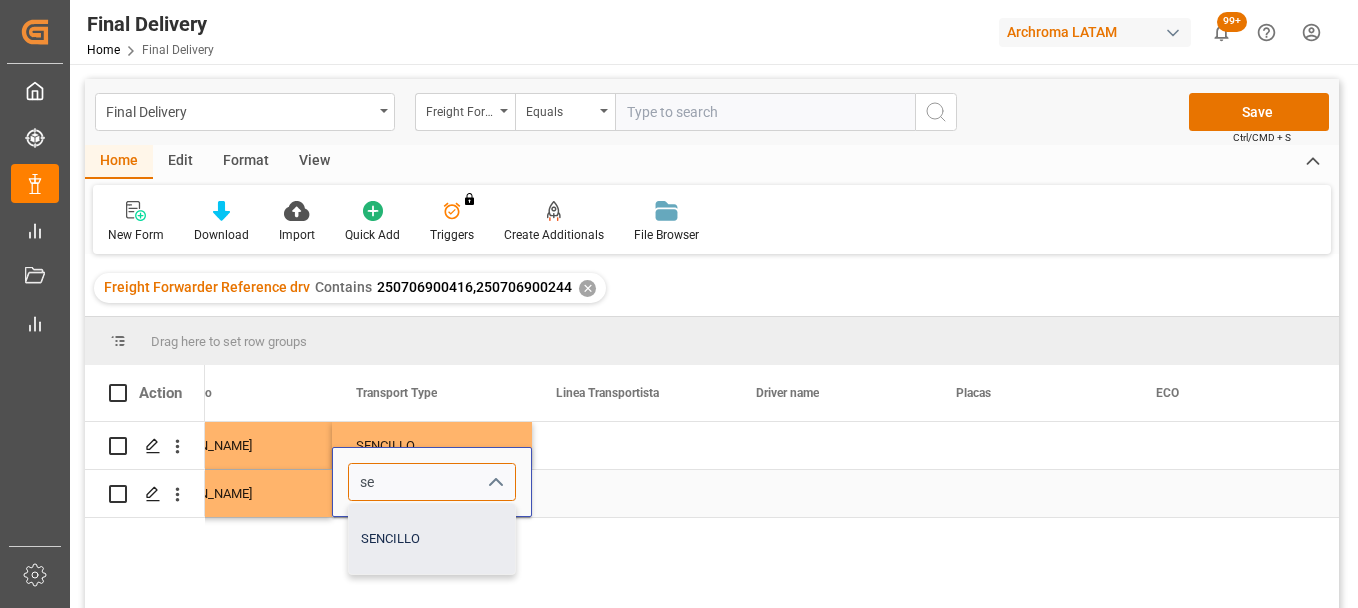 click on "SENCILLO" at bounding box center (432, 539) 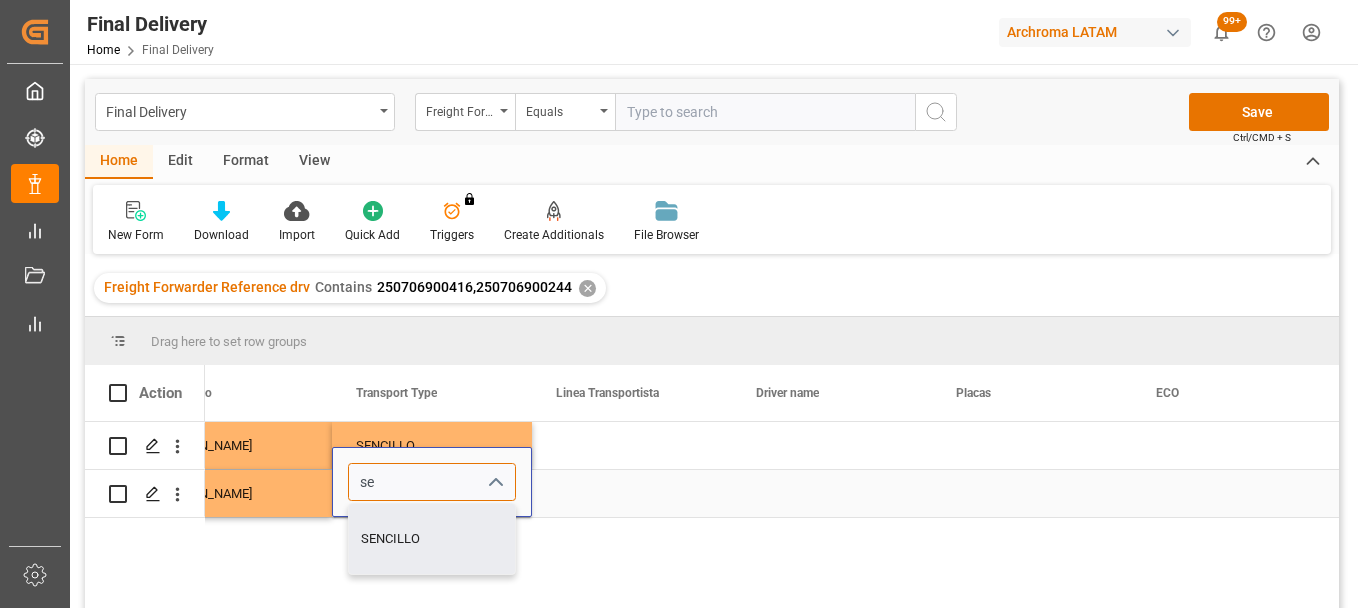 type on "SENCILLO" 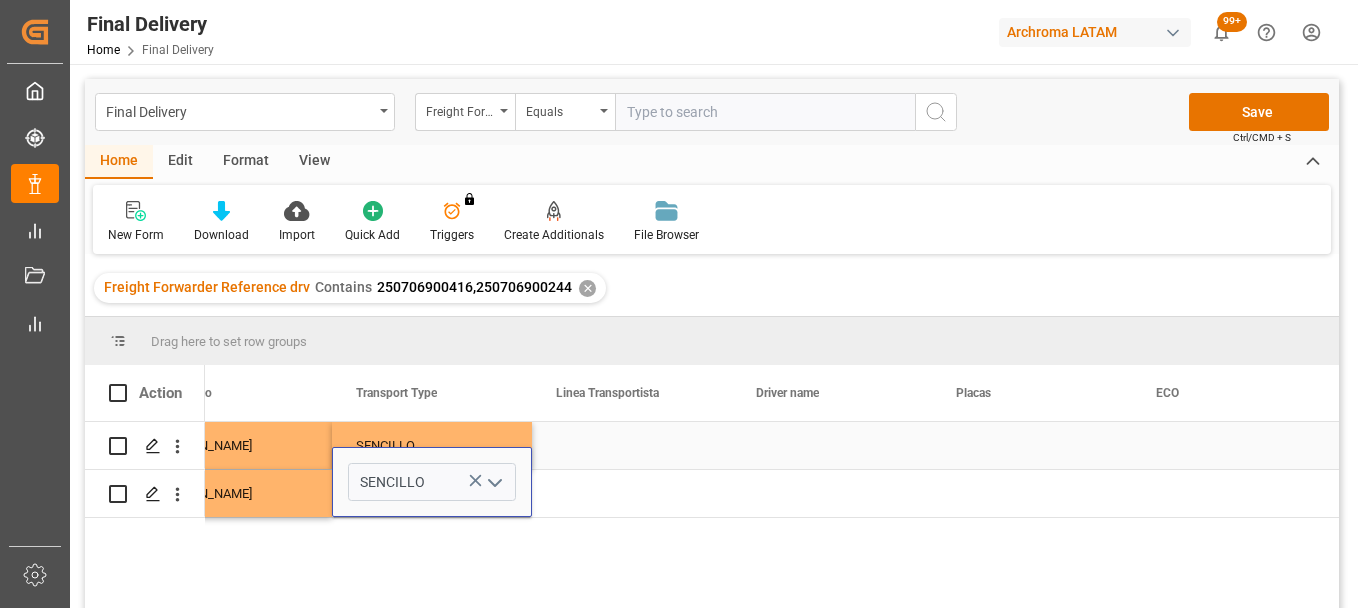 click at bounding box center (632, 445) 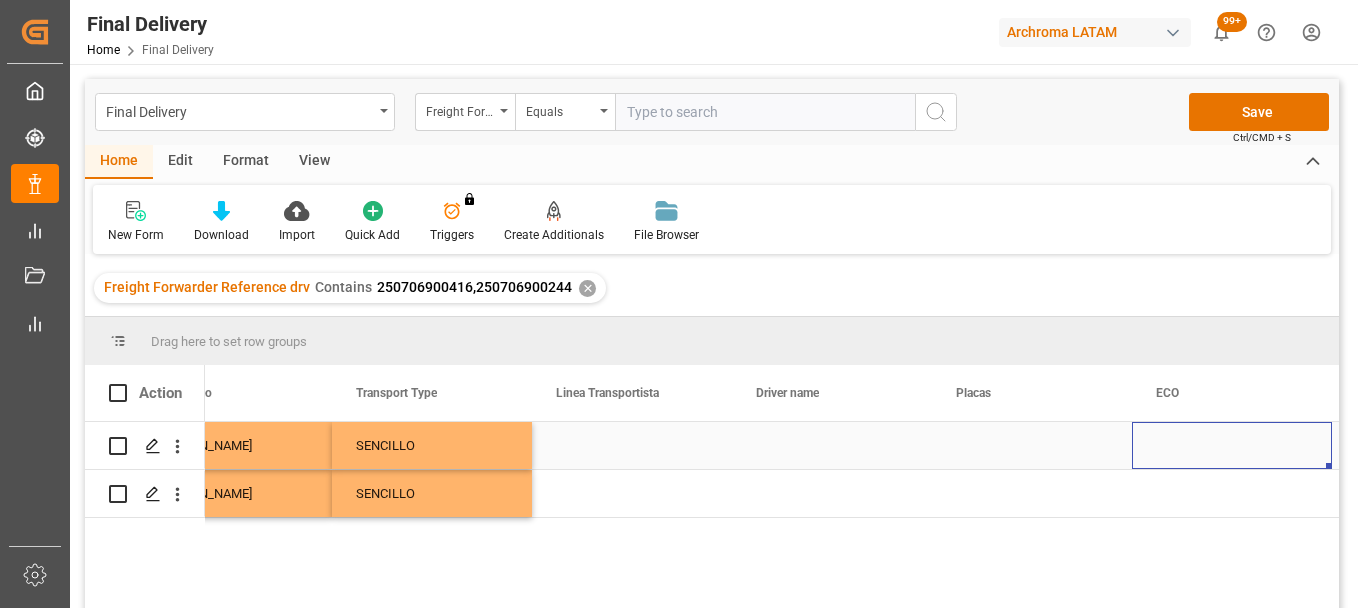click at bounding box center [632, 445] 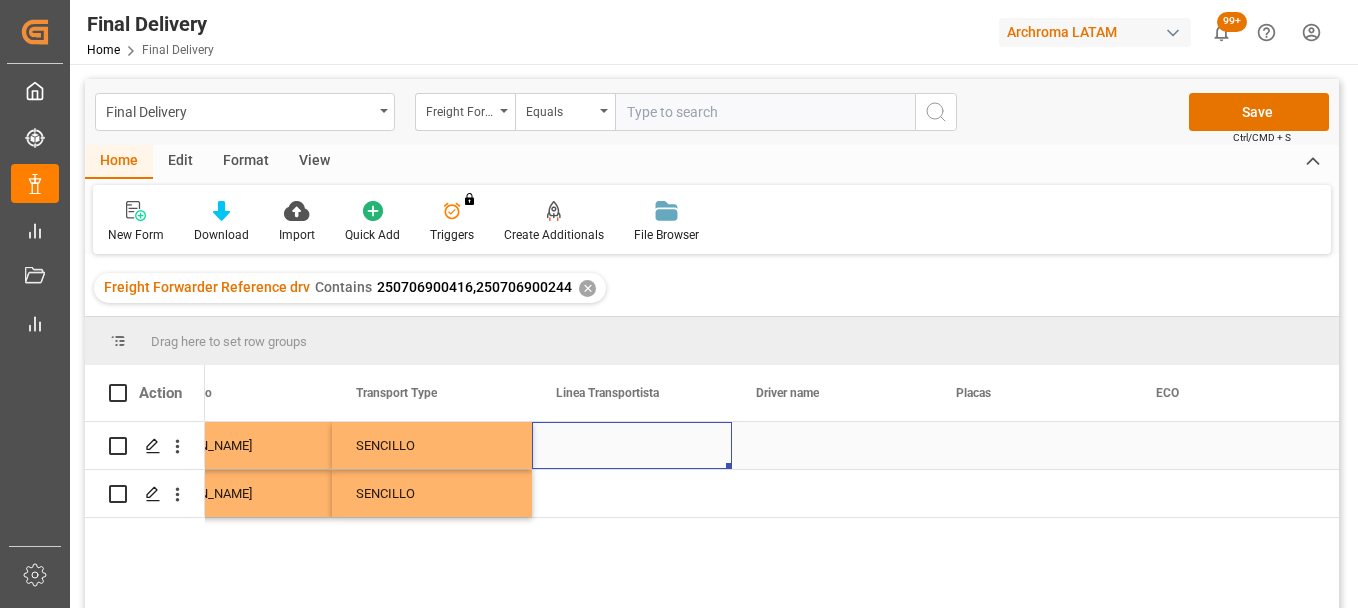 click at bounding box center (632, 445) 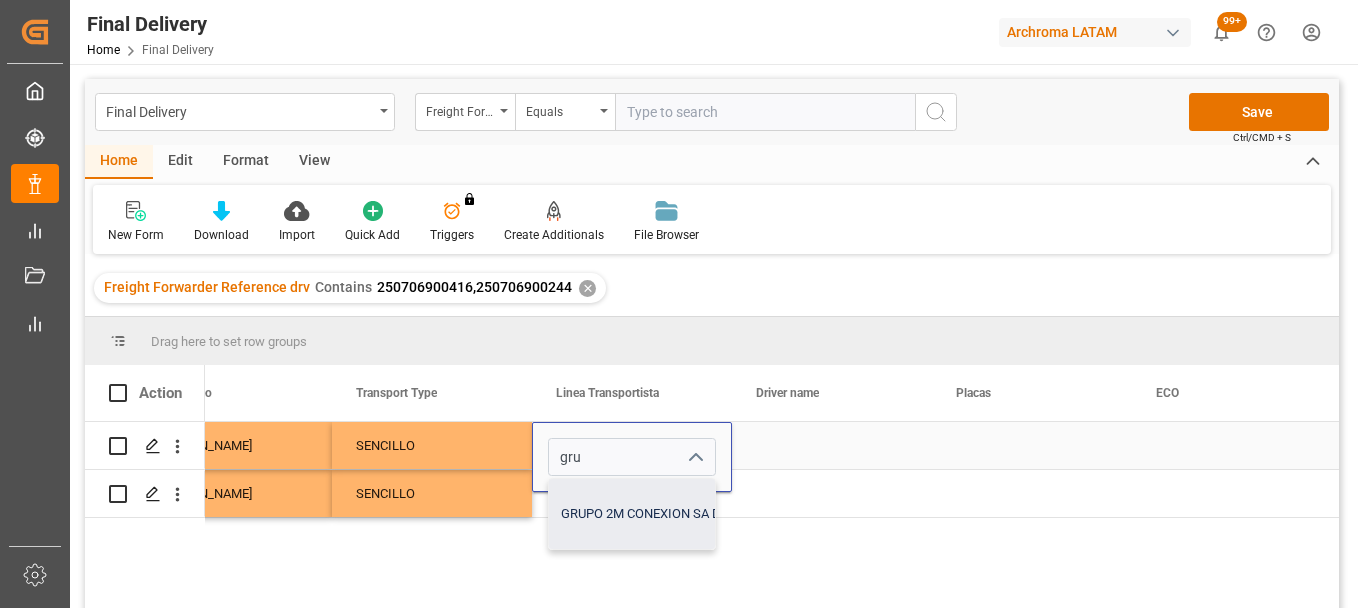 click on "GRUPO 2M CONEXION SA DE CV" at bounding box center (654, 514) 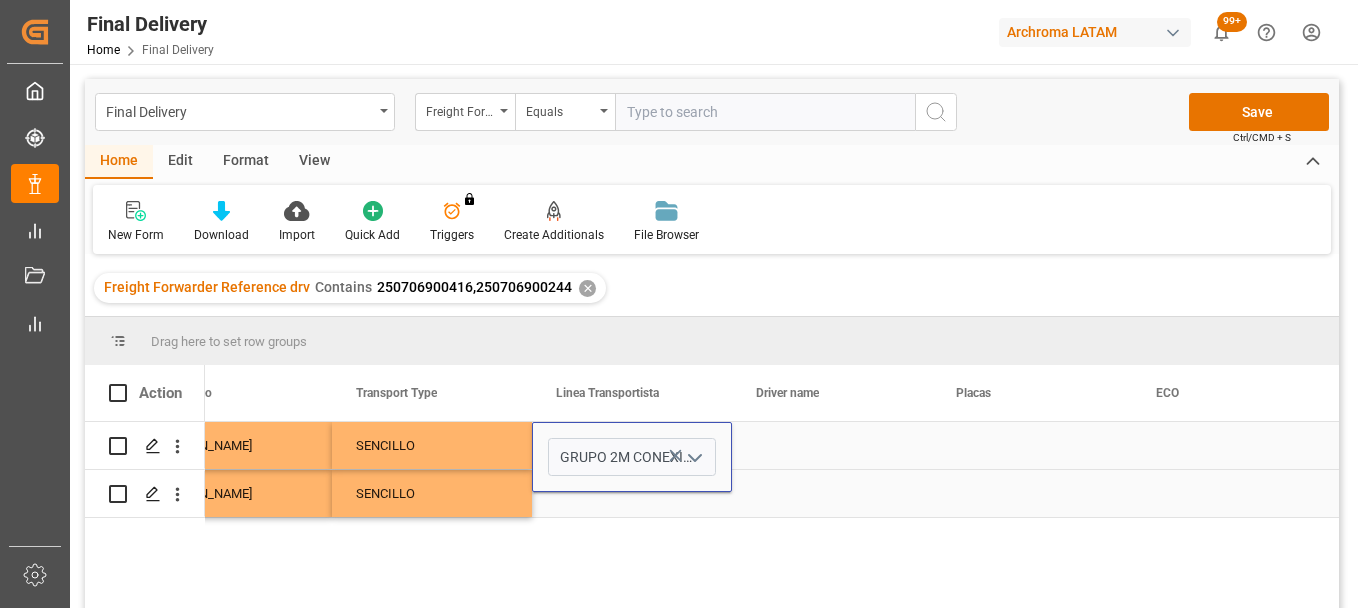 type on "GRUPO 2M CONEXION SA DE CV" 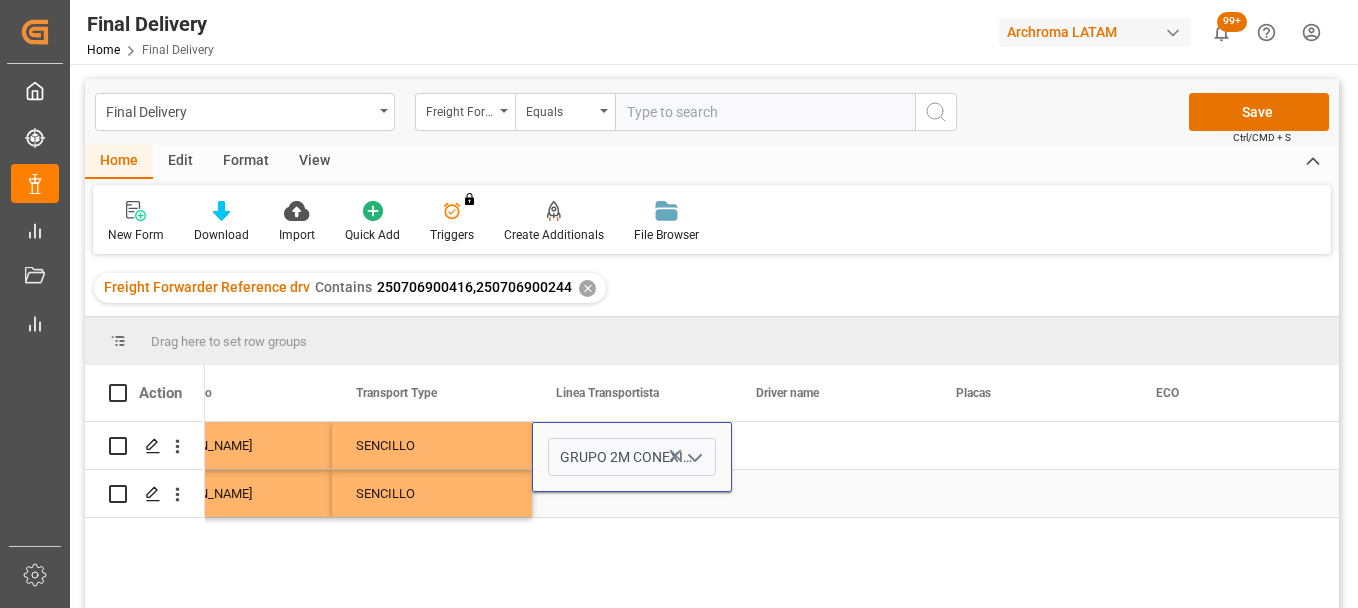 click at bounding box center [632, 493] 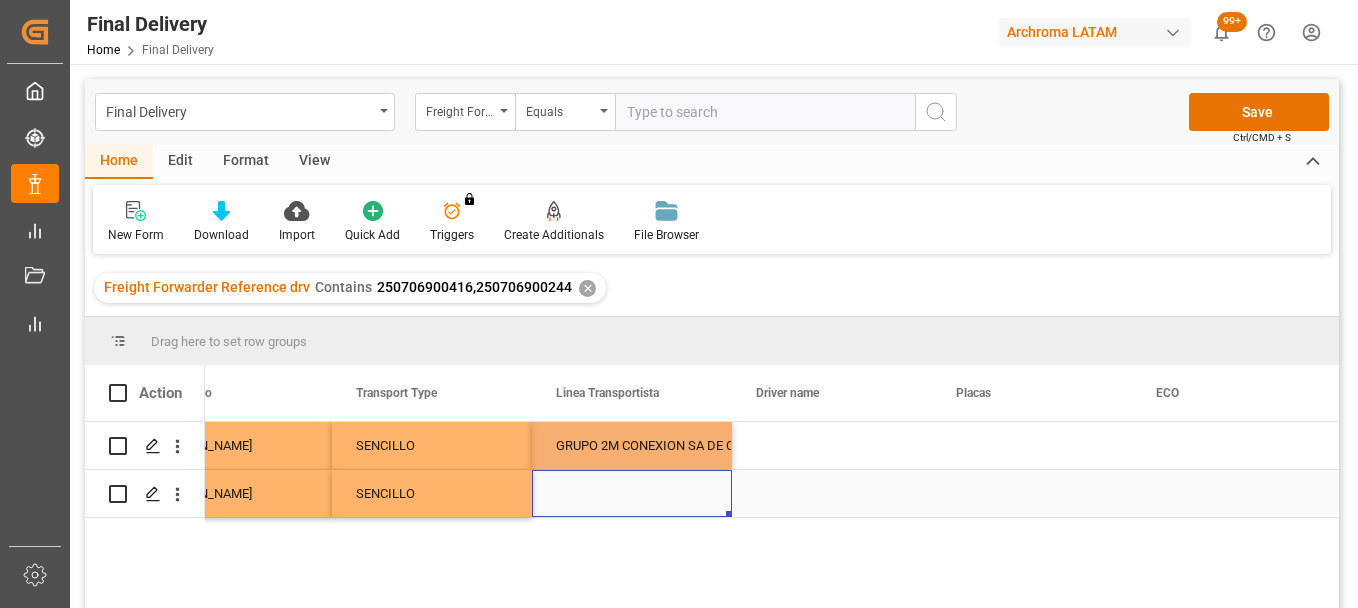 click at bounding box center [632, 493] 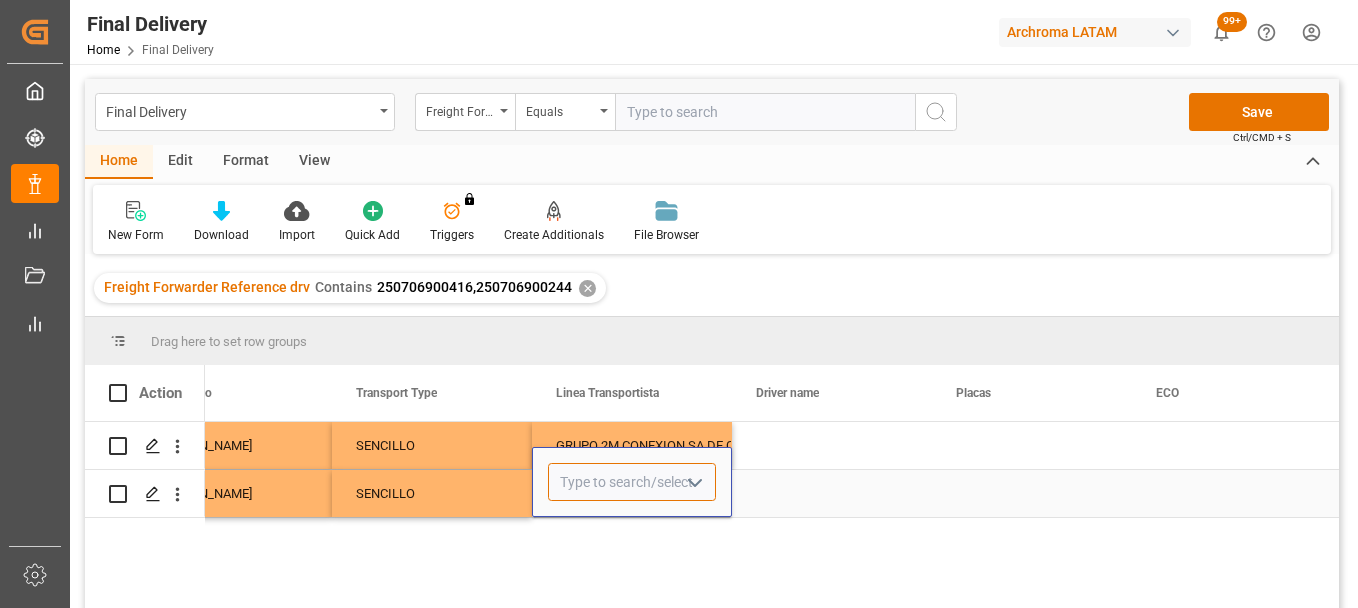 click at bounding box center (632, 482) 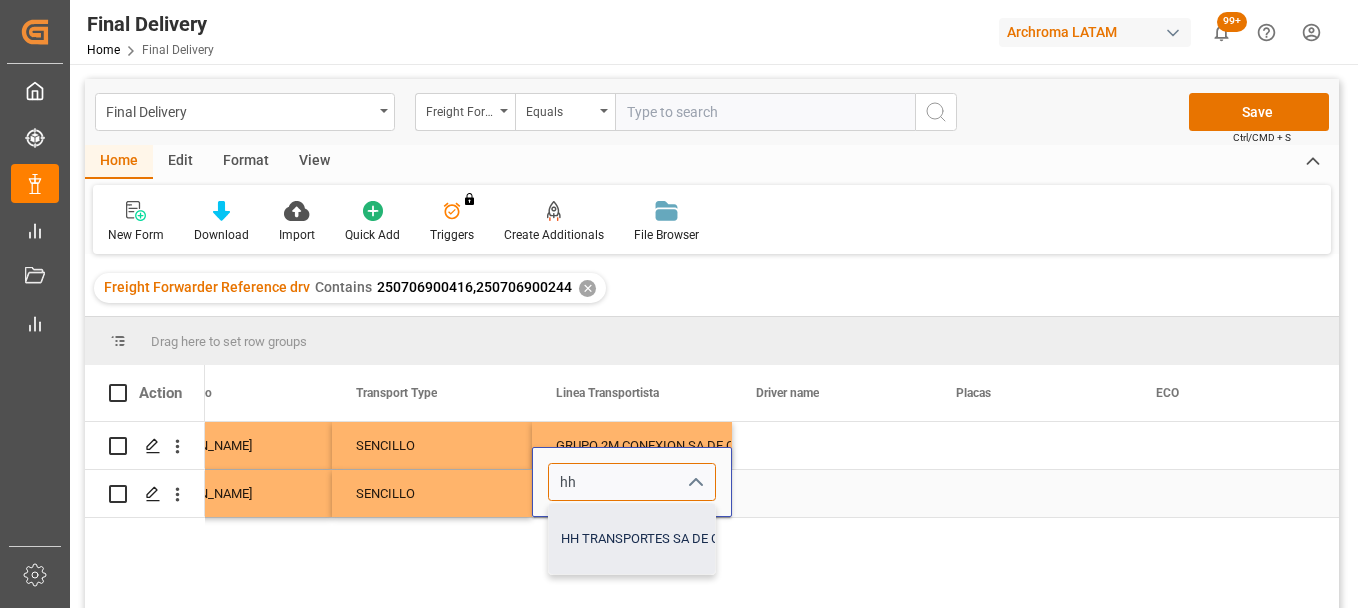 click on "HH TRANSPORTES SA DE CV" at bounding box center [644, 539] 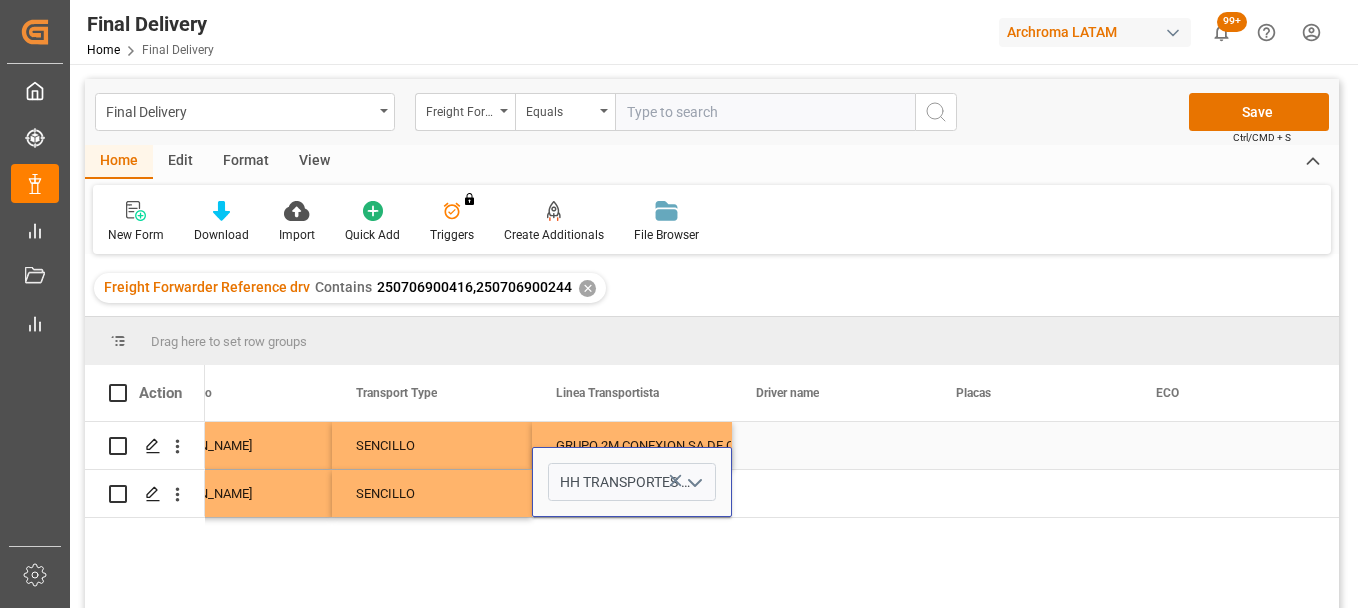 click on "GRUPO 2M CONEXION SA DE CV" at bounding box center [632, 446] 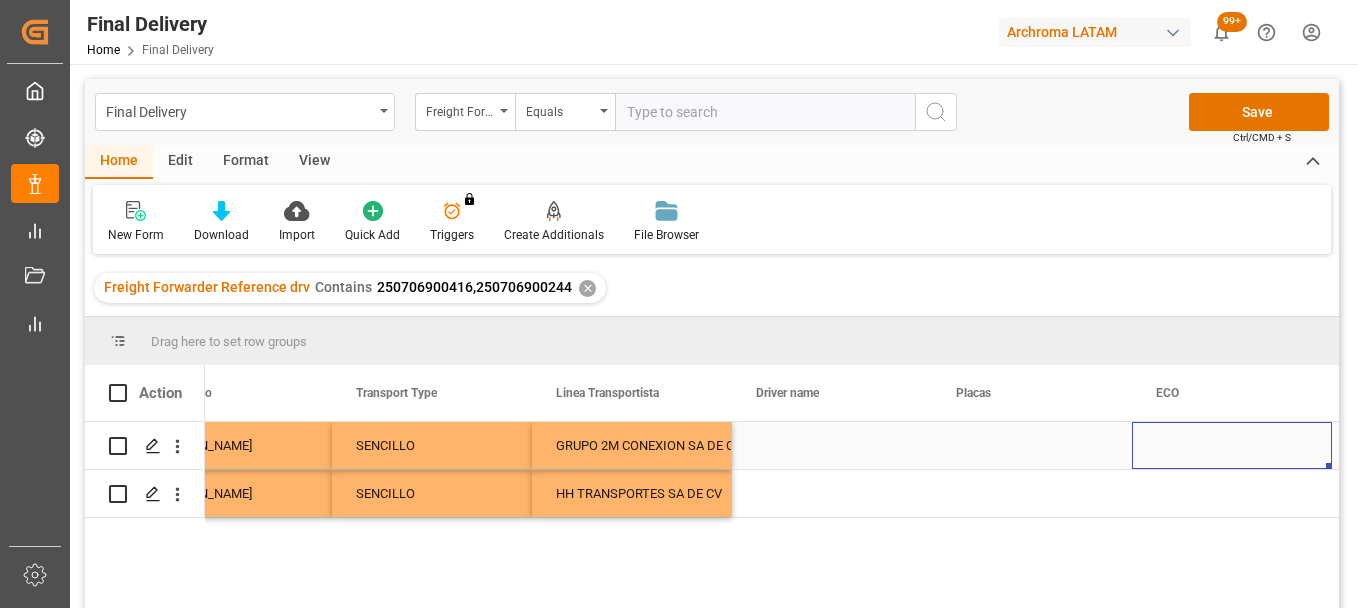 scroll, scrollTop: 0, scrollLeft: 6785, axis: horizontal 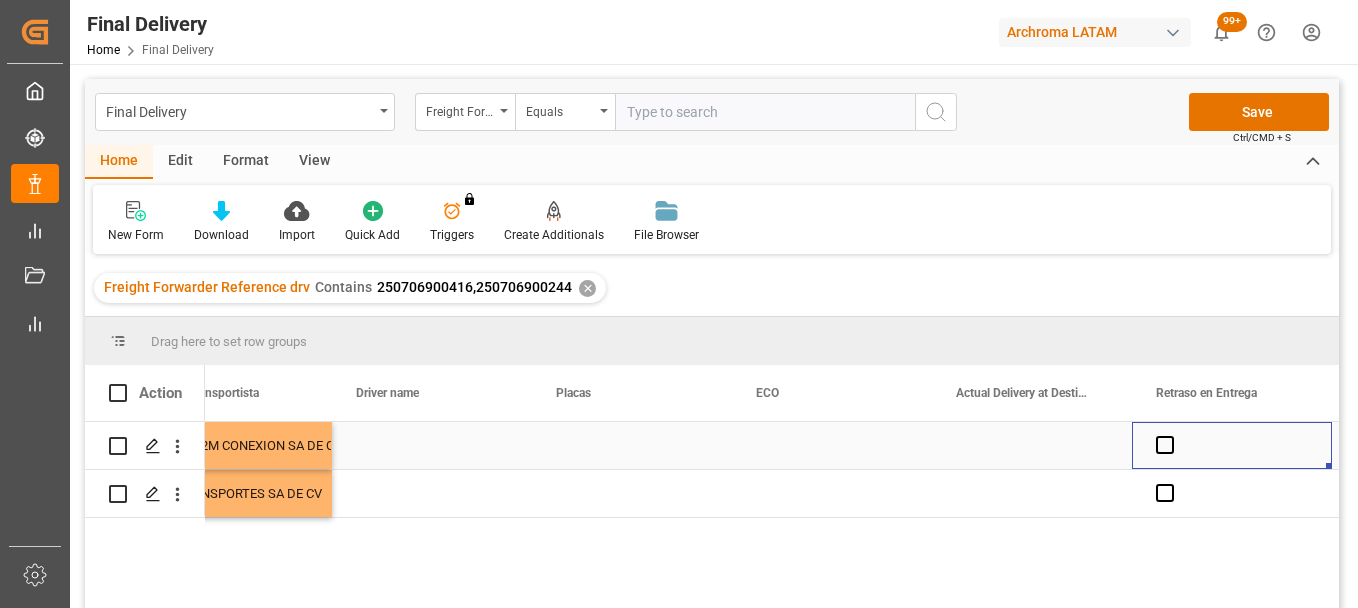 click at bounding box center [432, 445] 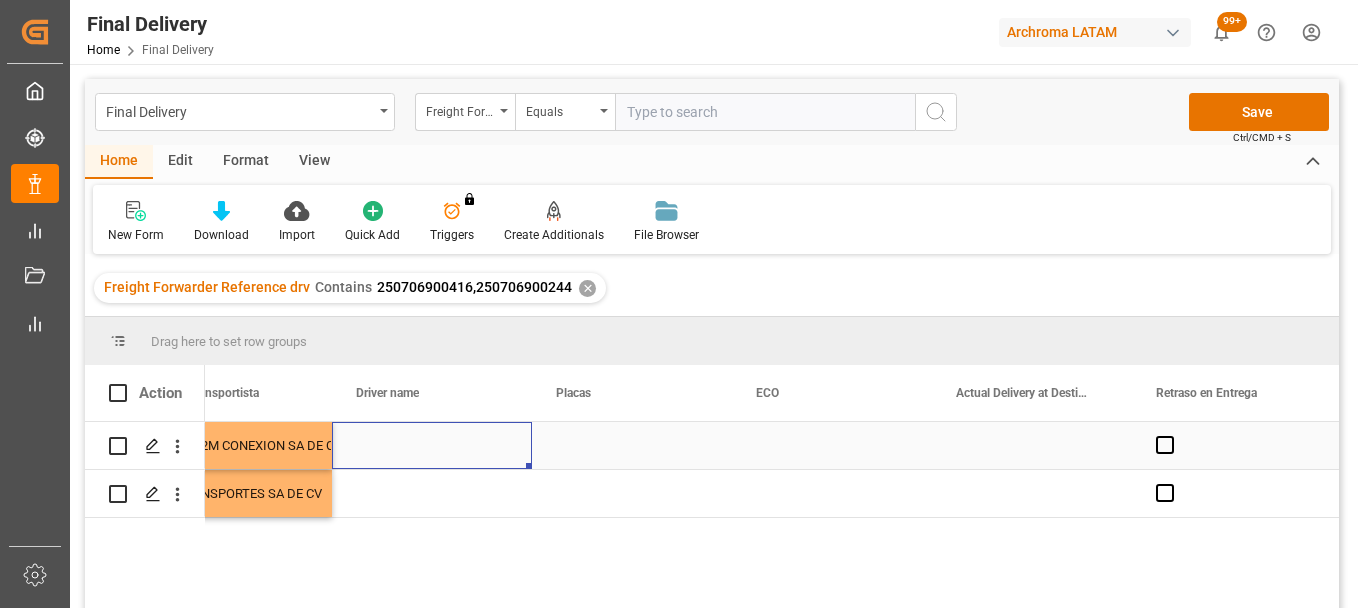 click at bounding box center (432, 445) 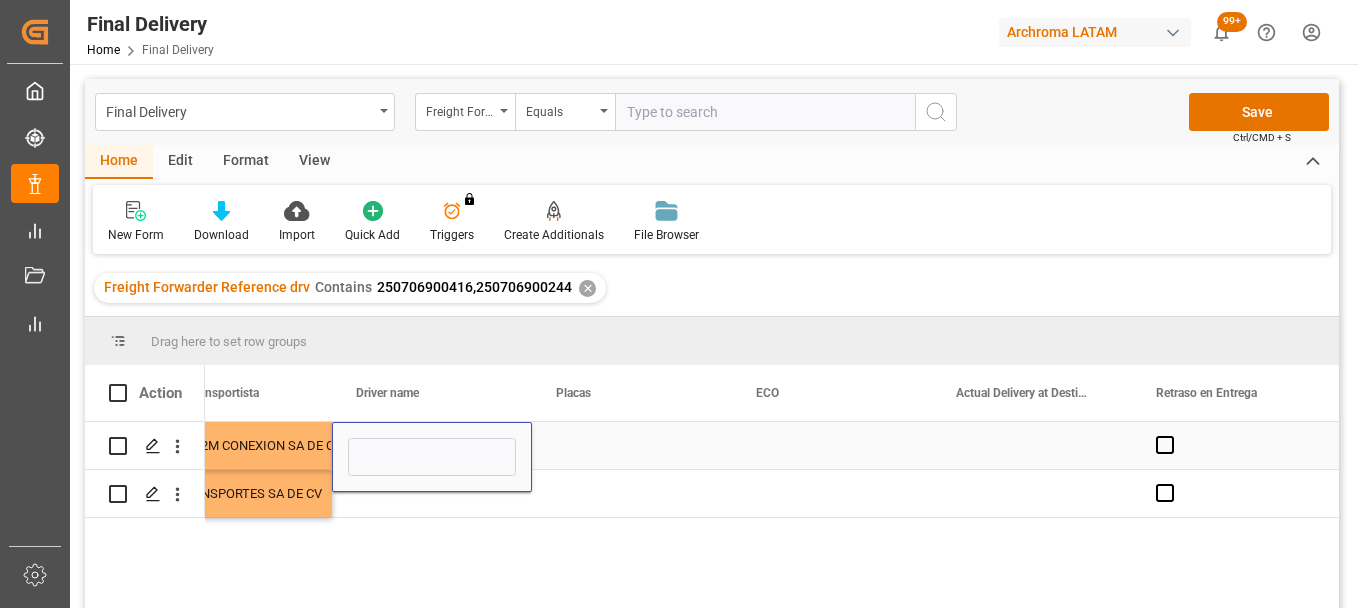 click at bounding box center (432, 457) 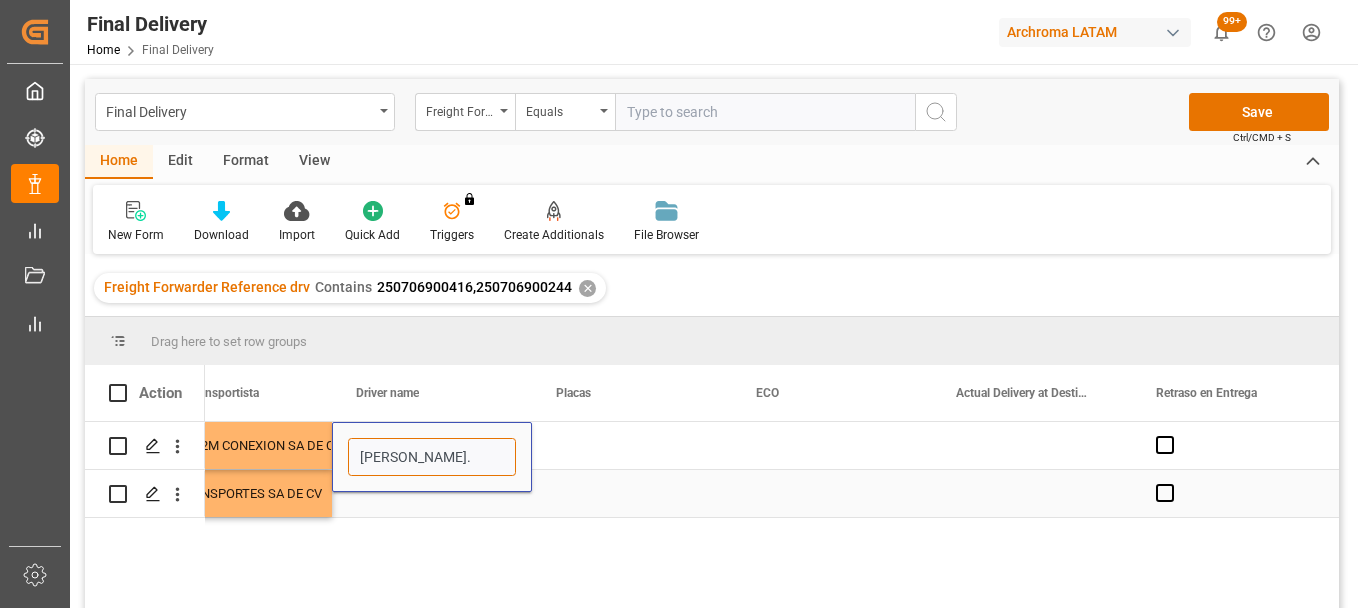 type on "PABLO IRISSON" 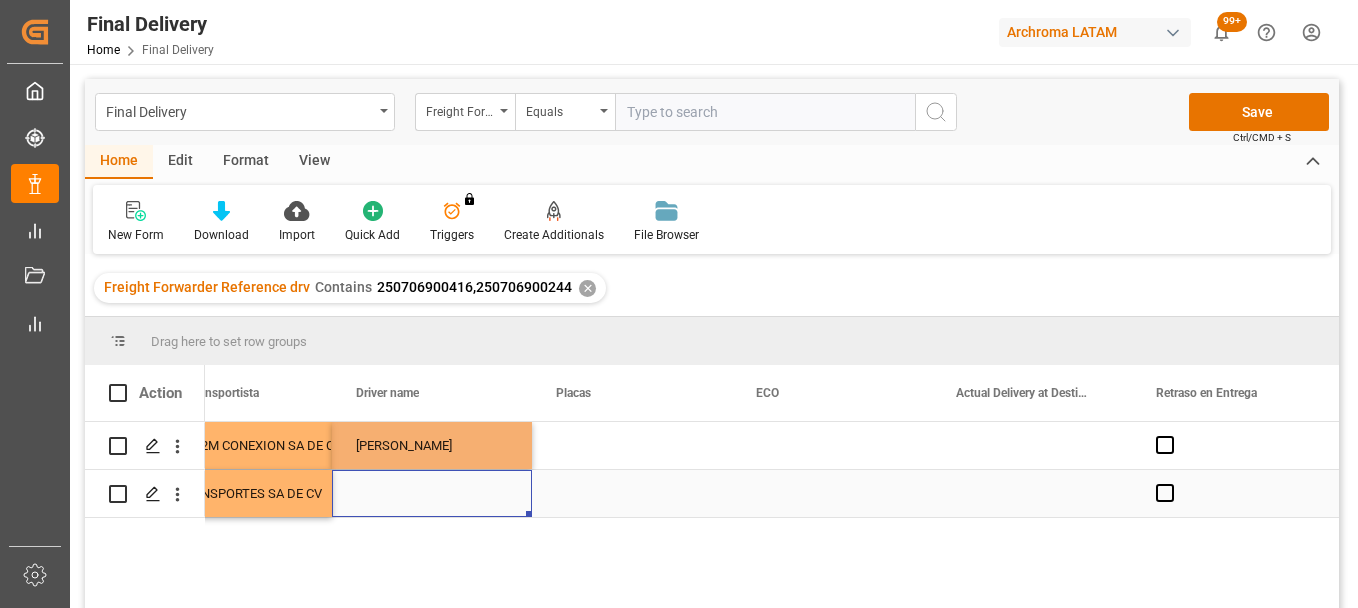 click at bounding box center [432, 493] 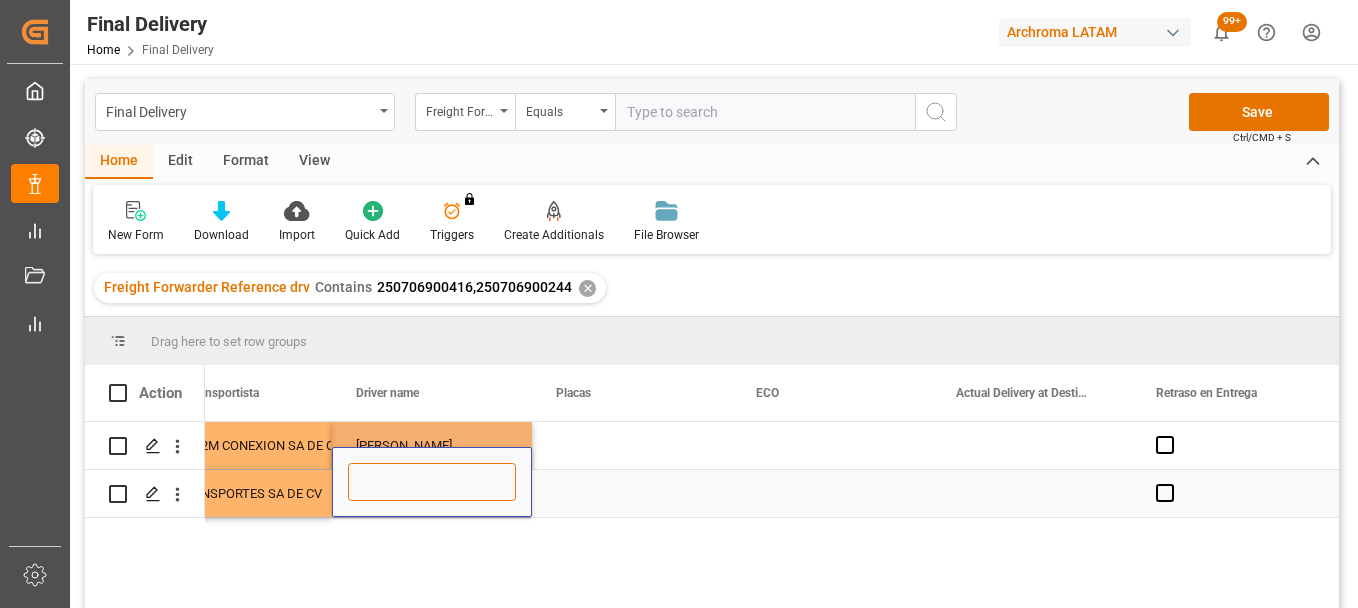 click at bounding box center [432, 482] 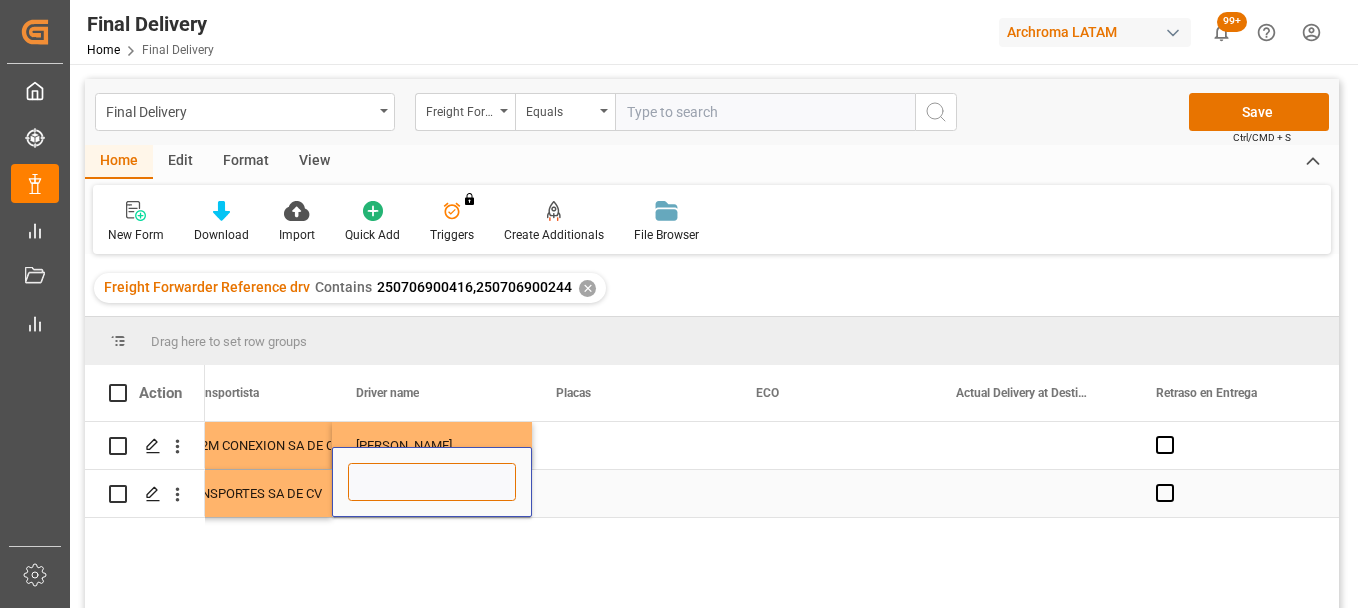 paste on "MEDINA LAGUNAS CLEMENTE" 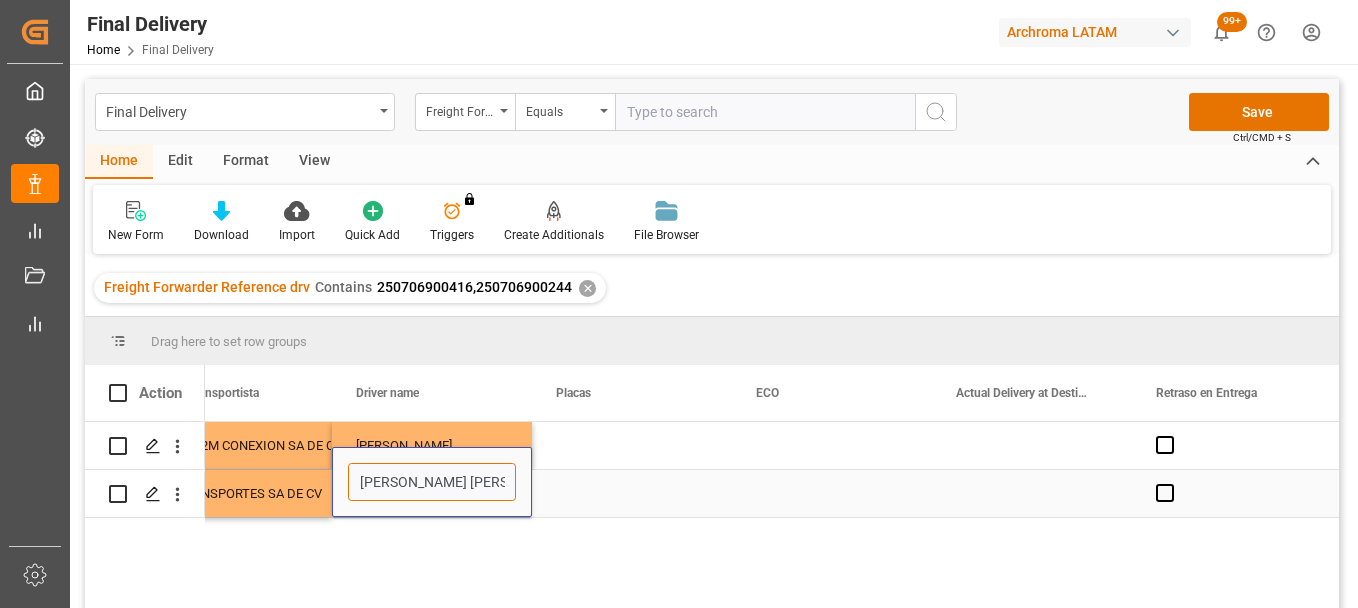 scroll, scrollTop: 0, scrollLeft: 48, axis: horizontal 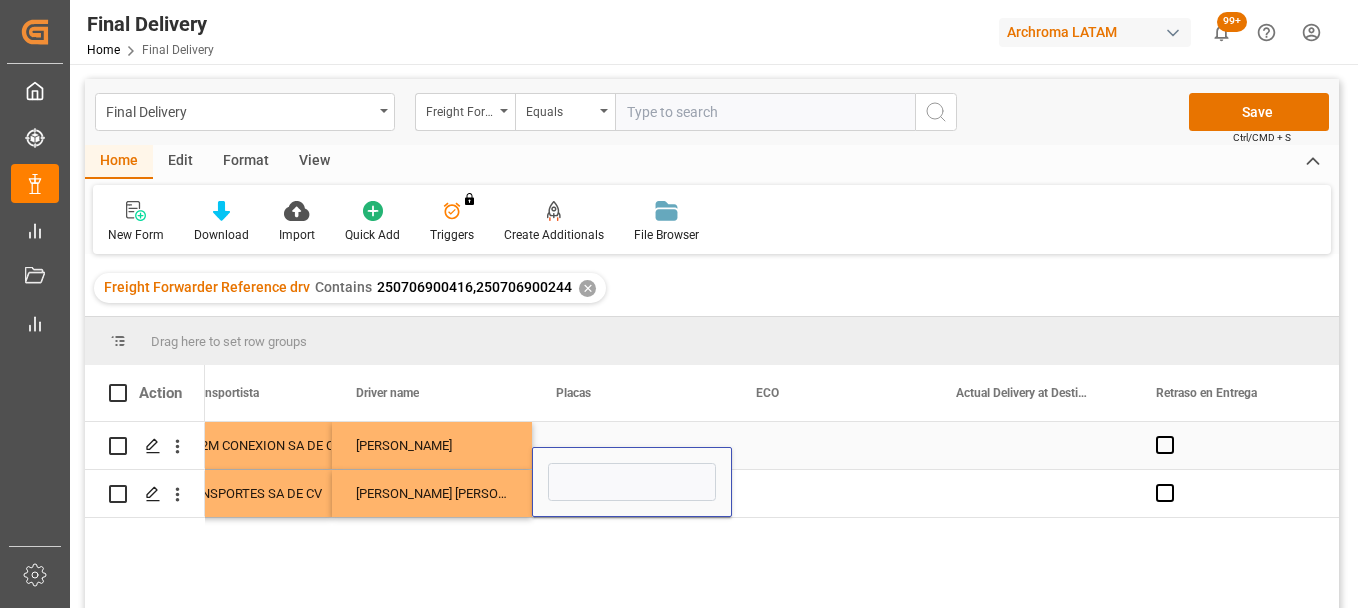 click at bounding box center [632, 445] 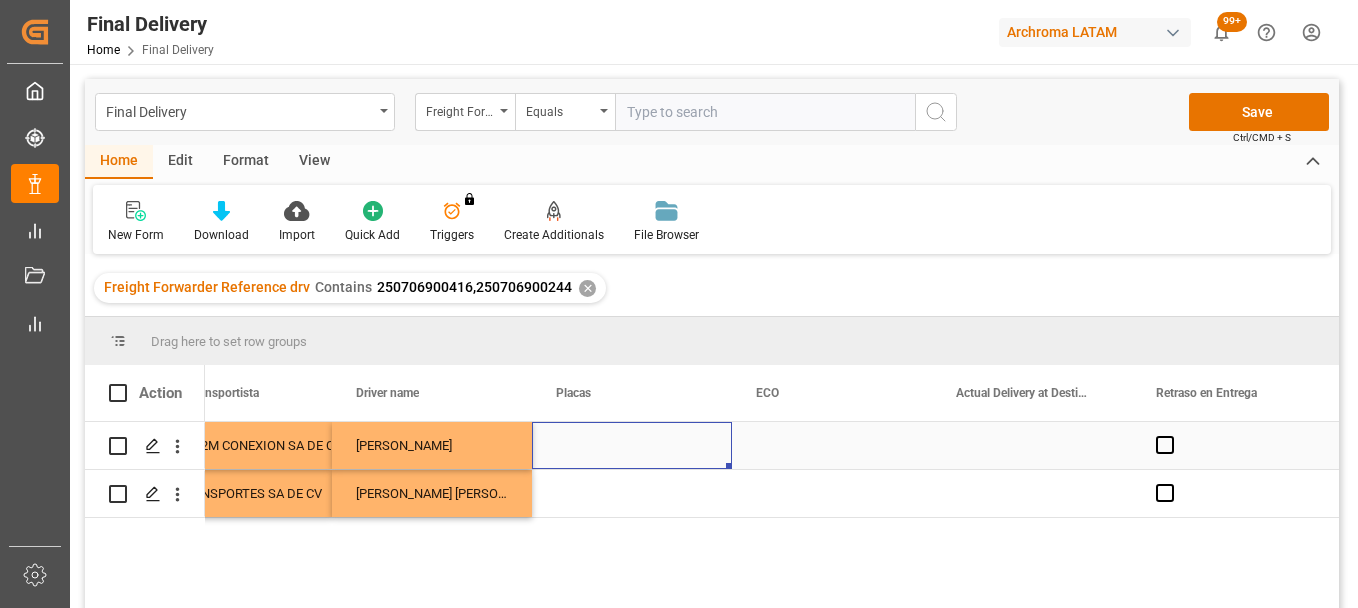 click at bounding box center (632, 445) 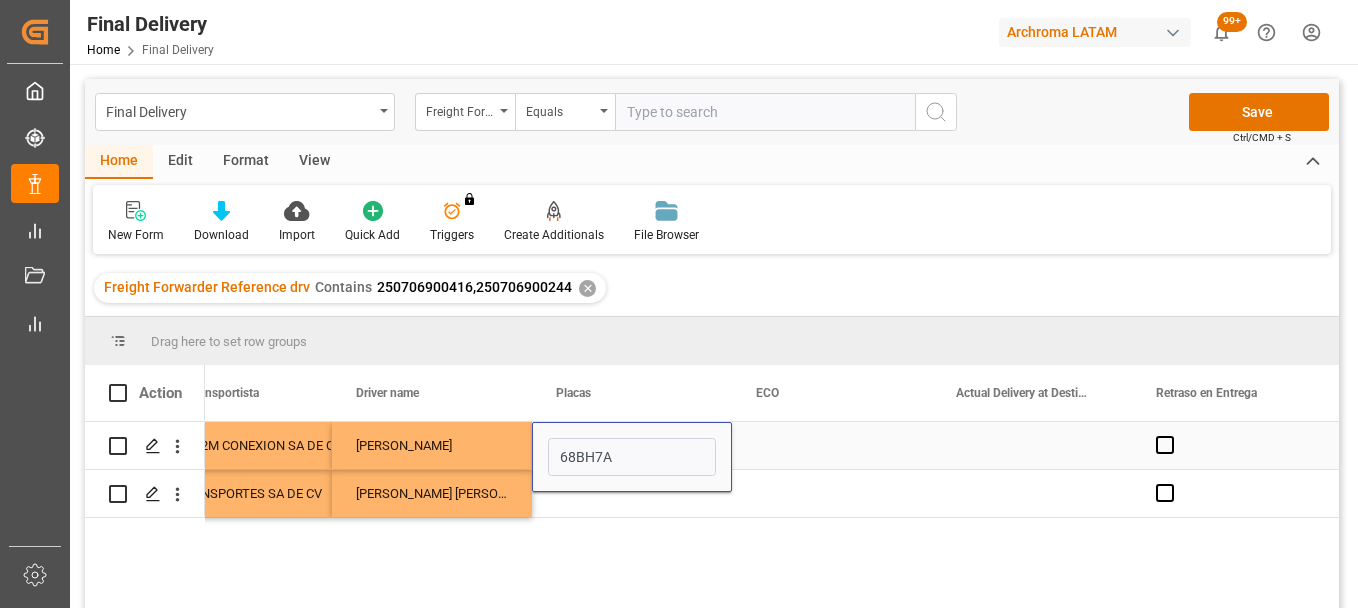 type on "68BH7A" 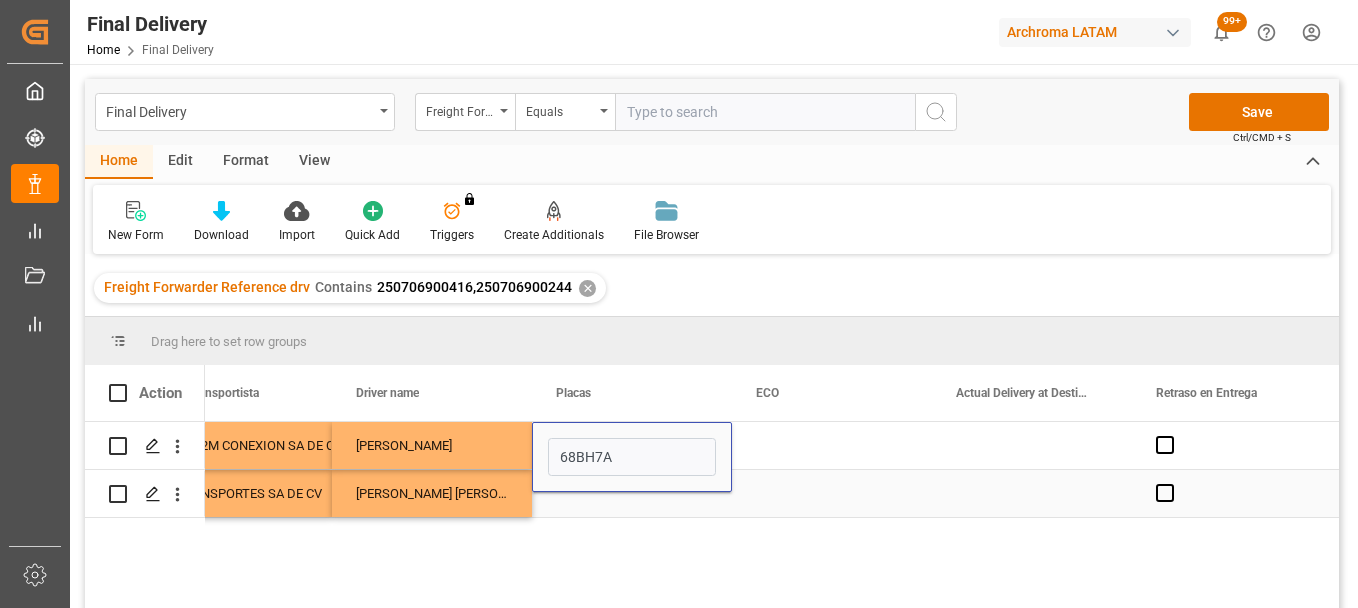 click at bounding box center [632, 493] 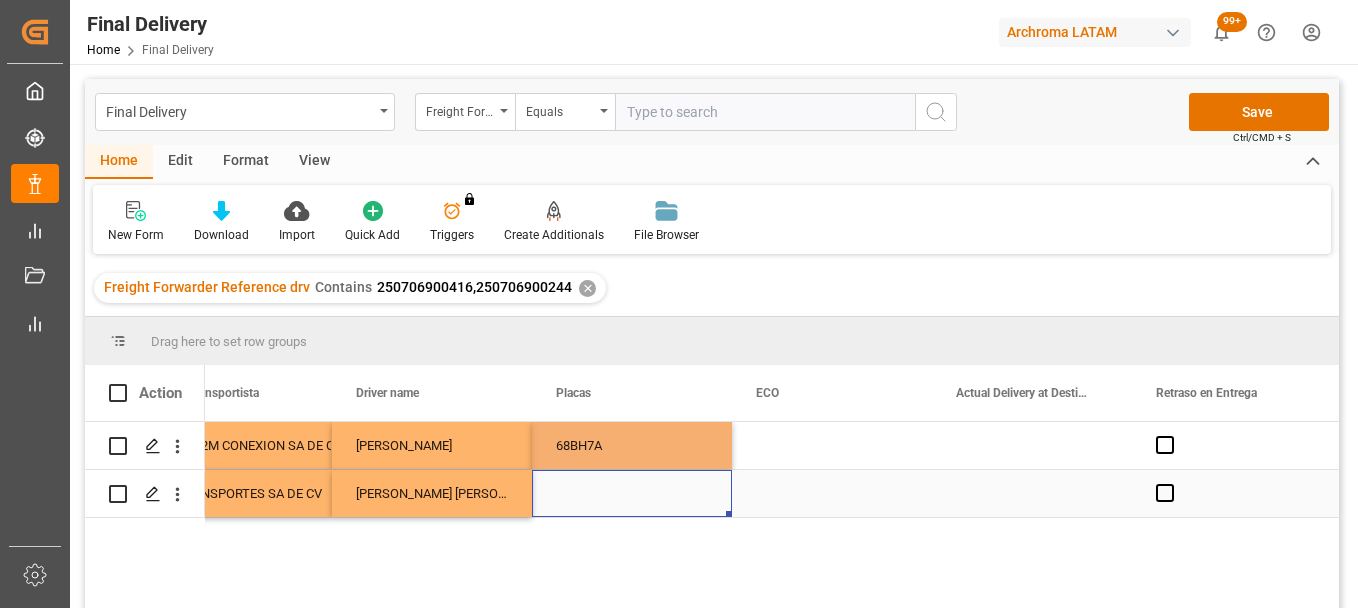 click at bounding box center [632, 493] 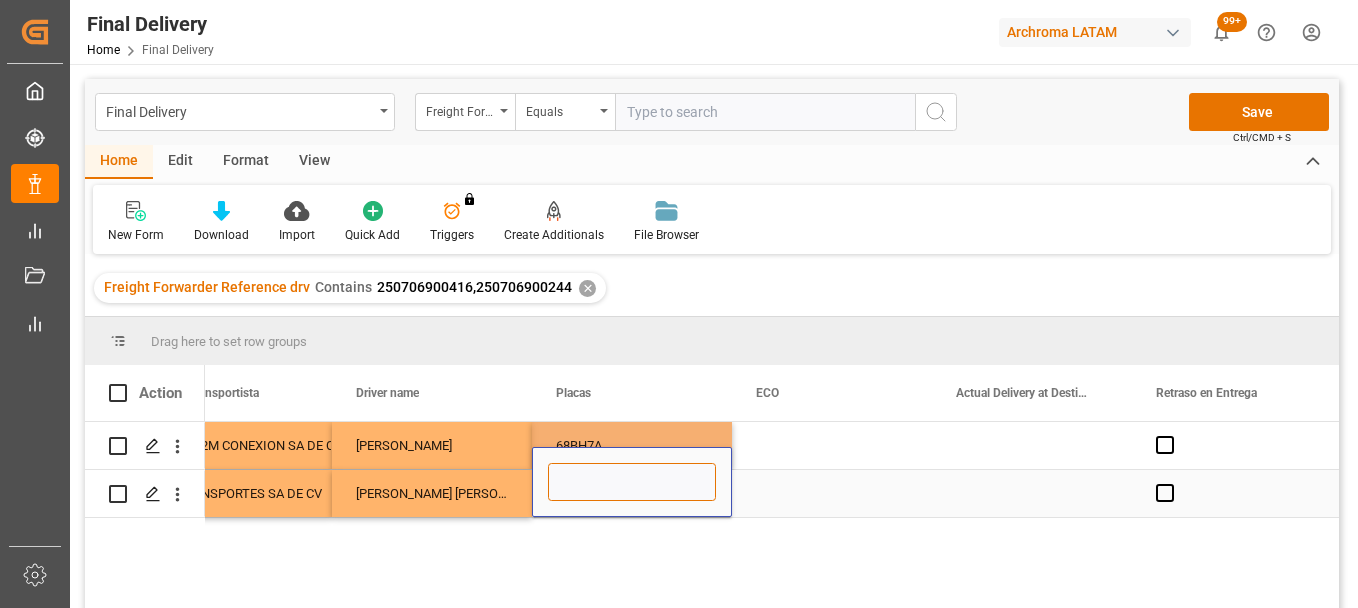 click at bounding box center (632, 482) 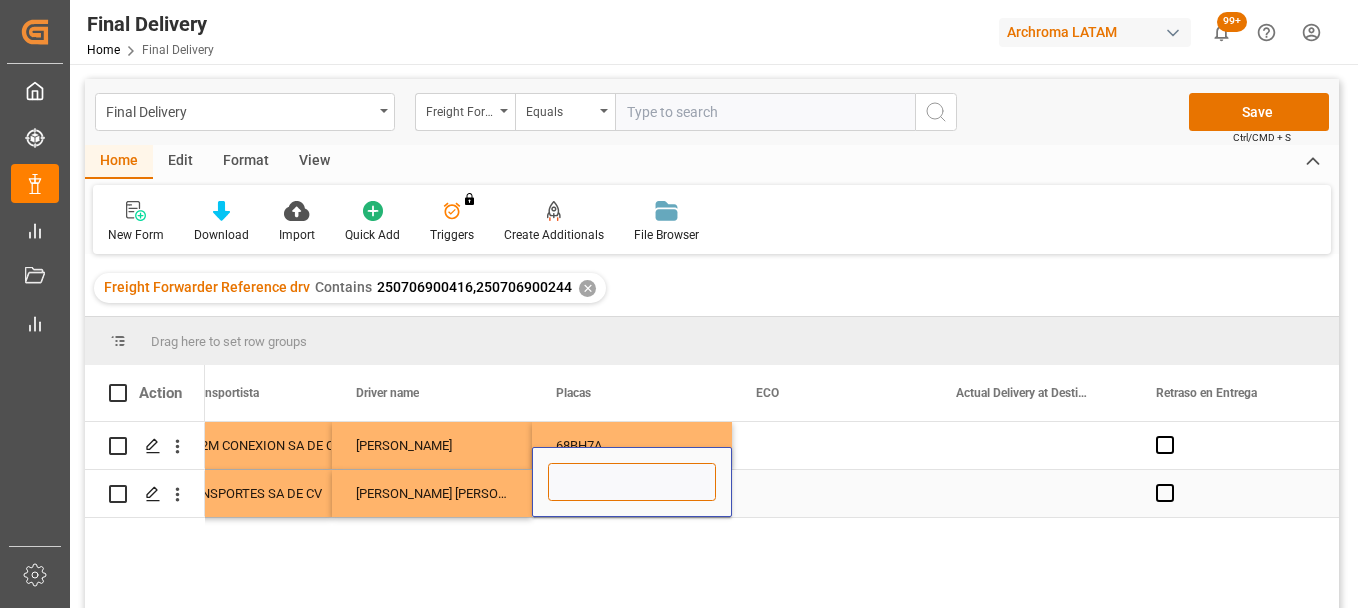 paste on "37BG7H" 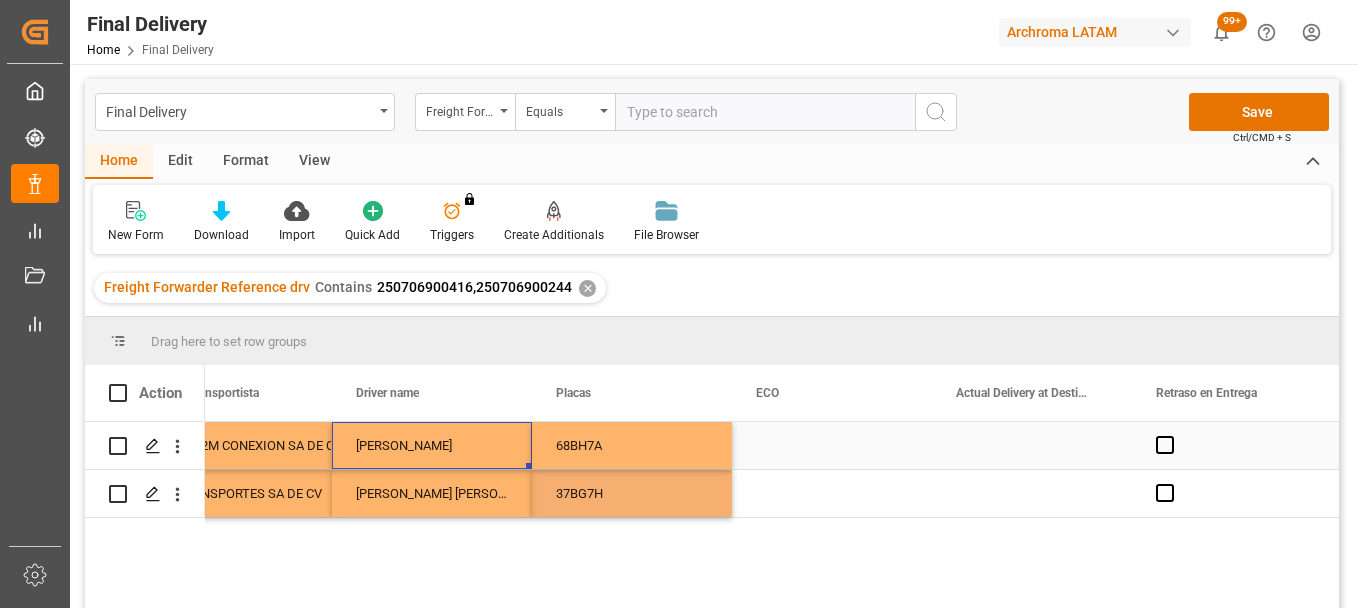 click on "PABLO IRISSON" at bounding box center [432, 445] 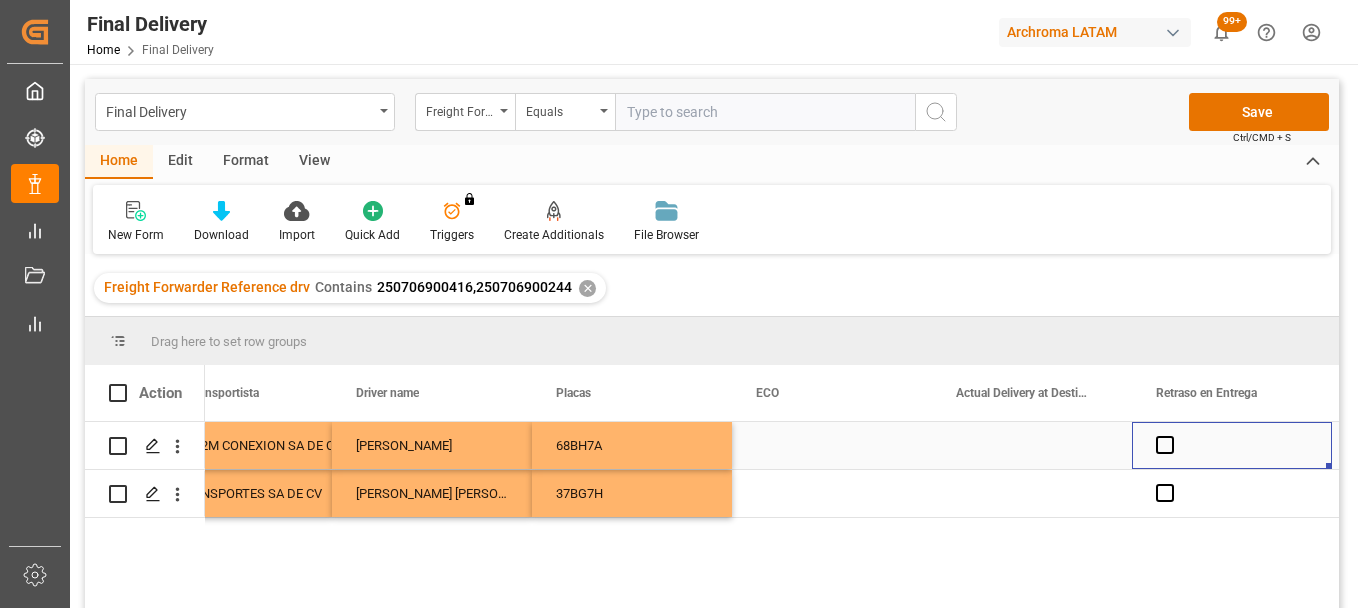 click at bounding box center [832, 445] 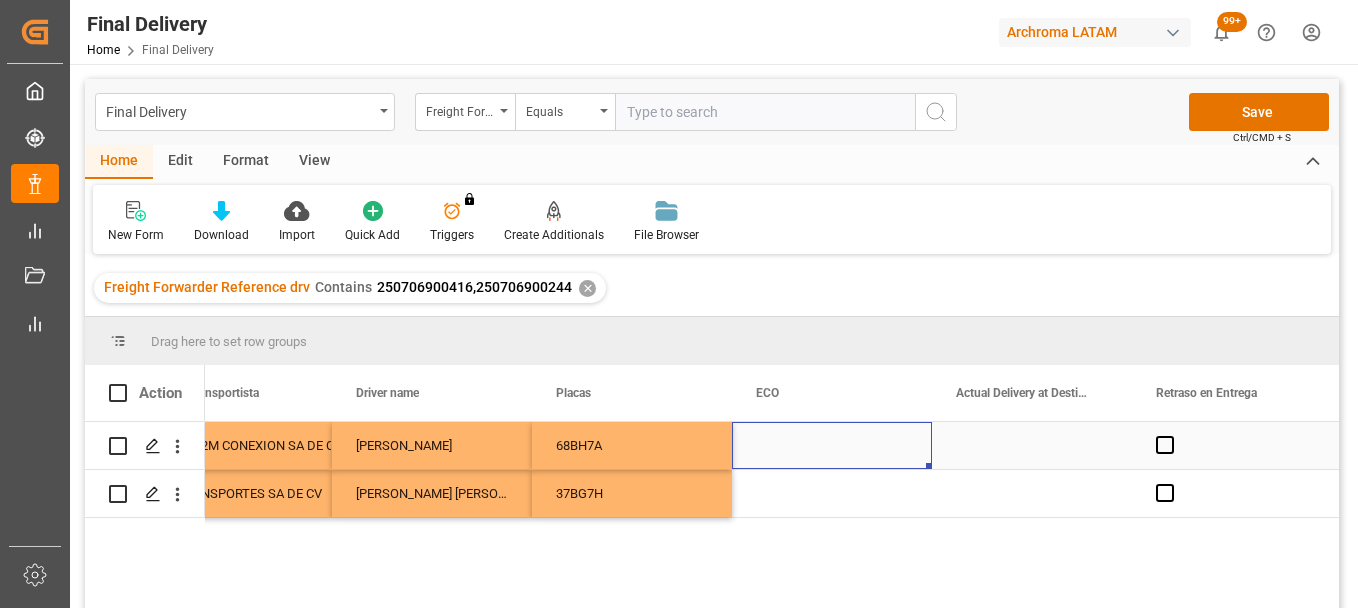 click at bounding box center (832, 445) 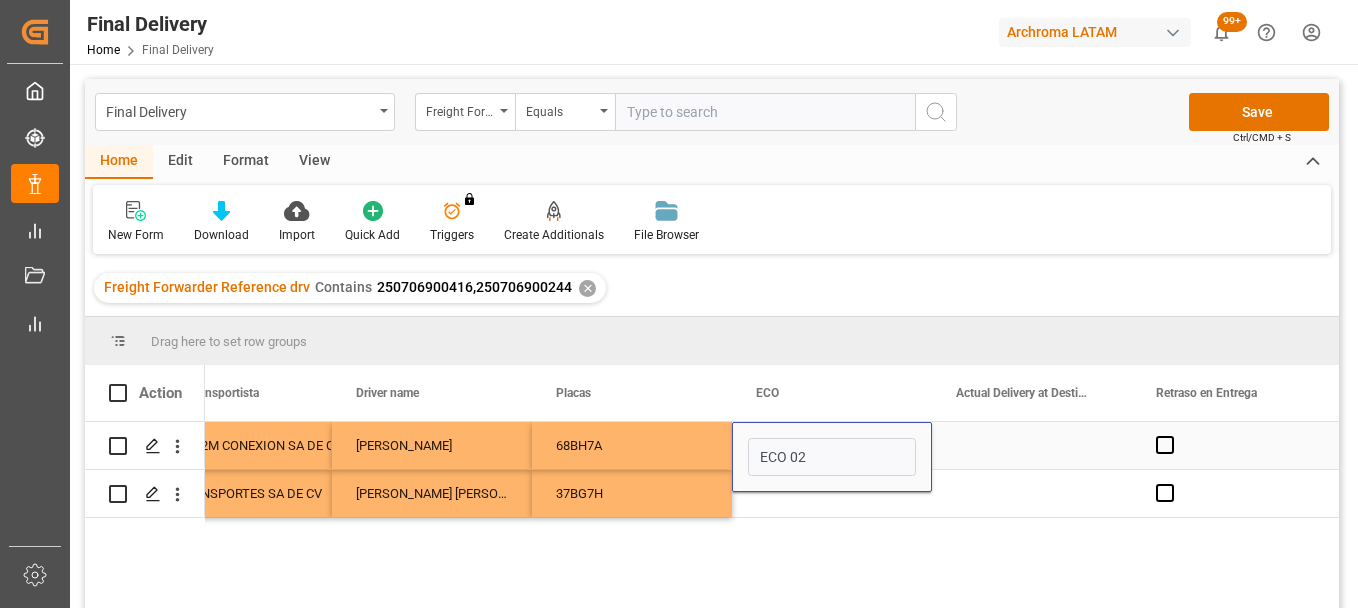 type on "ECO 02" 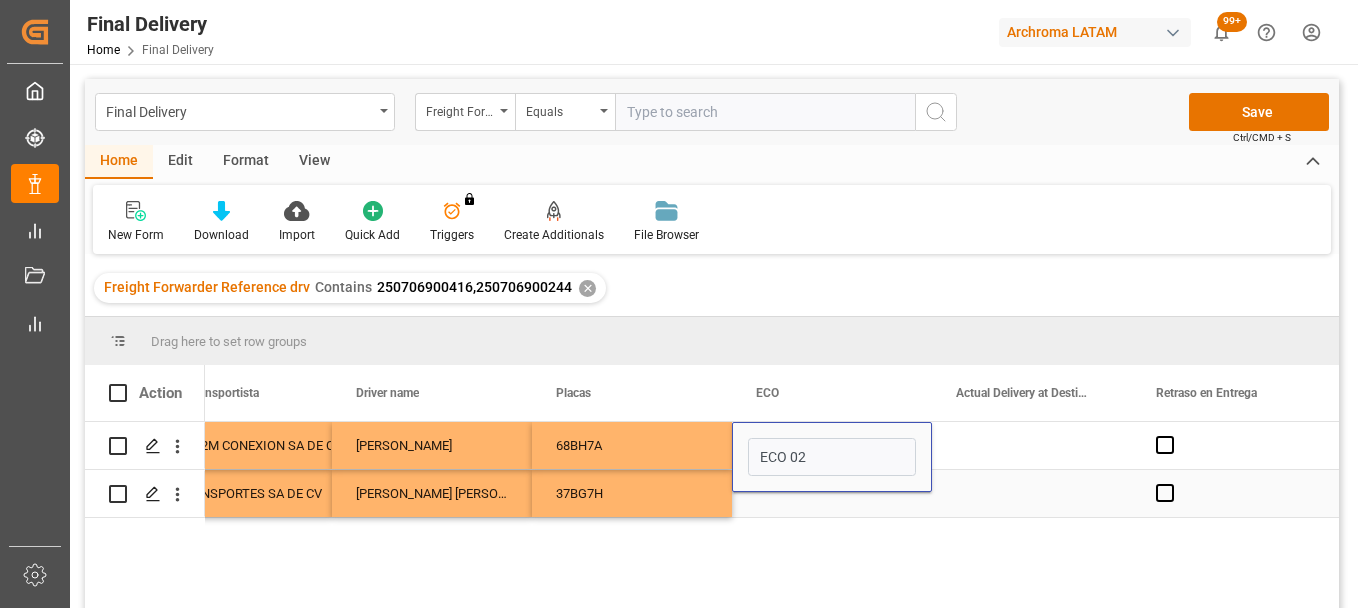 click at bounding box center (832, 493) 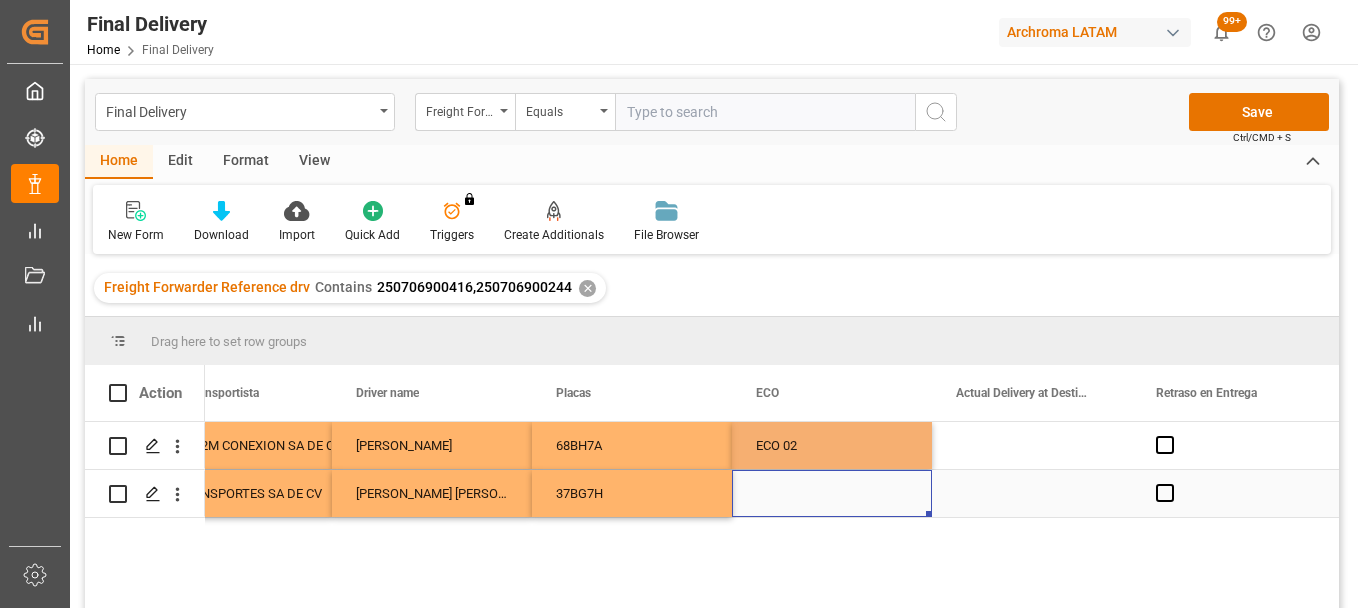 click at bounding box center [832, 493] 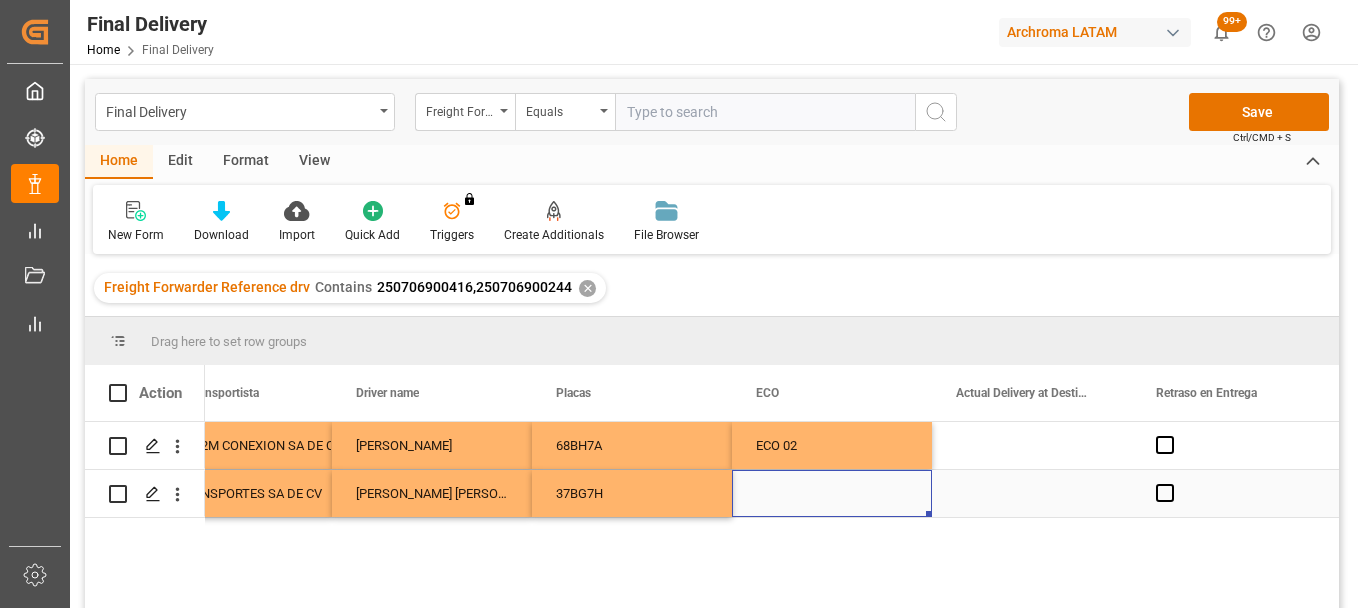 click at bounding box center [832, 493] 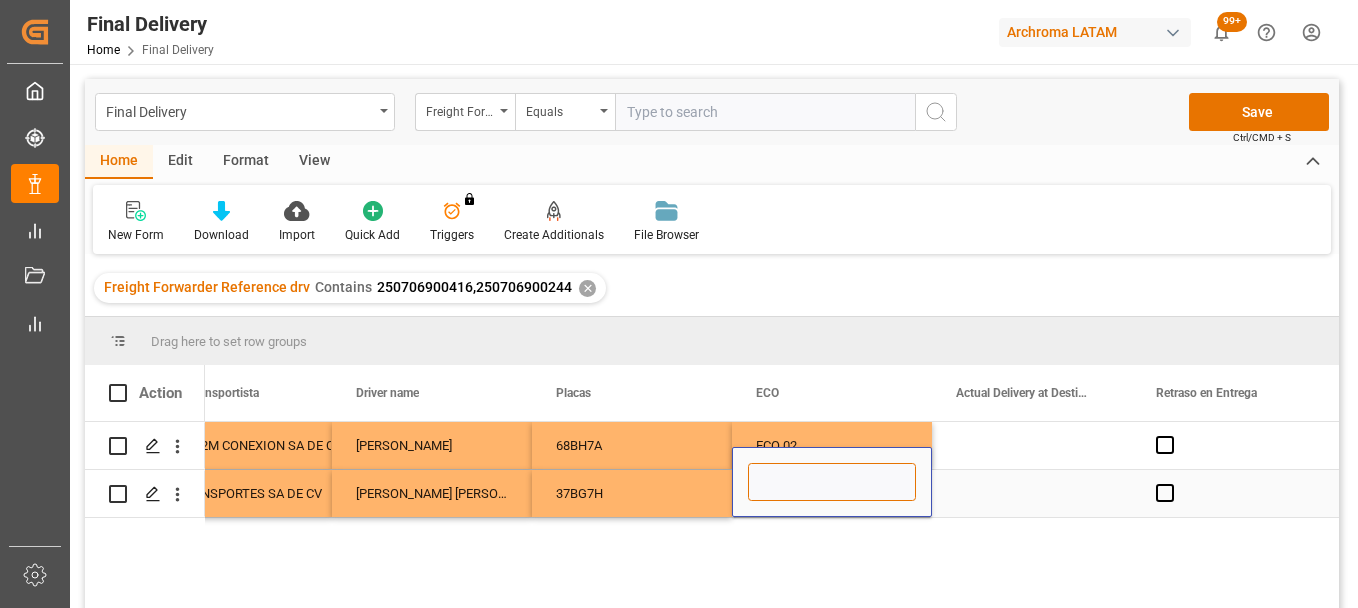 click at bounding box center (832, 482) 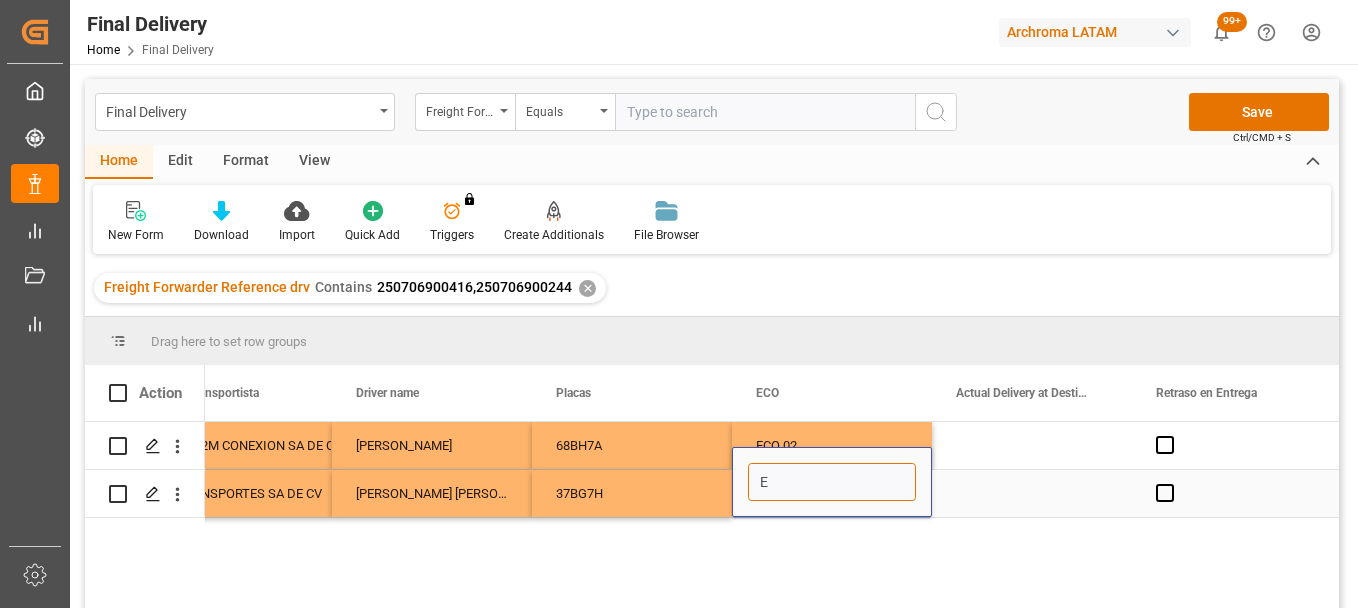 paste on "CO 147" 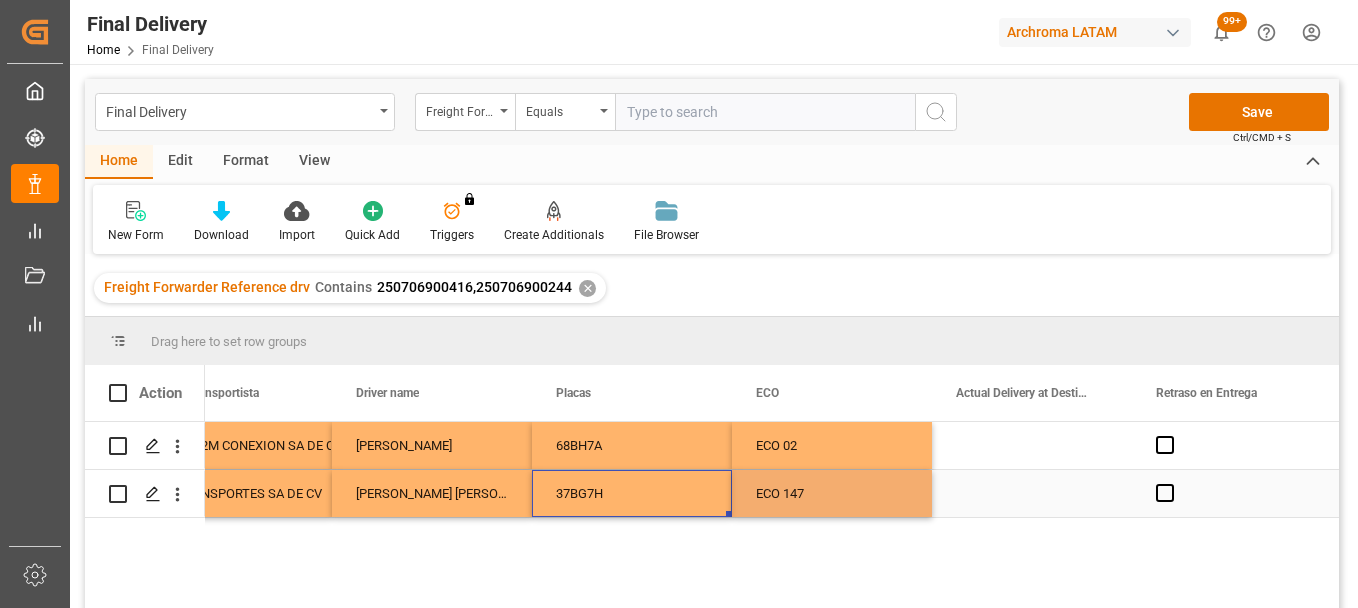click on "37BG7H" at bounding box center (632, 493) 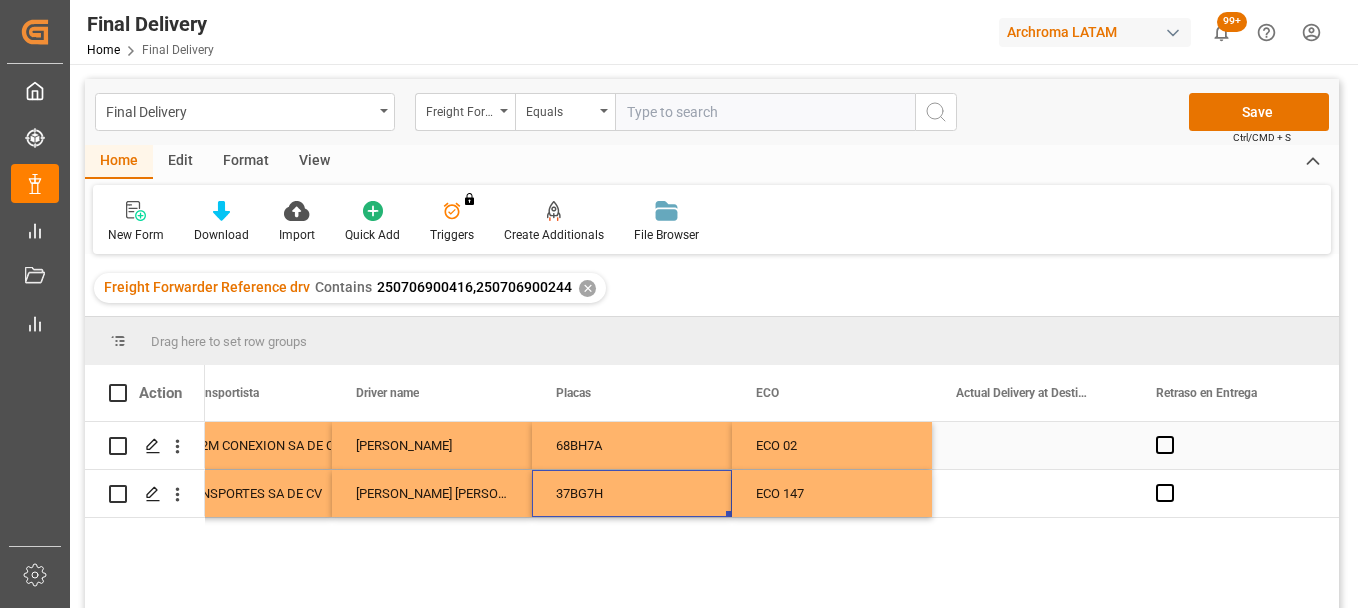 click on "68BH7A" at bounding box center (632, 445) 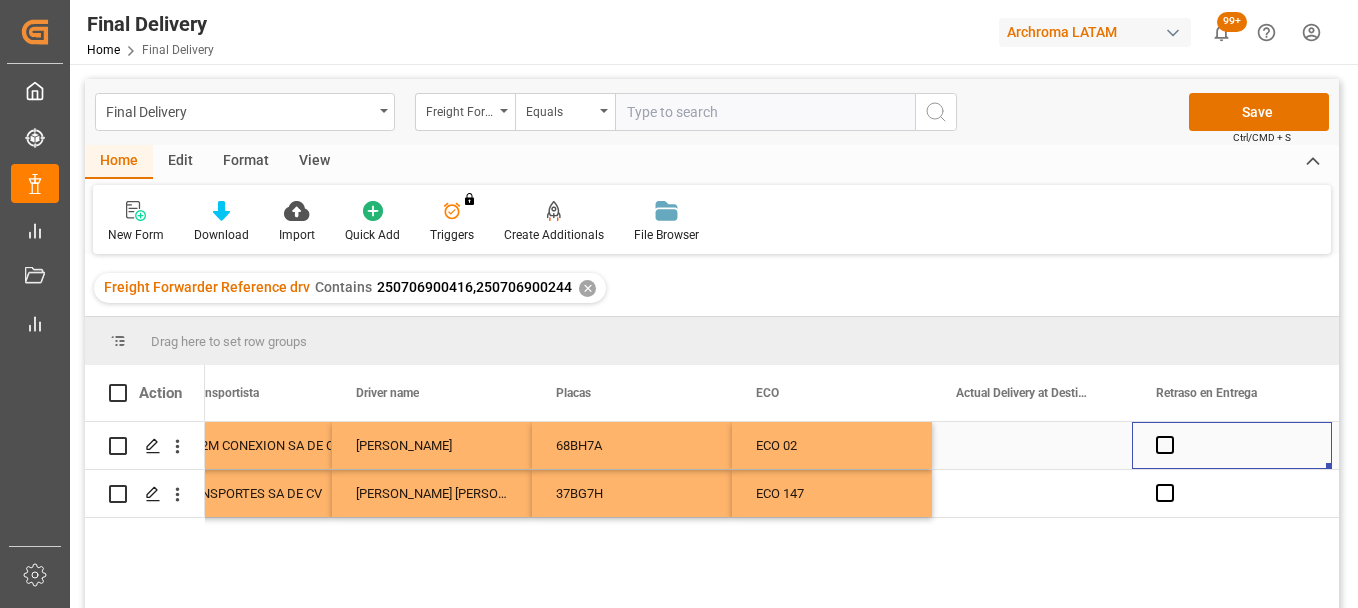 scroll, scrollTop: 0, scrollLeft: 7185, axis: horizontal 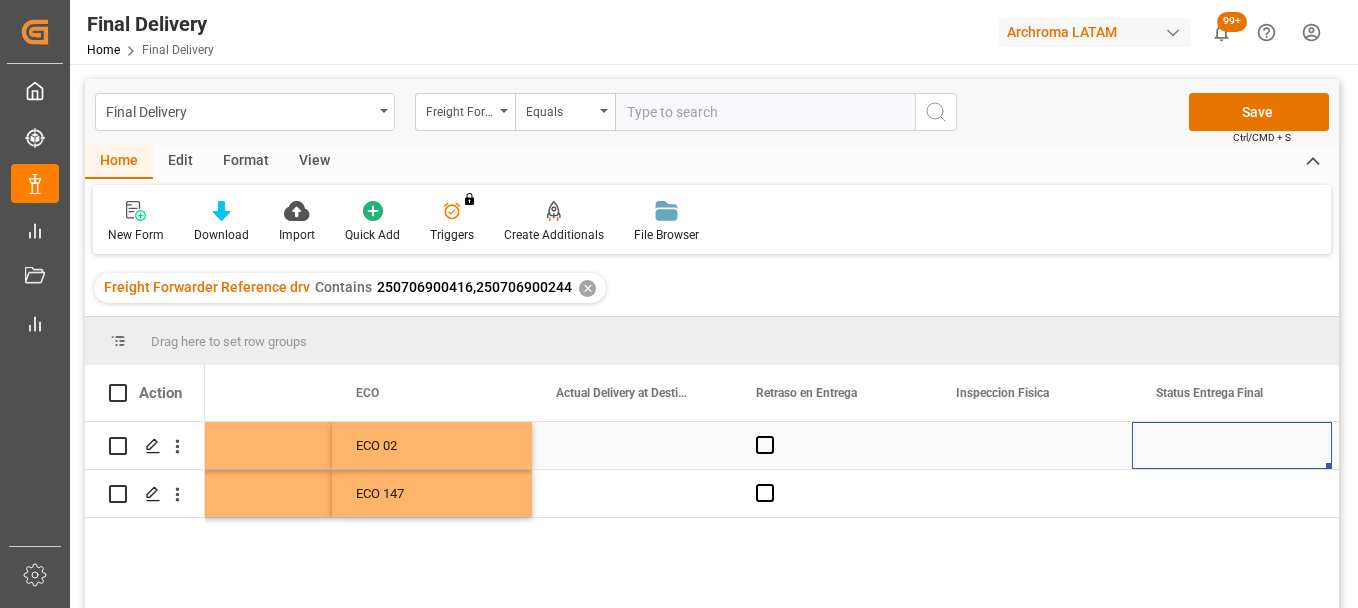 click at bounding box center (632, 445) 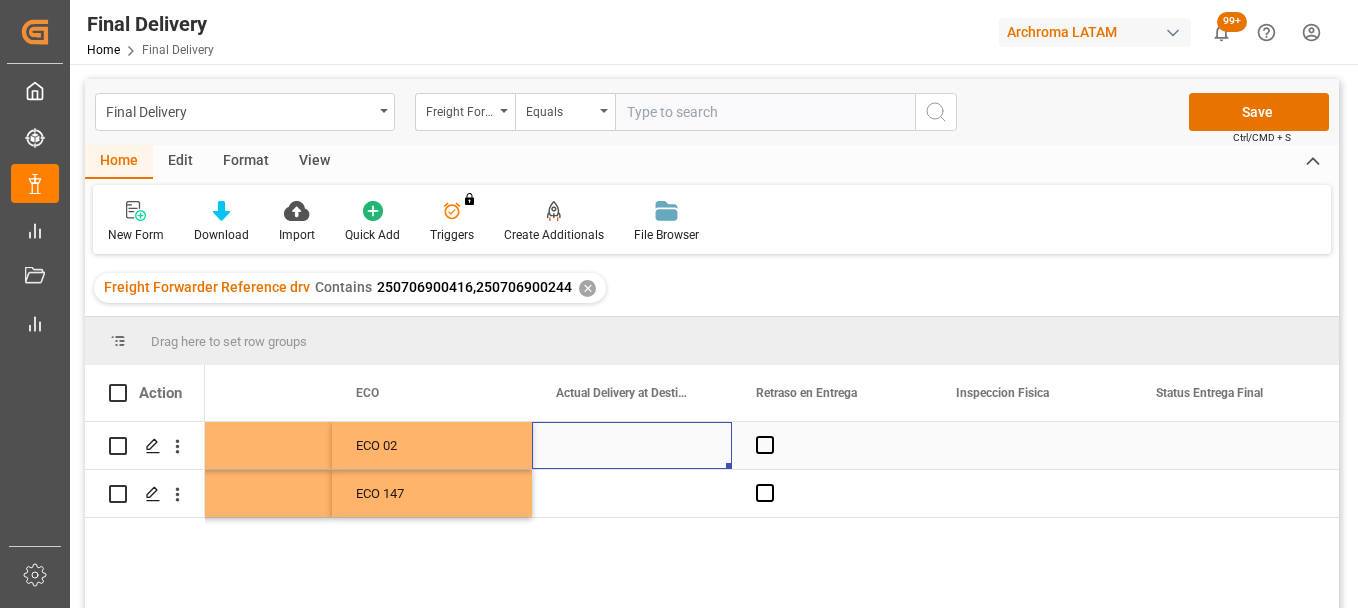 click at bounding box center (632, 445) 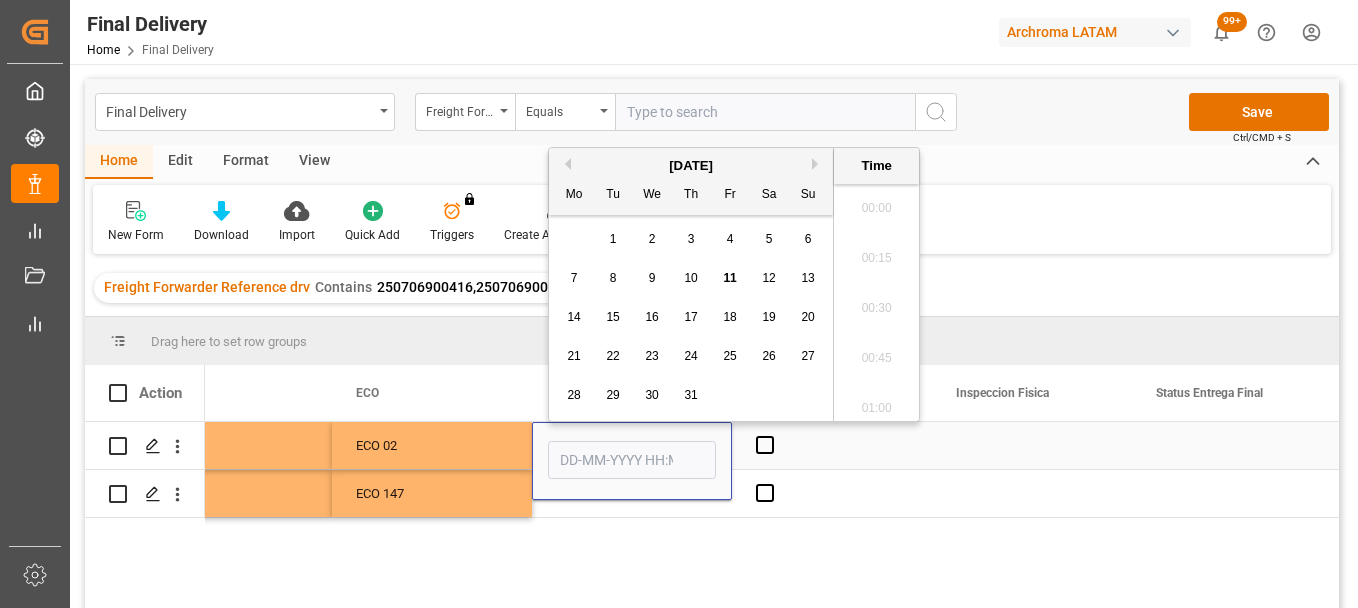 scroll, scrollTop: 2907, scrollLeft: 0, axis: vertical 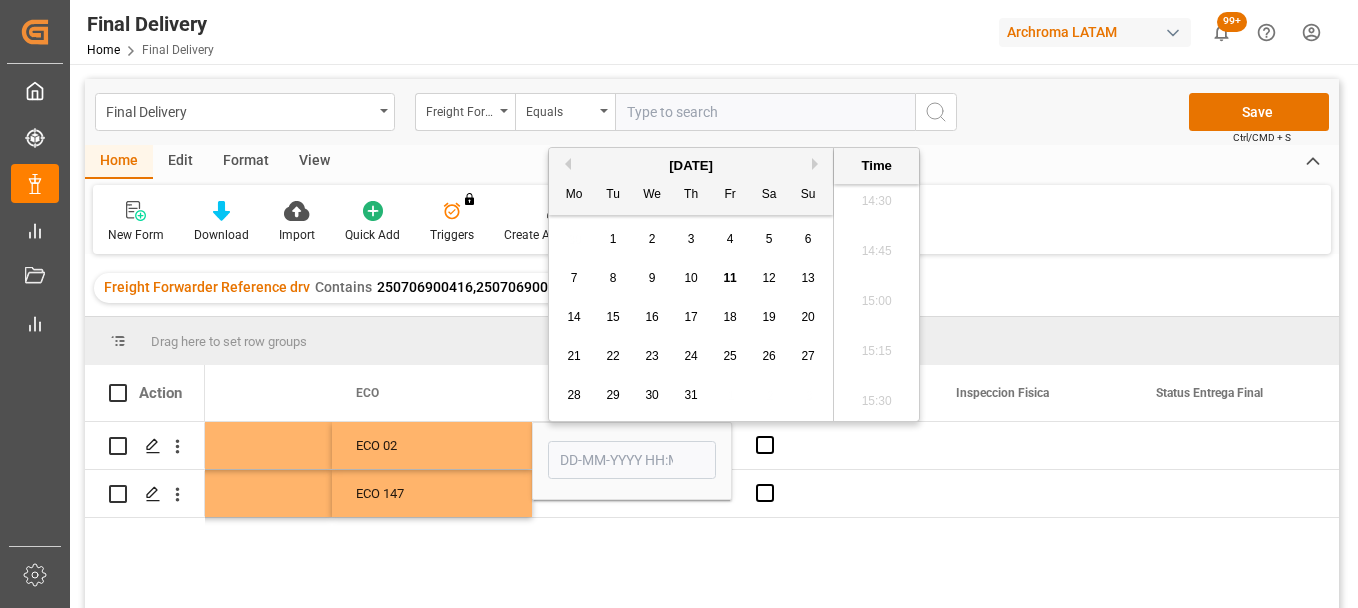 click on "11" at bounding box center [729, 278] 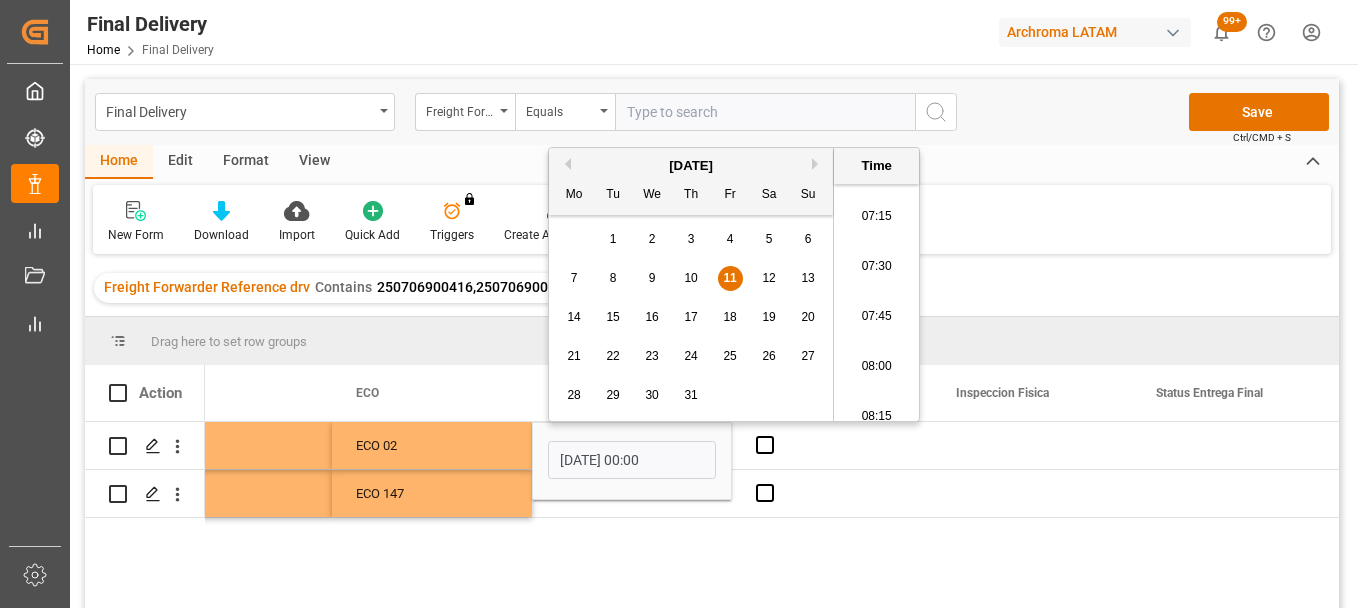 scroll, scrollTop: 1407, scrollLeft: 0, axis: vertical 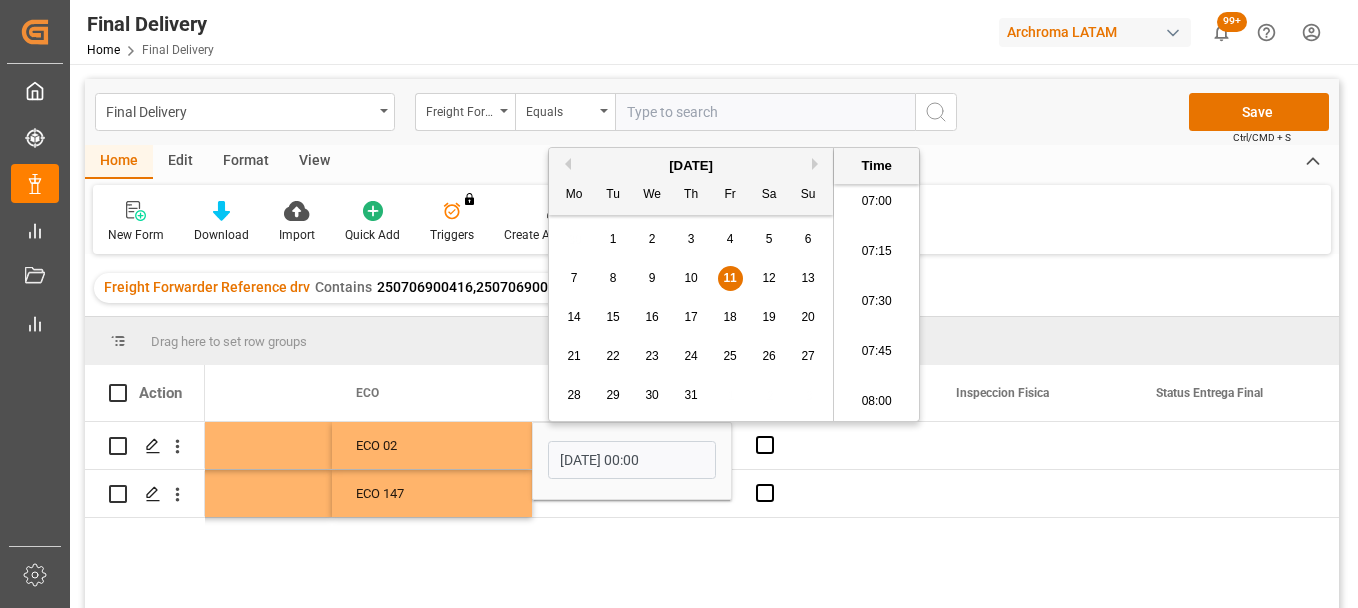 click on "07:00" at bounding box center (876, 202) 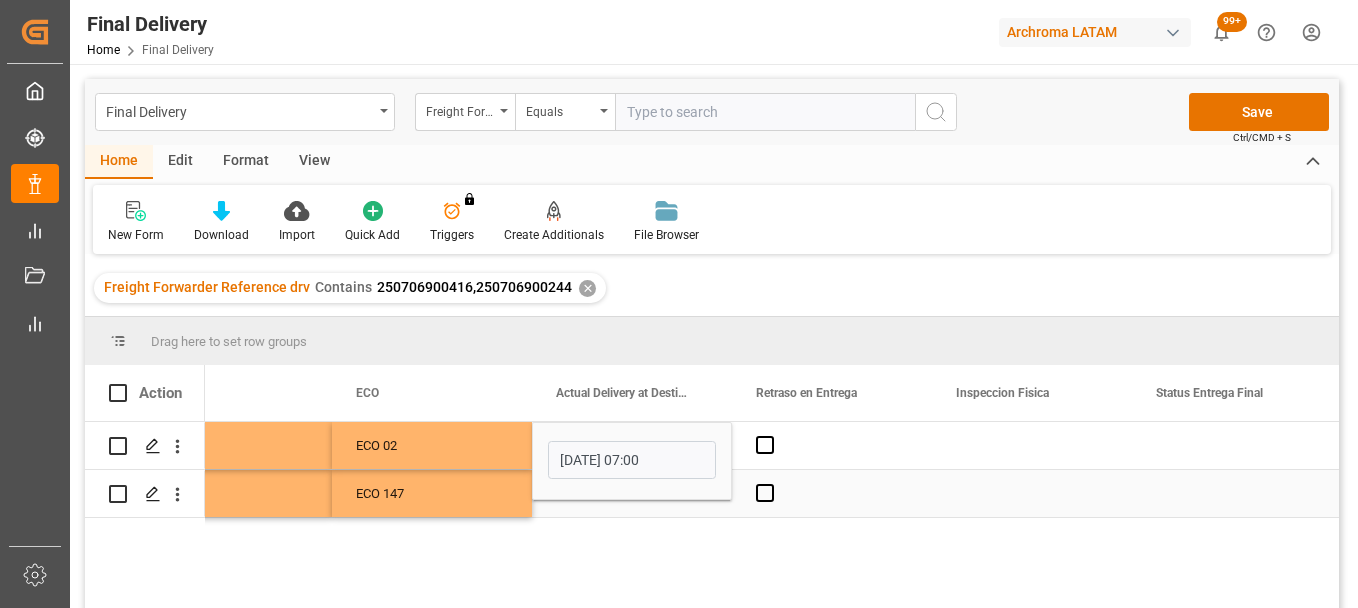 click at bounding box center [632, 493] 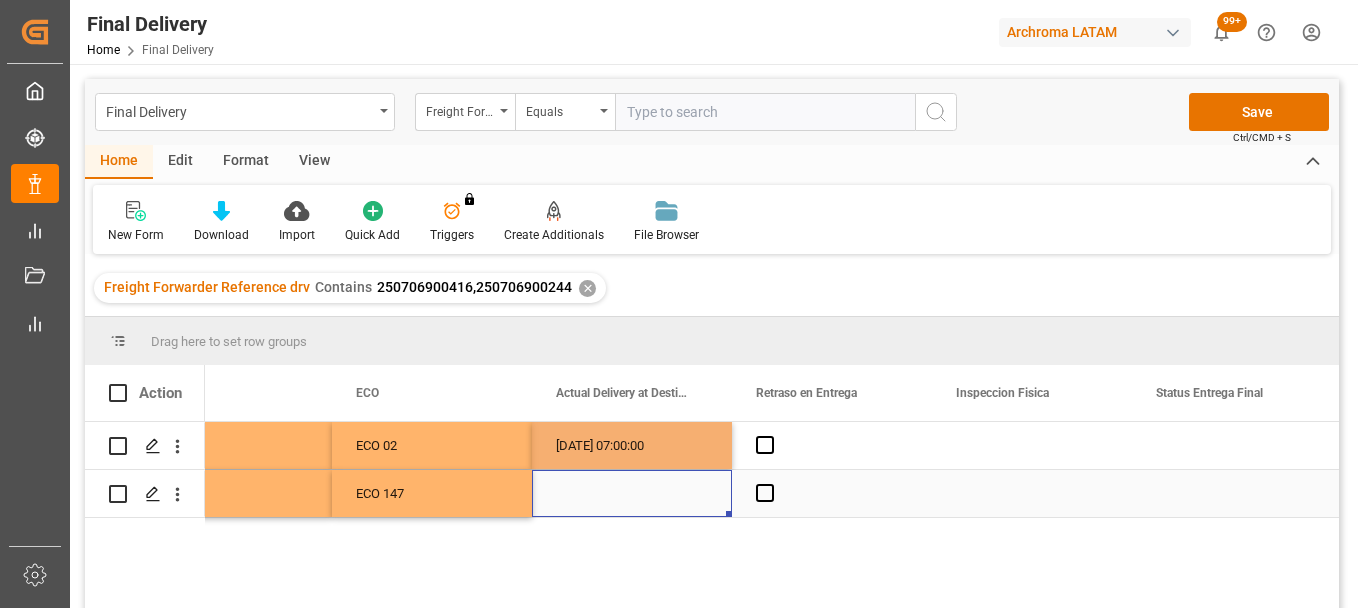 click at bounding box center [632, 493] 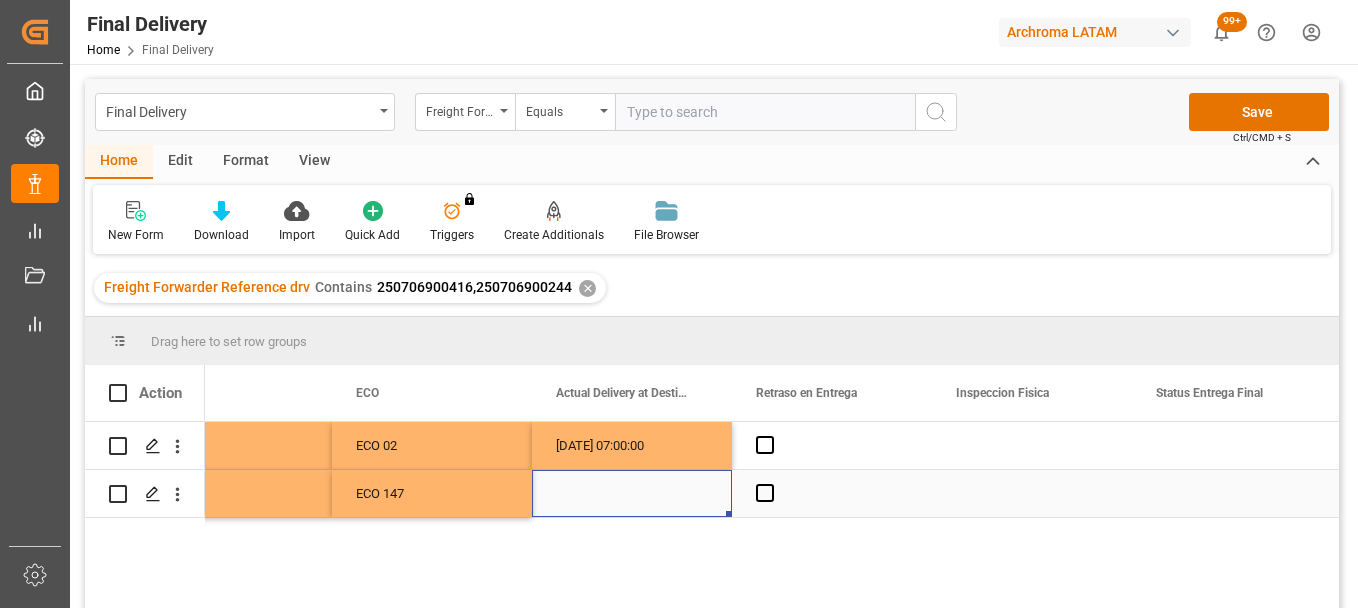 click at bounding box center (632, 493) 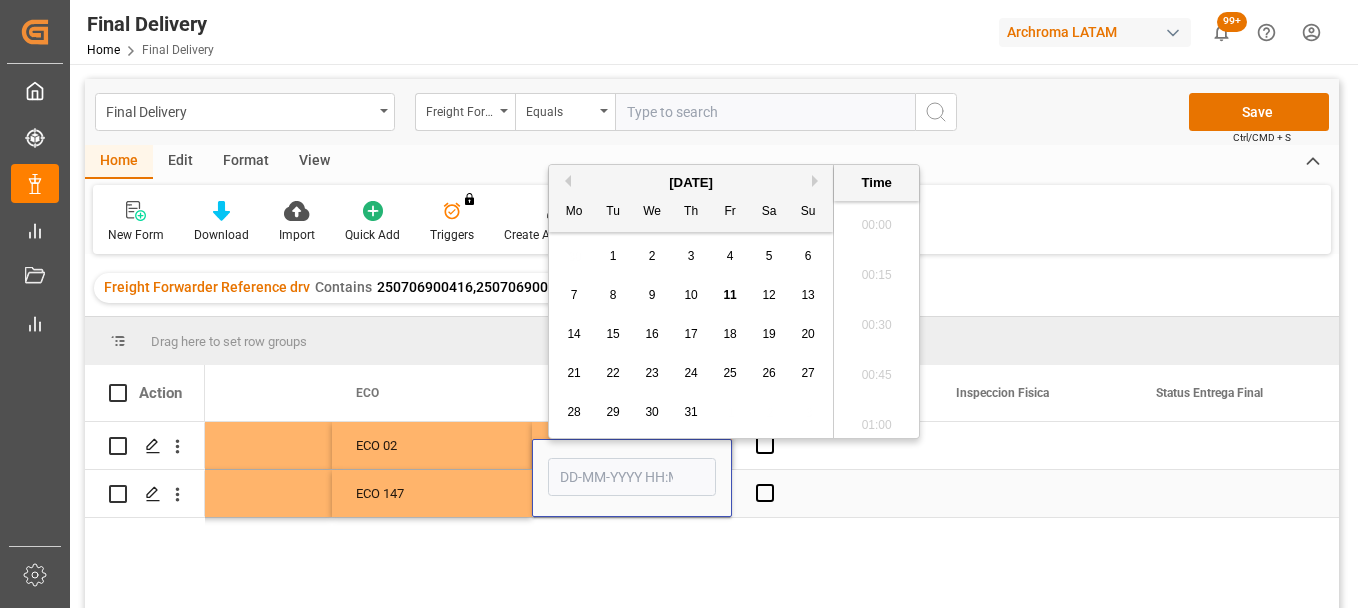 scroll, scrollTop: 2907, scrollLeft: 0, axis: vertical 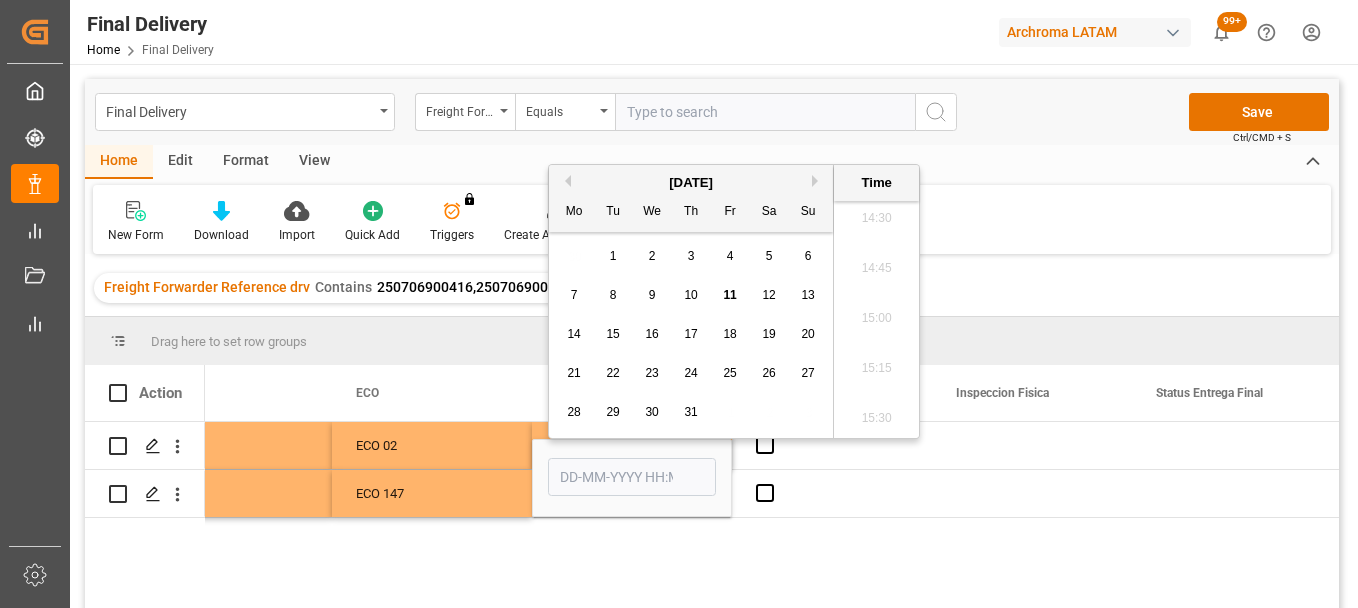 click on "11" at bounding box center (729, 295) 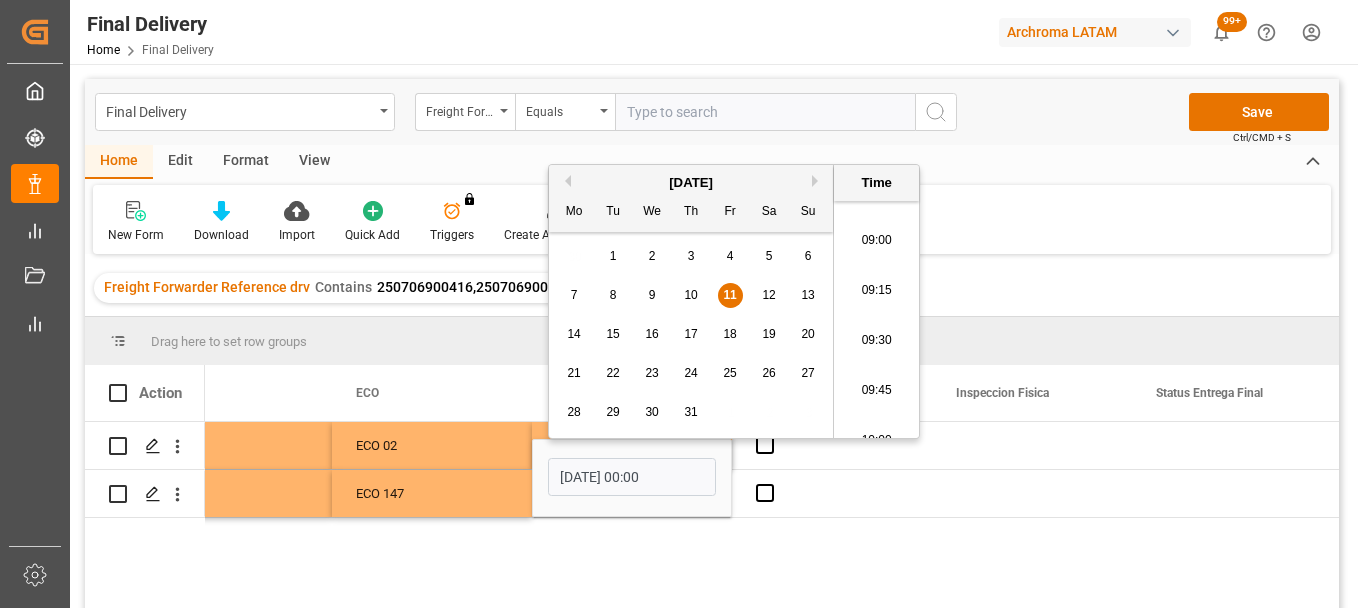 scroll, scrollTop: 1907, scrollLeft: 0, axis: vertical 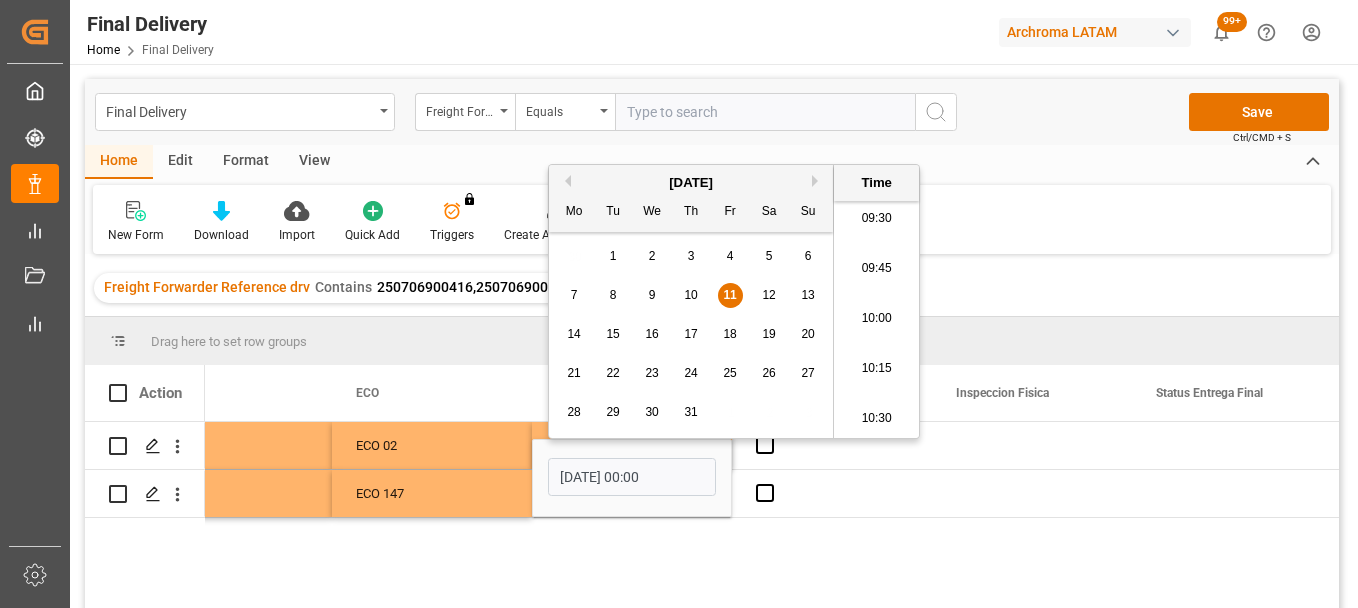 click on "09:30" at bounding box center [876, 219] 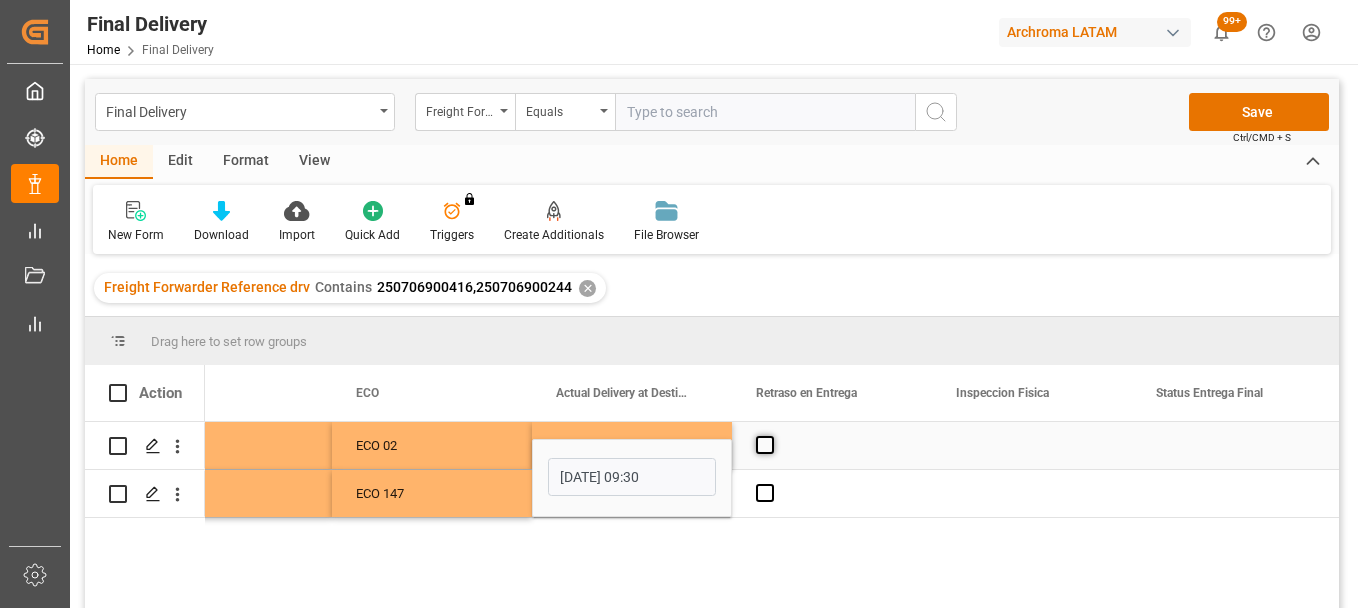 click at bounding box center (765, 445) 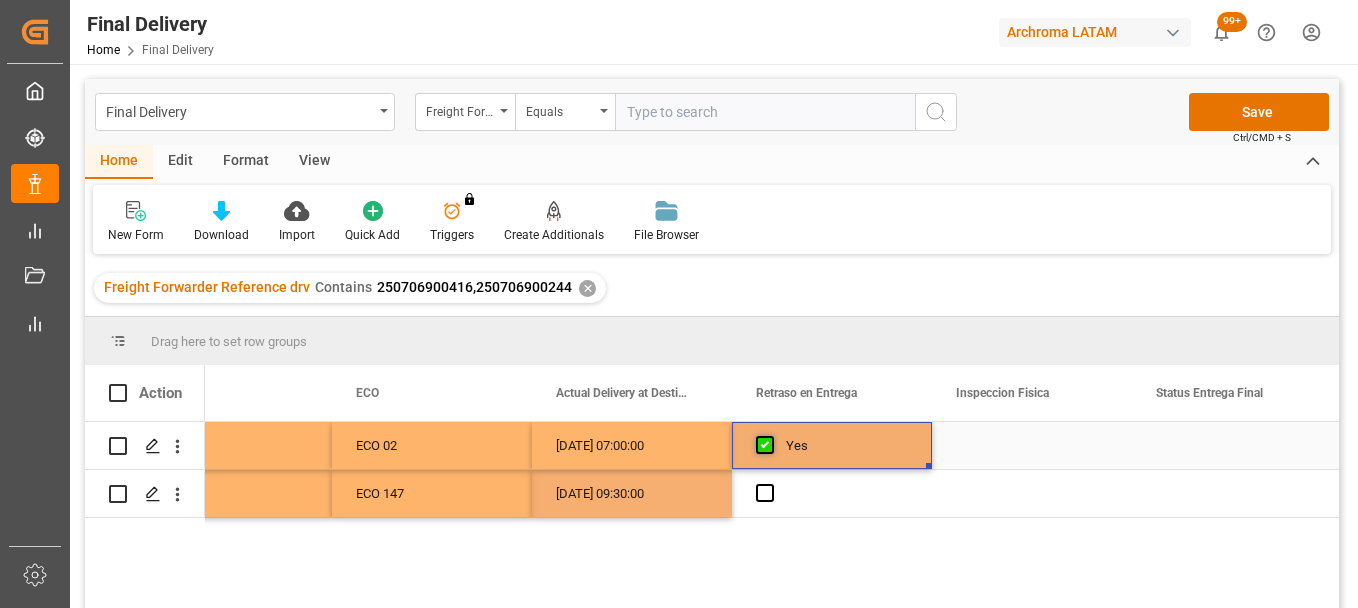 click at bounding box center (765, 445) 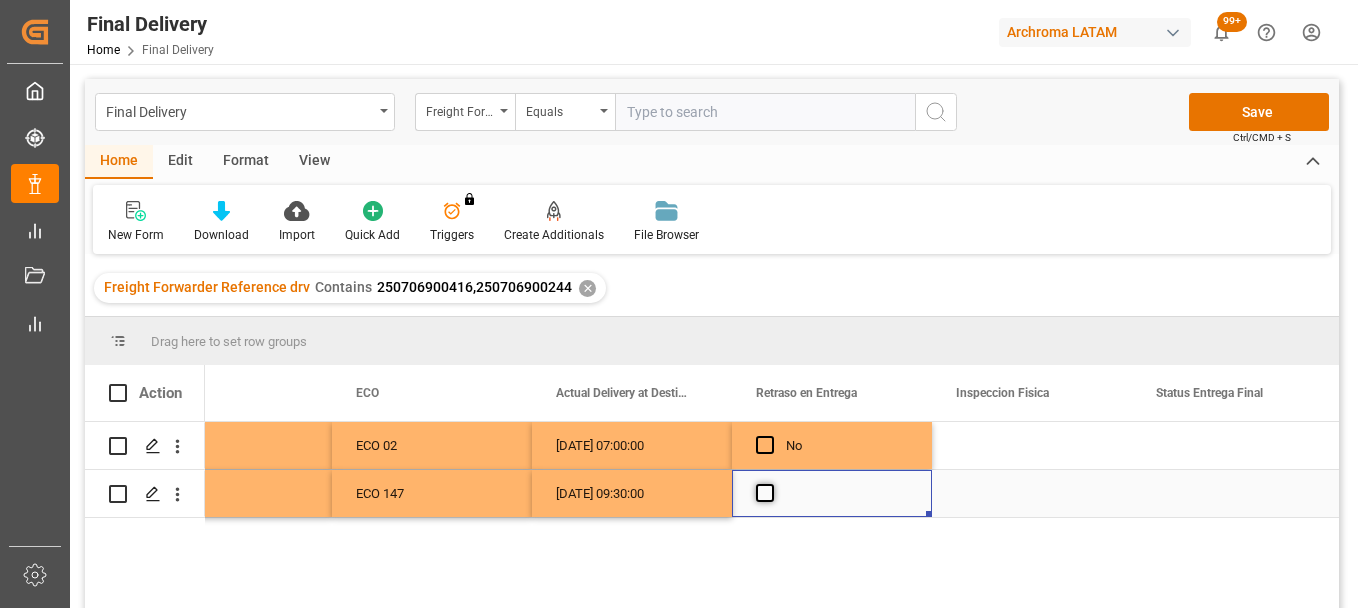 click at bounding box center (765, 493) 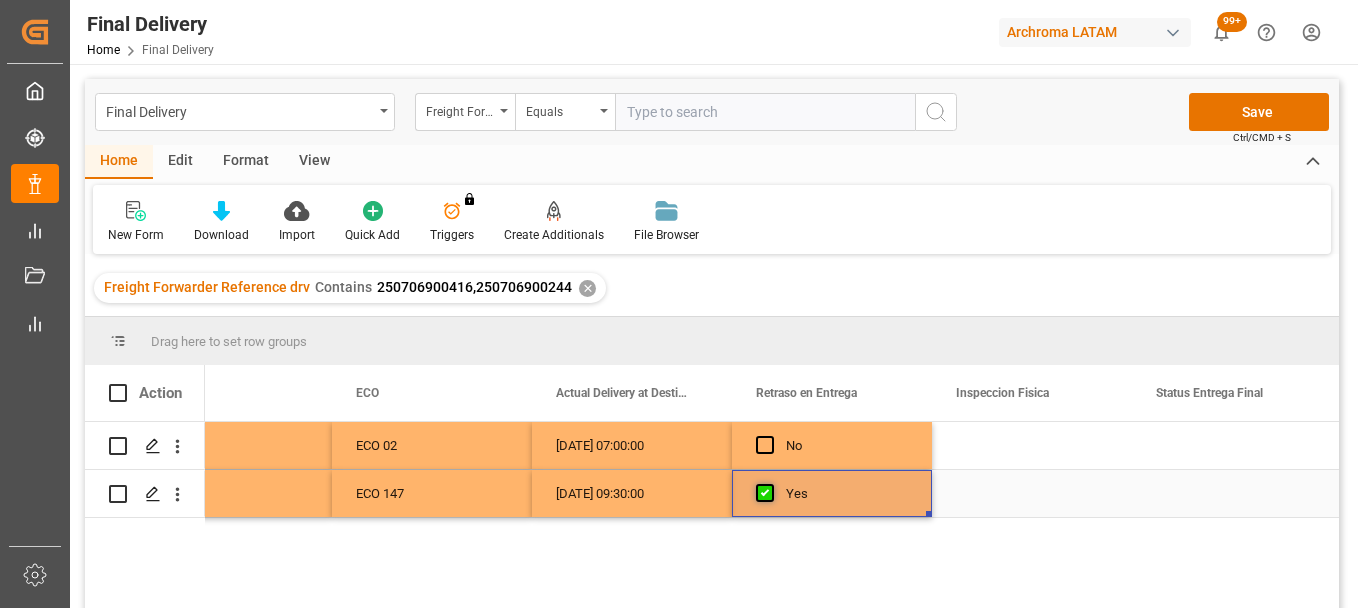 click at bounding box center (765, 493) 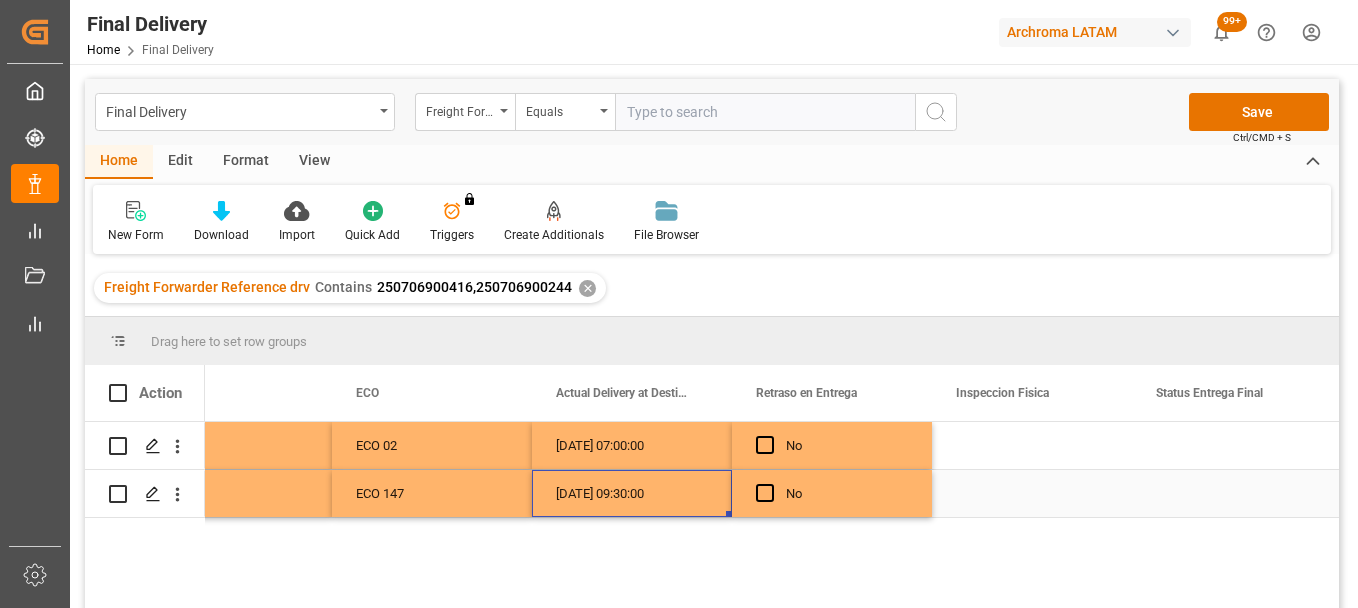 click on "11-07-2025 09:30:00" at bounding box center [632, 493] 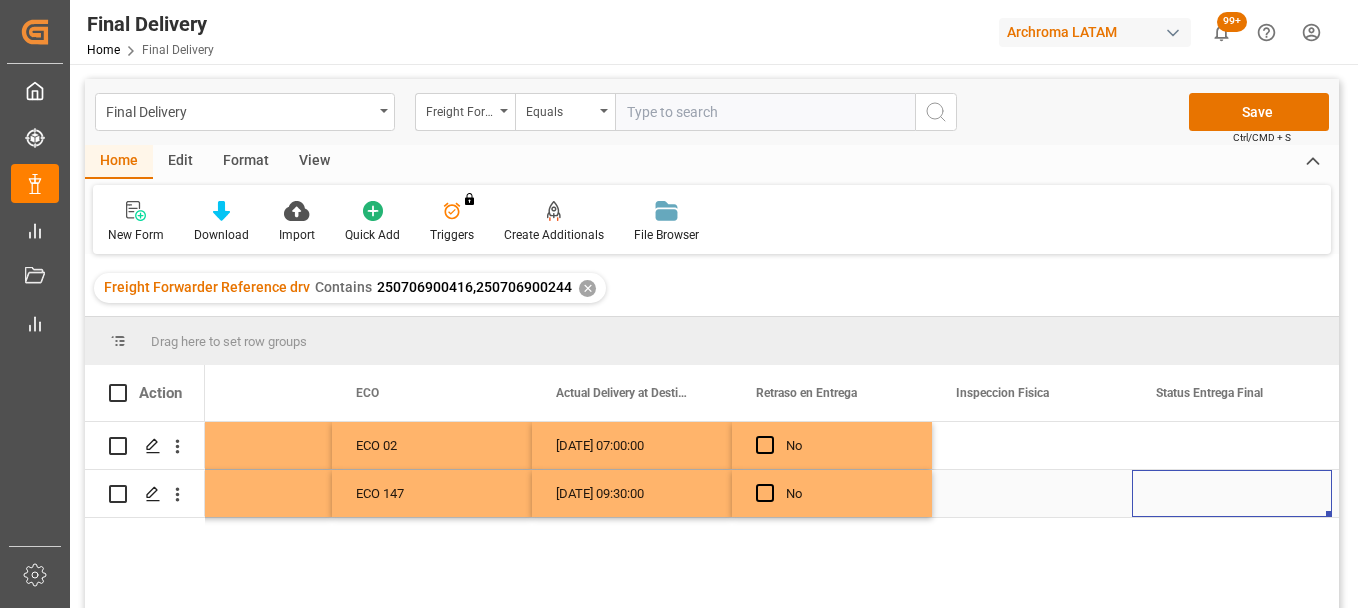 scroll, scrollTop: 0, scrollLeft: 7585, axis: horizontal 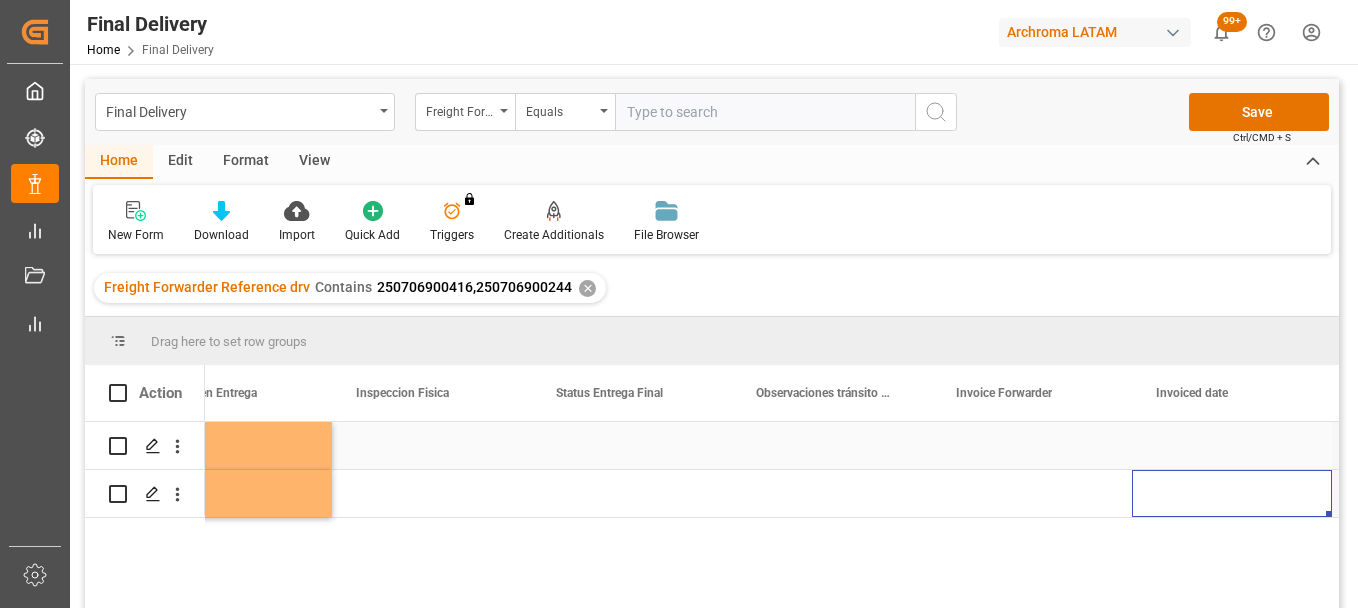 click at bounding box center (632, 445) 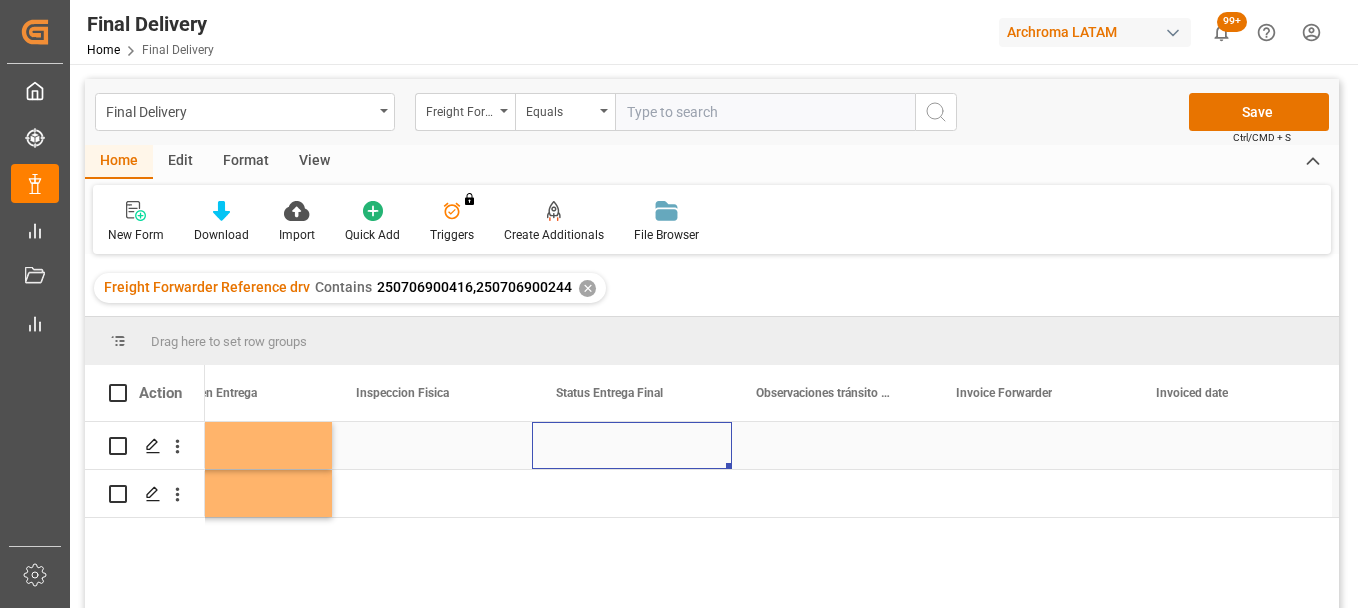 click at bounding box center (632, 445) 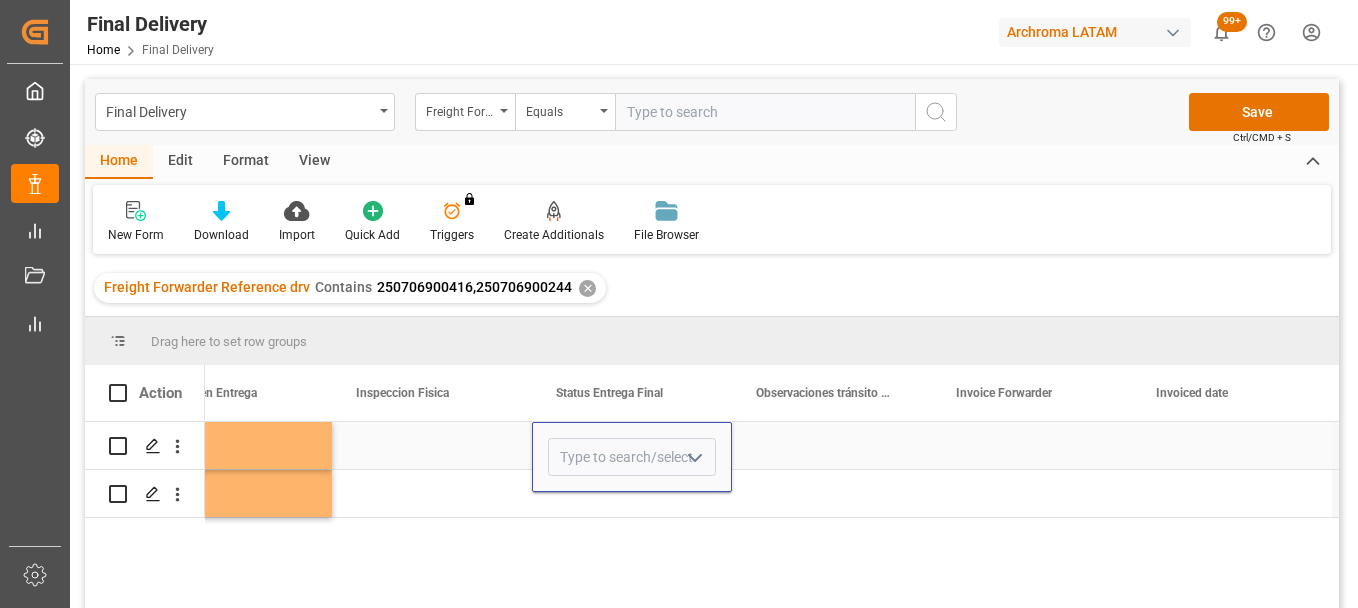 click at bounding box center (632, 457) 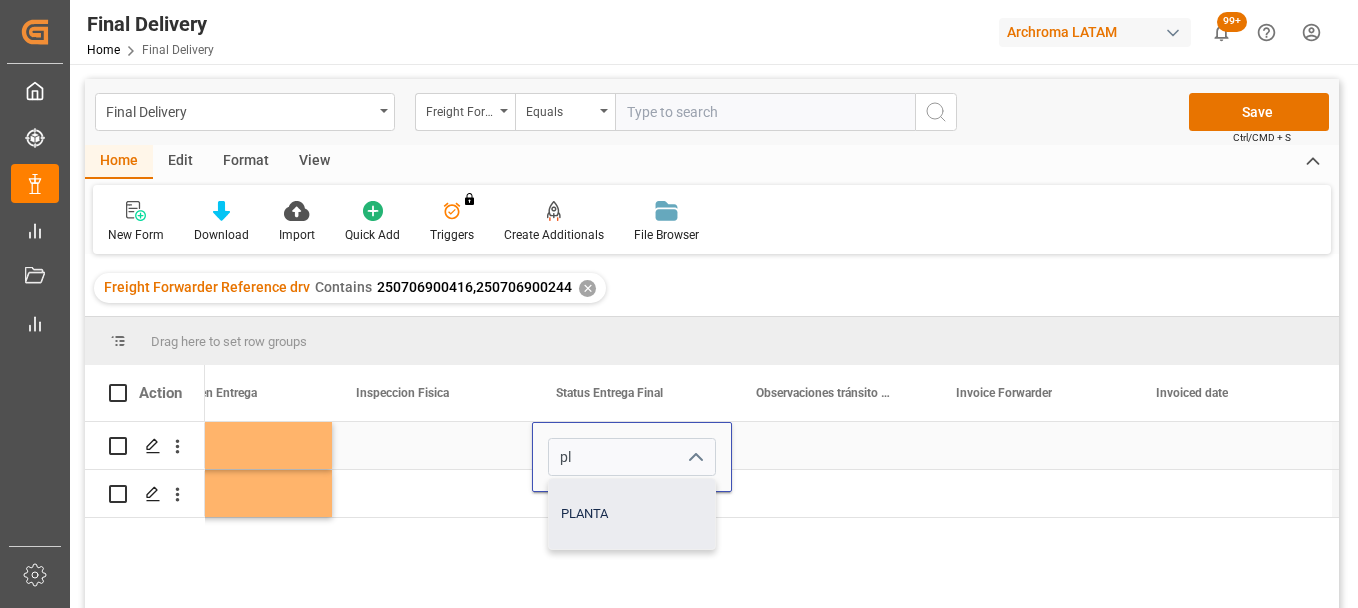 click on "PLANTA" at bounding box center (632, 514) 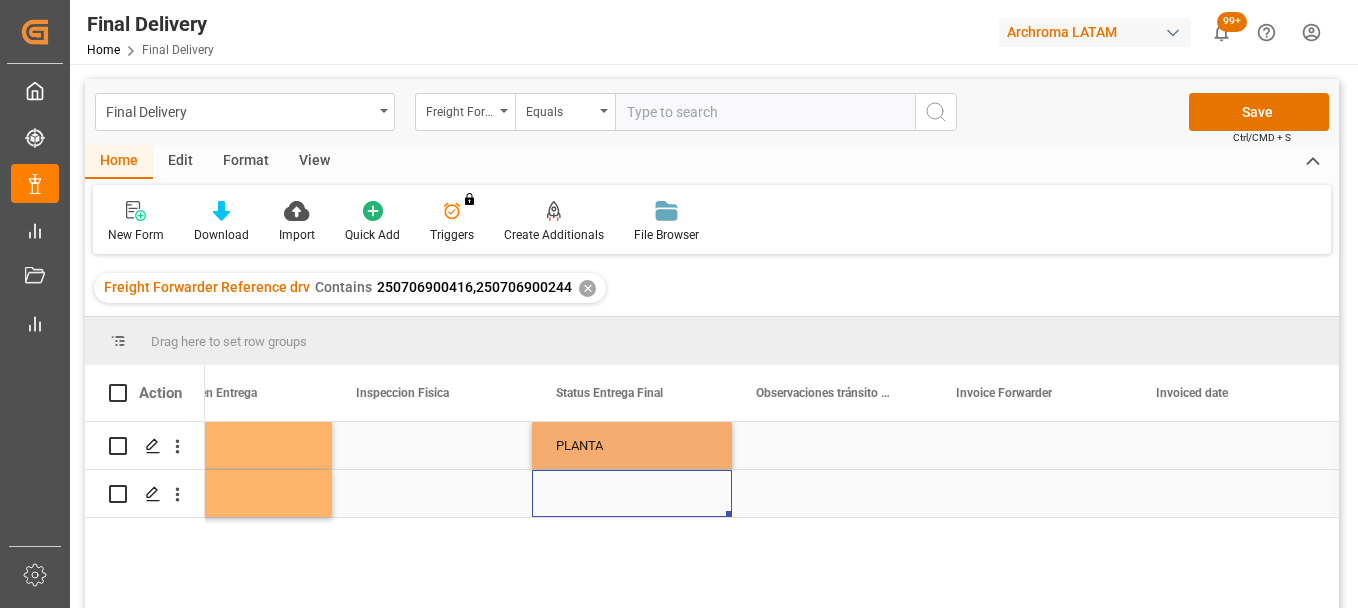click at bounding box center (632, 493) 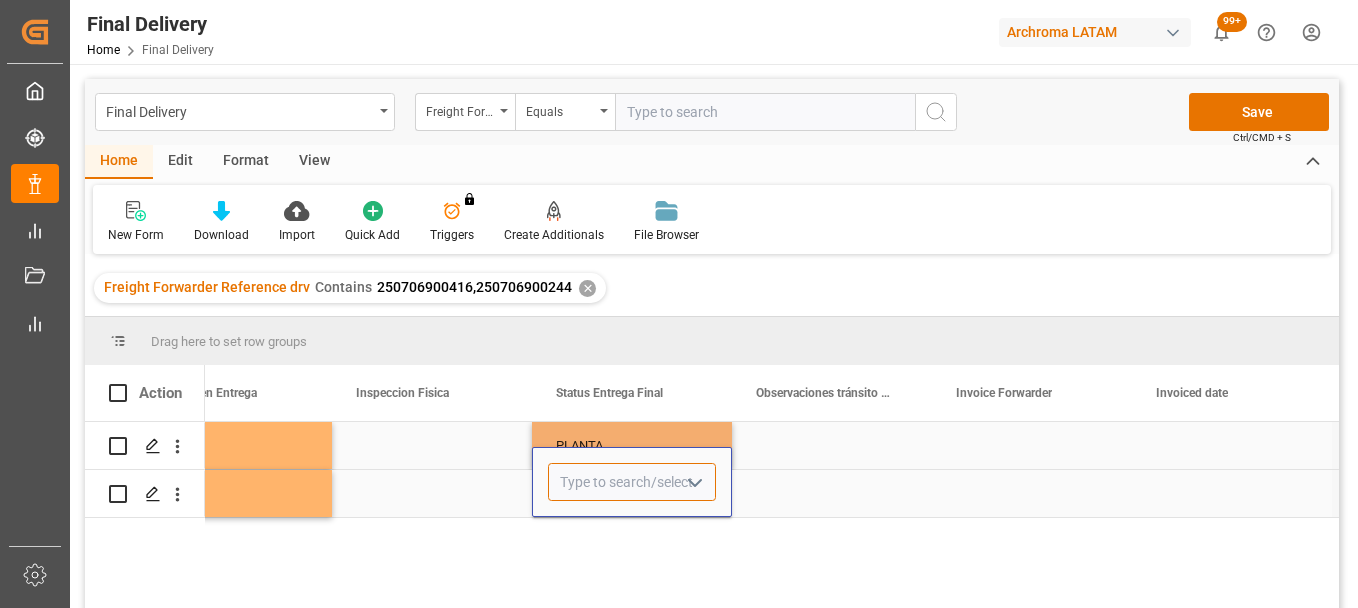 click at bounding box center (632, 482) 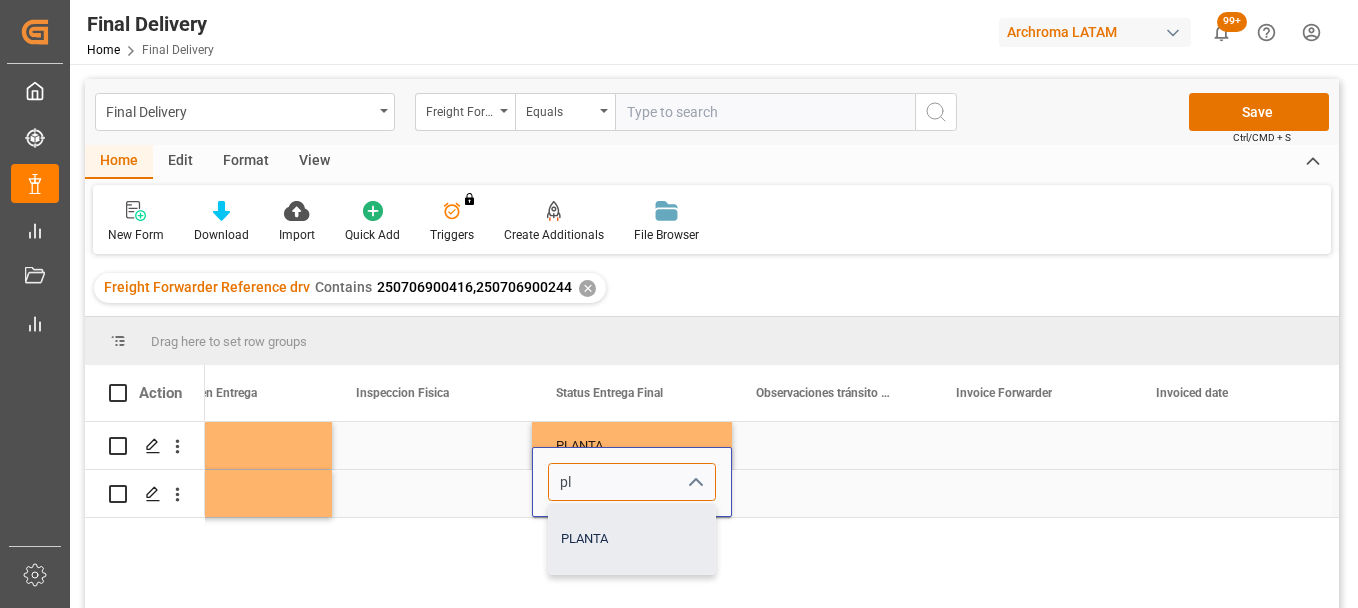 click on "PLANTA" at bounding box center (632, 539) 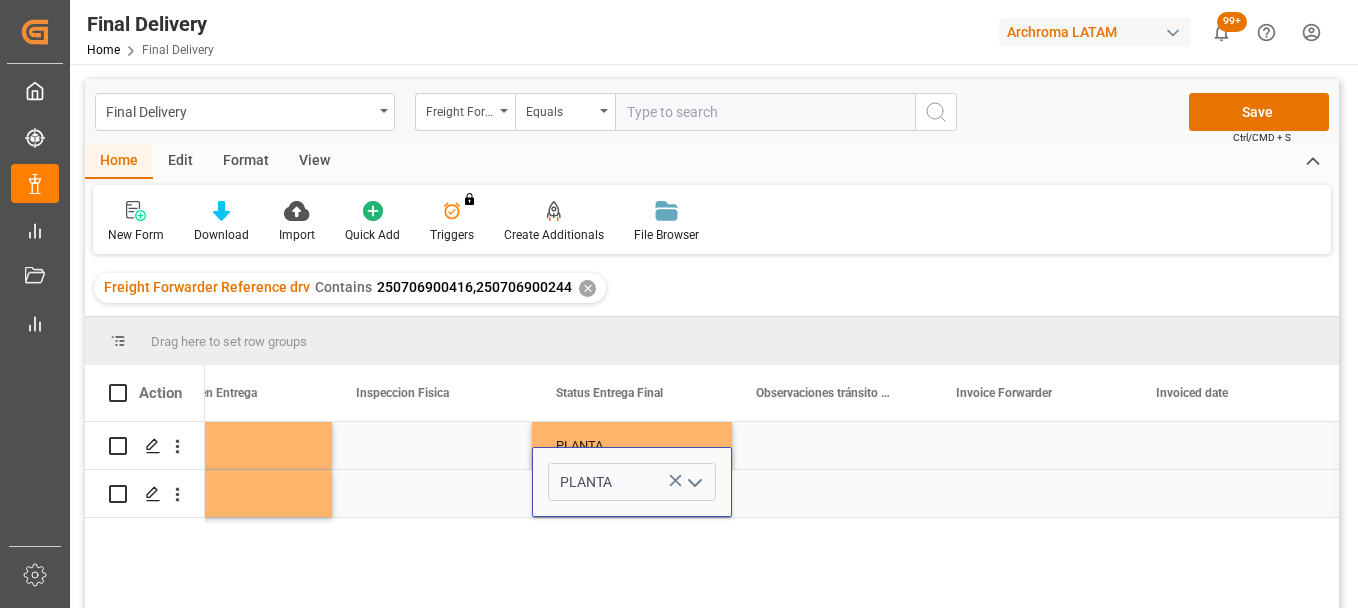 click on "PLANTA" at bounding box center [632, 446] 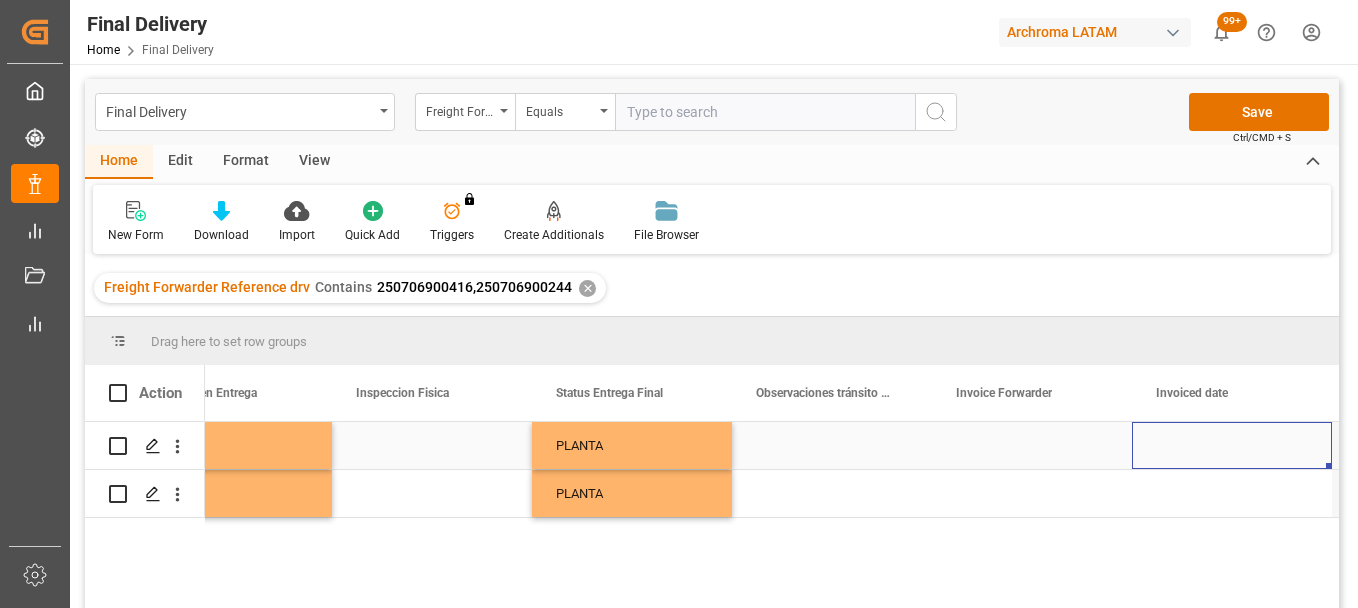 scroll, scrollTop: 0, scrollLeft: 8185, axis: horizontal 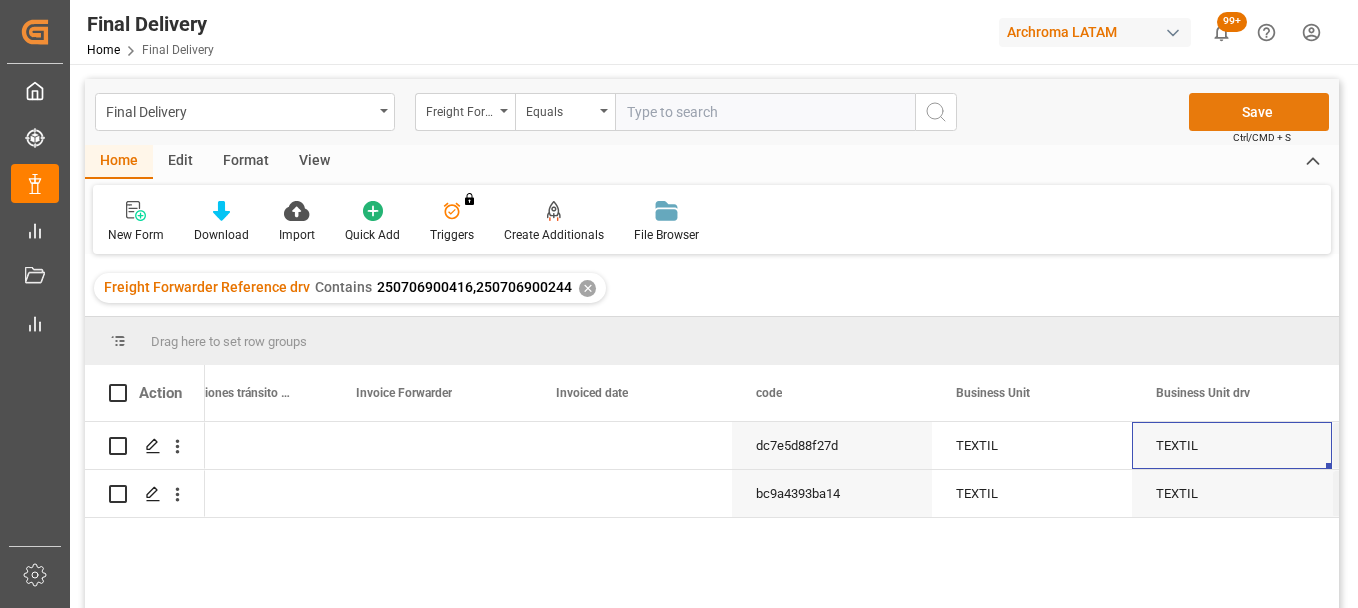 click on "Save" at bounding box center [1259, 112] 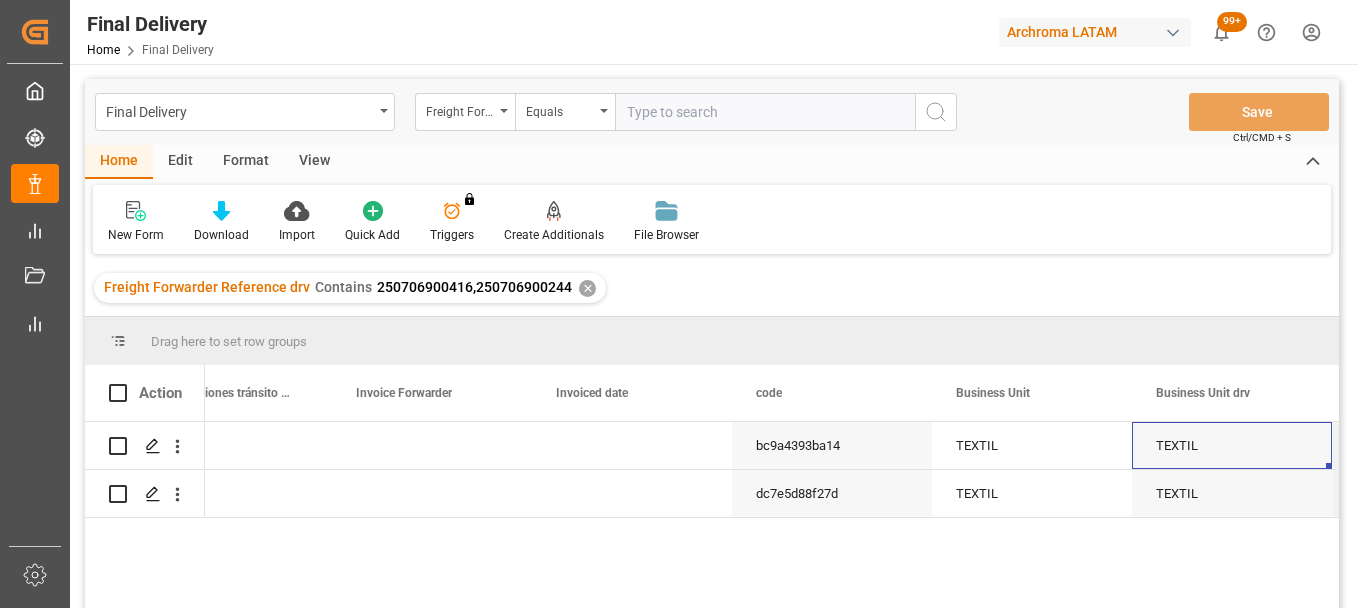 click on "New Form Download Import Quick Add Triggers You do not have permission for Triggers. Contact admin. Create Additionals File Browser" at bounding box center (712, 219) 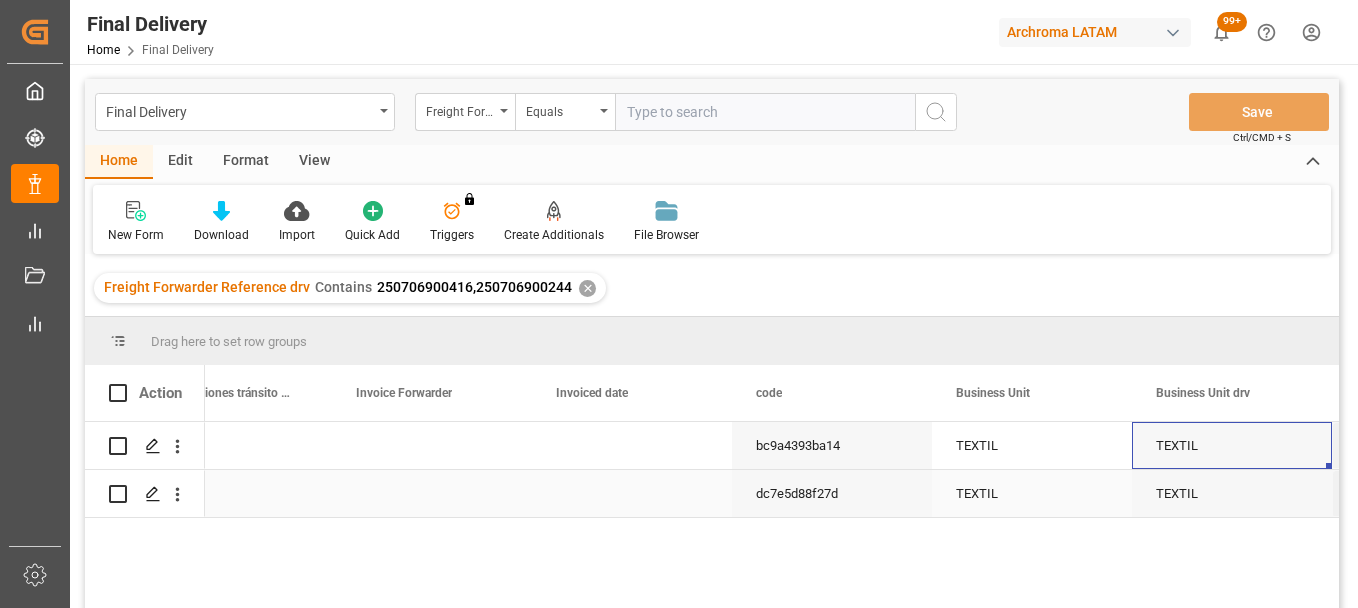click at bounding box center (632, 493) 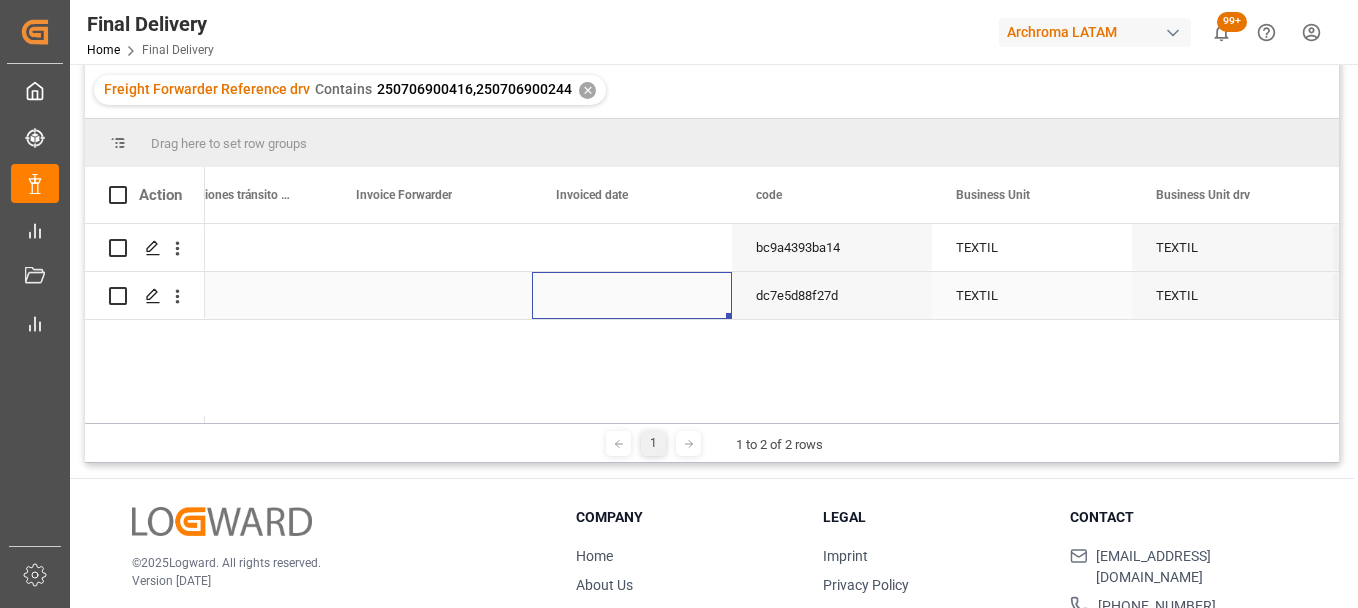 scroll, scrollTop: 200, scrollLeft: 0, axis: vertical 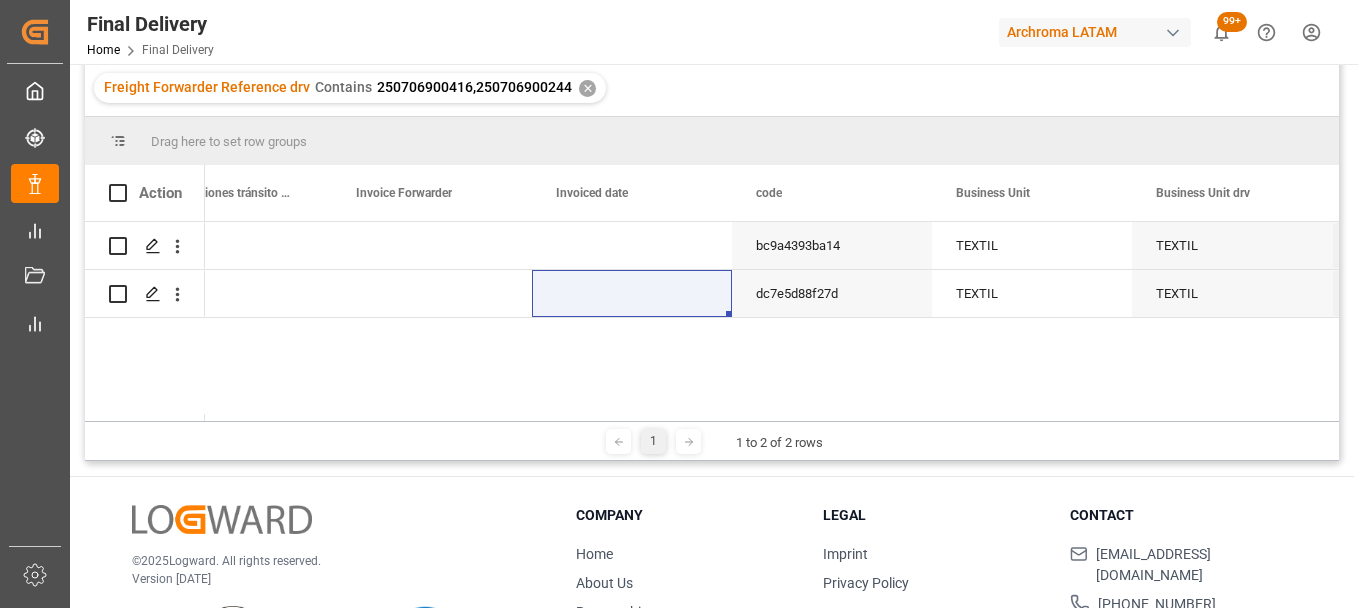 drag, startPoint x: 413, startPoint y: 422, endPoint x: 262, endPoint y: 425, distance: 151.0298 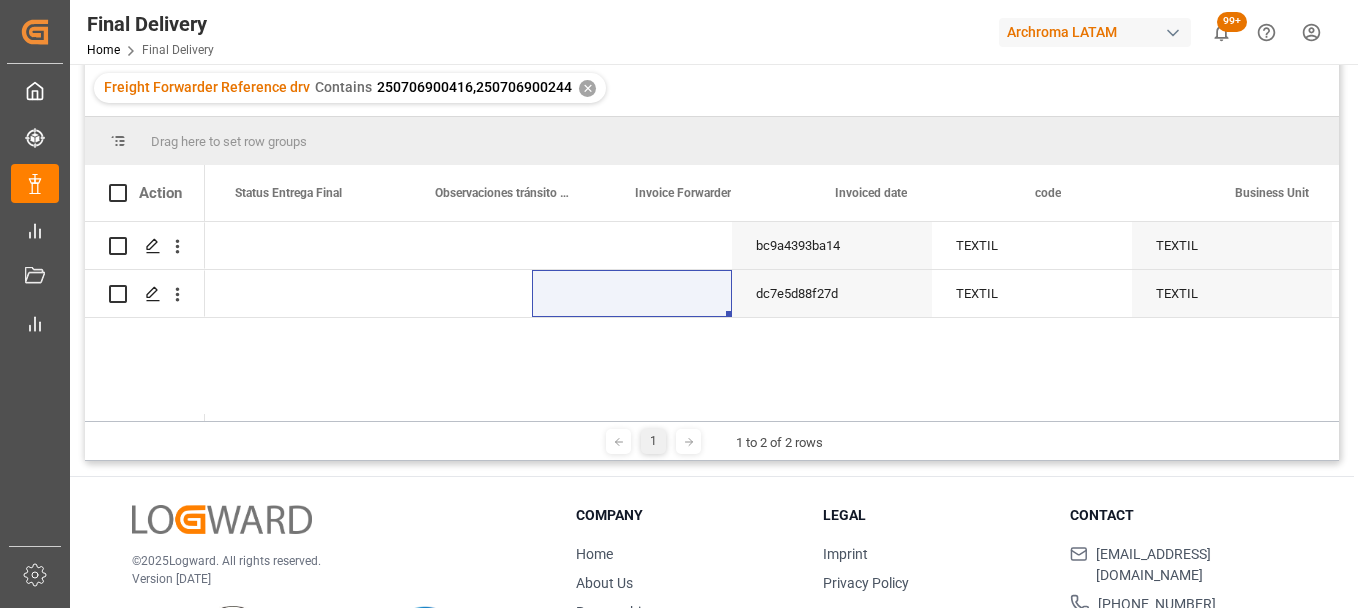 scroll, scrollTop: 0, scrollLeft: 5696, axis: horizontal 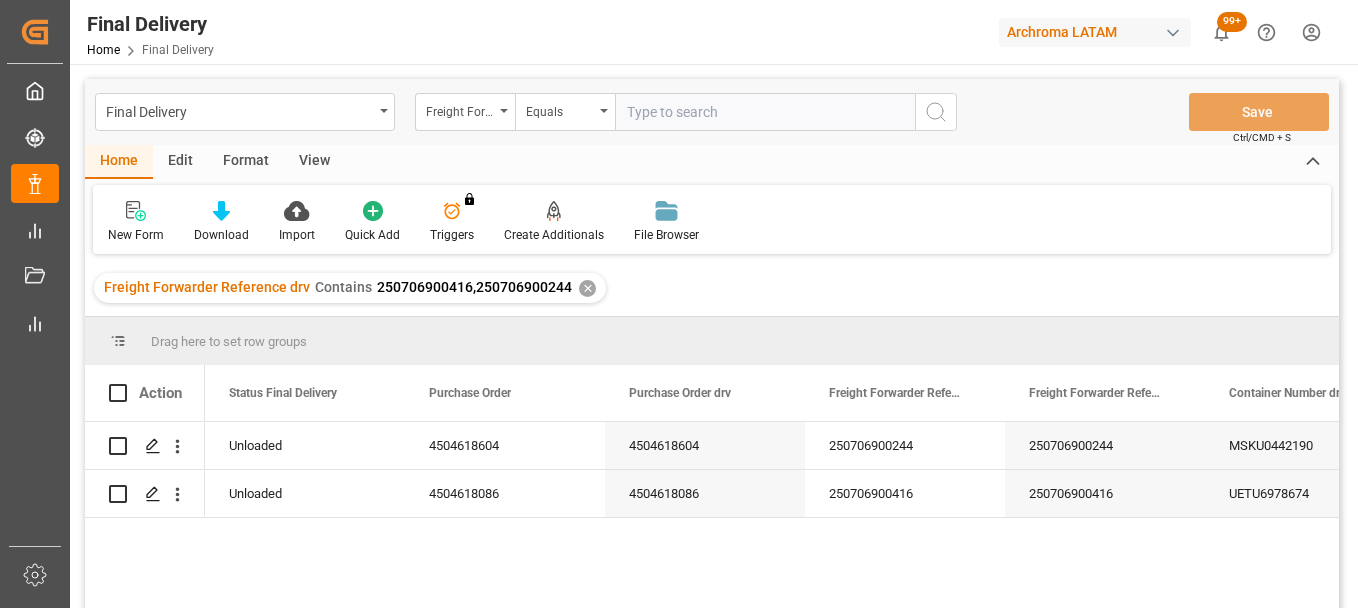 click on "✕" at bounding box center (587, 288) 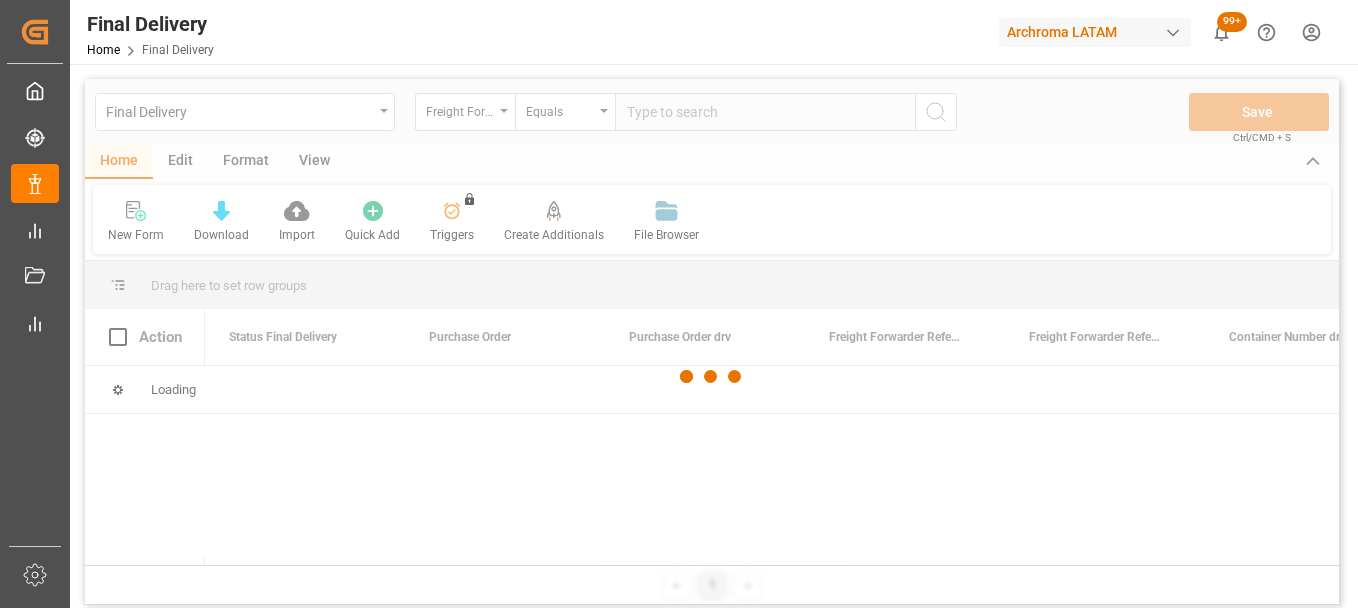 click at bounding box center (712, 377) 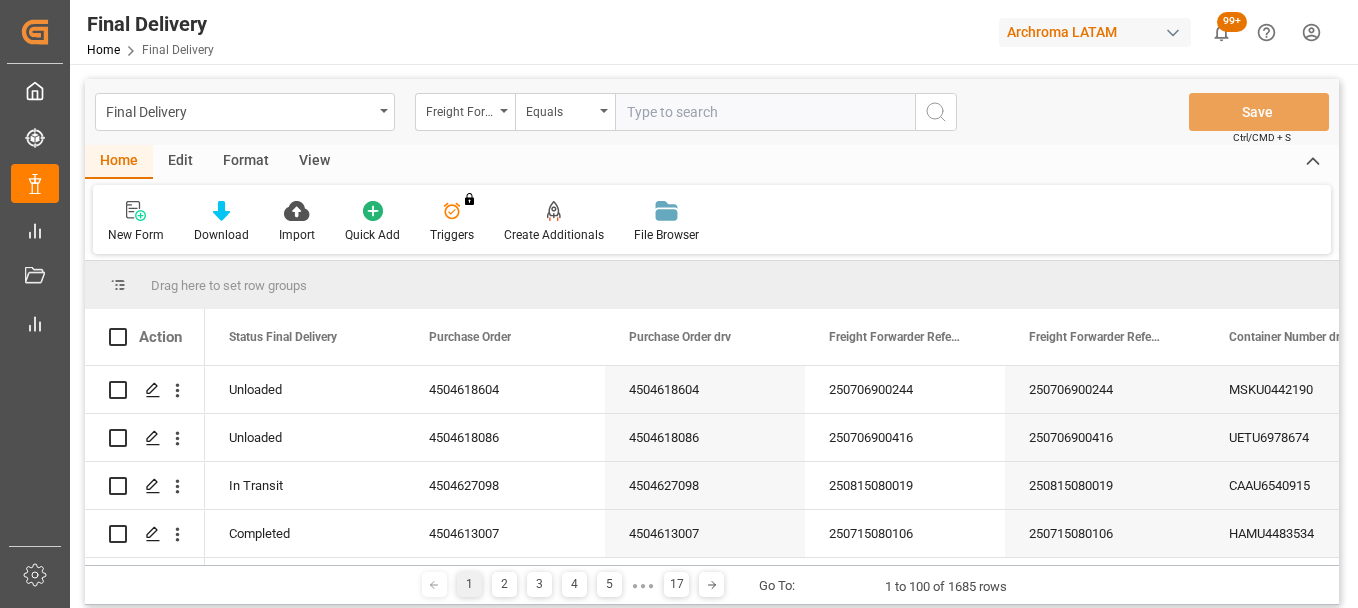 click at bounding box center [765, 112] 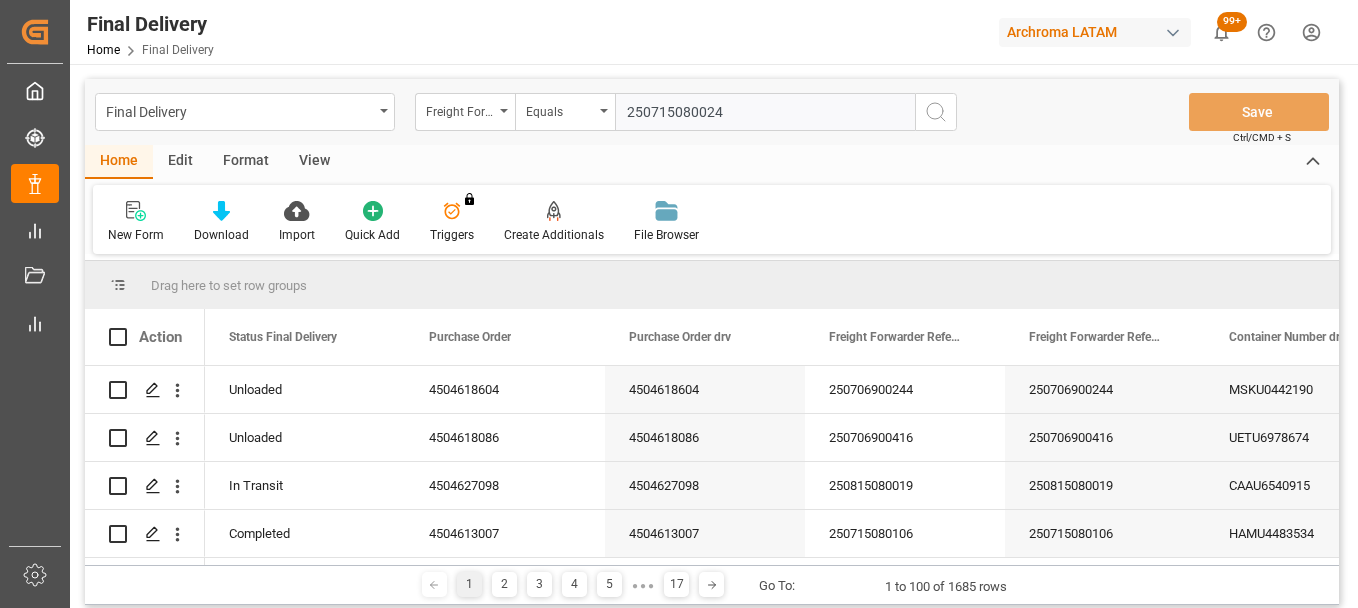 type 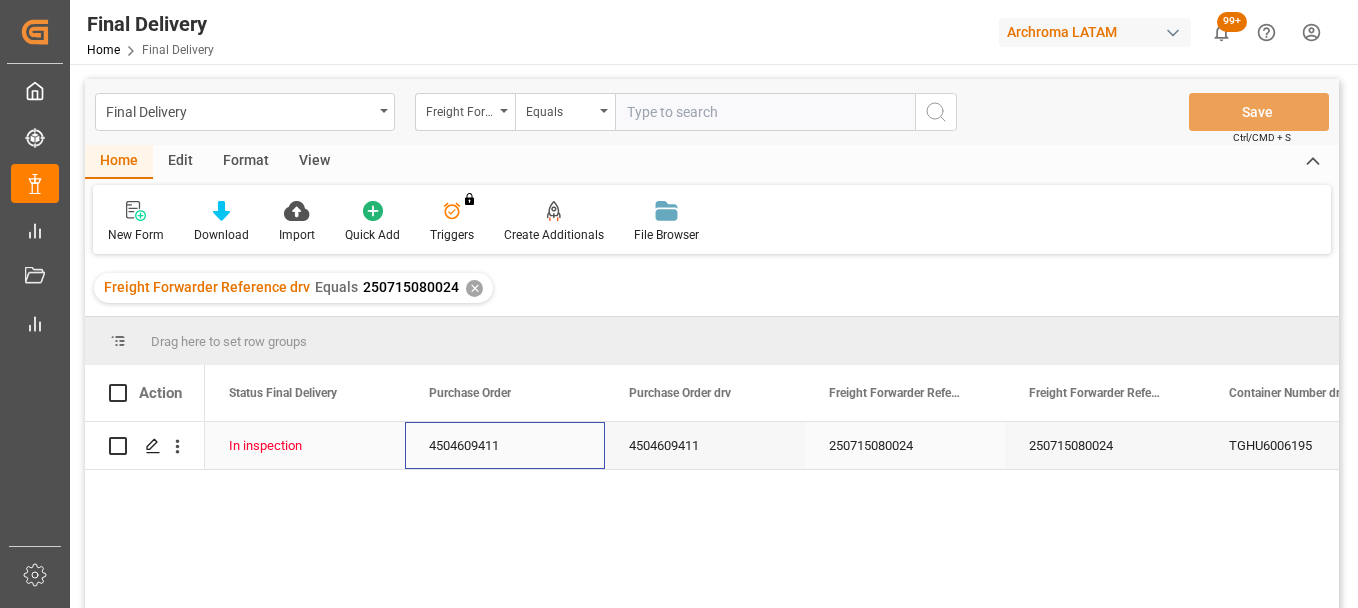 click on "4504609411" at bounding box center [505, 445] 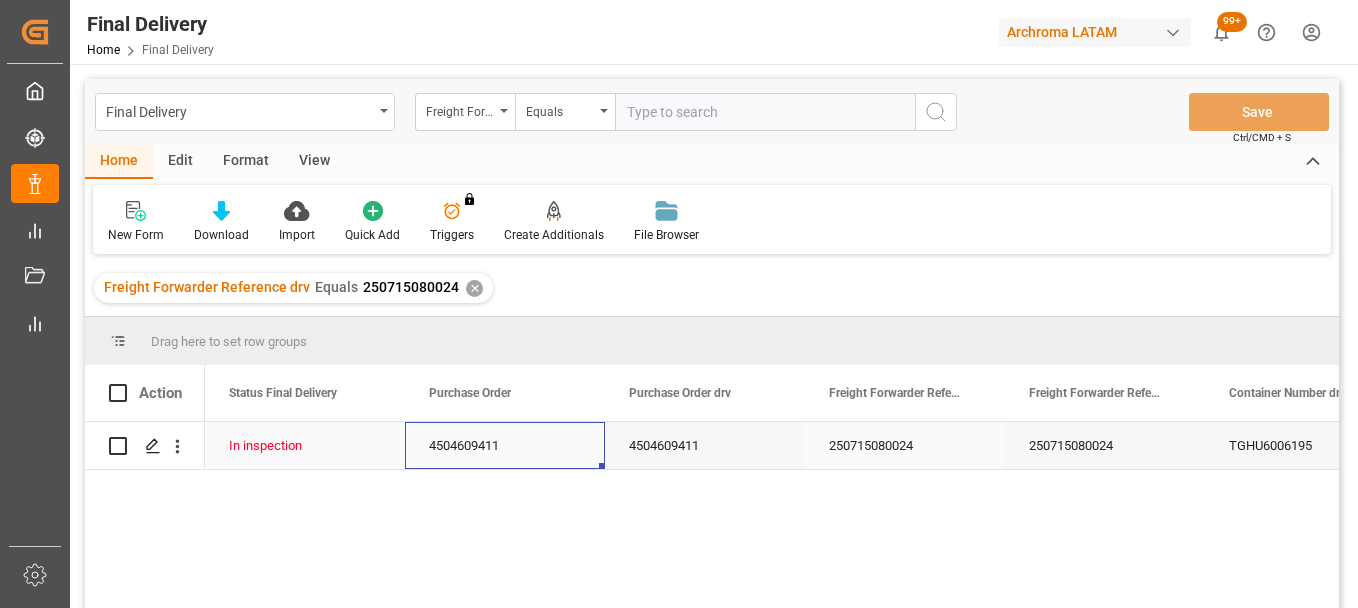 click on "4504609411" at bounding box center [705, 445] 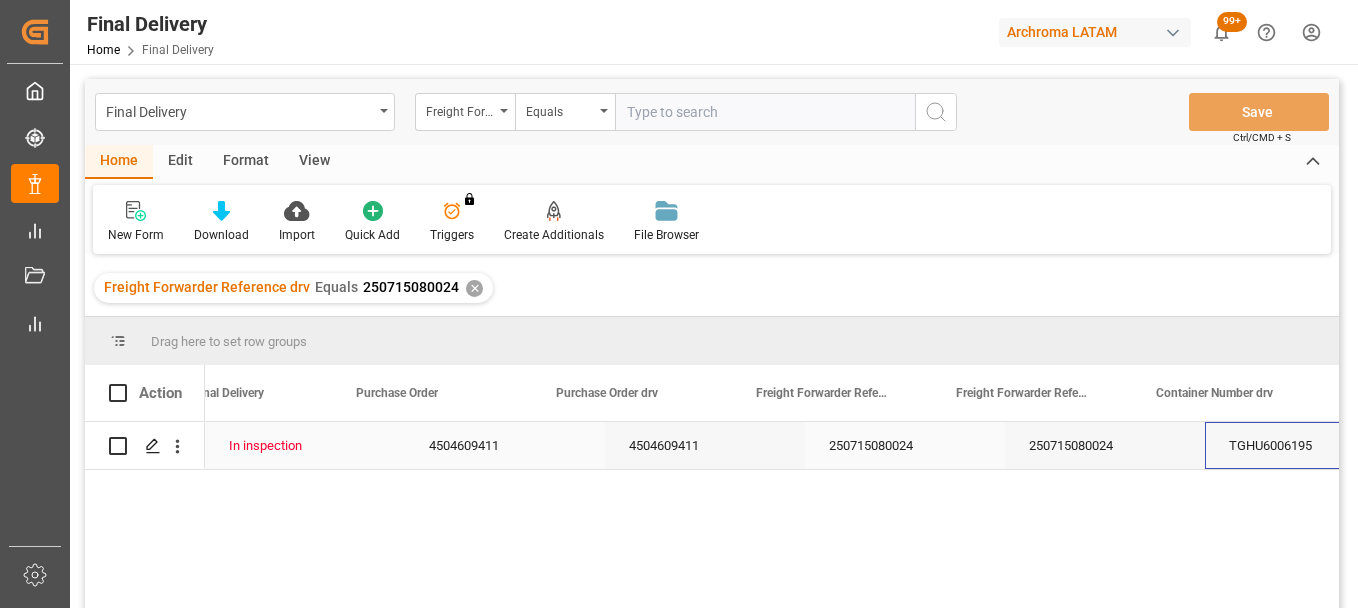 scroll, scrollTop: 0, scrollLeft: 73, axis: horizontal 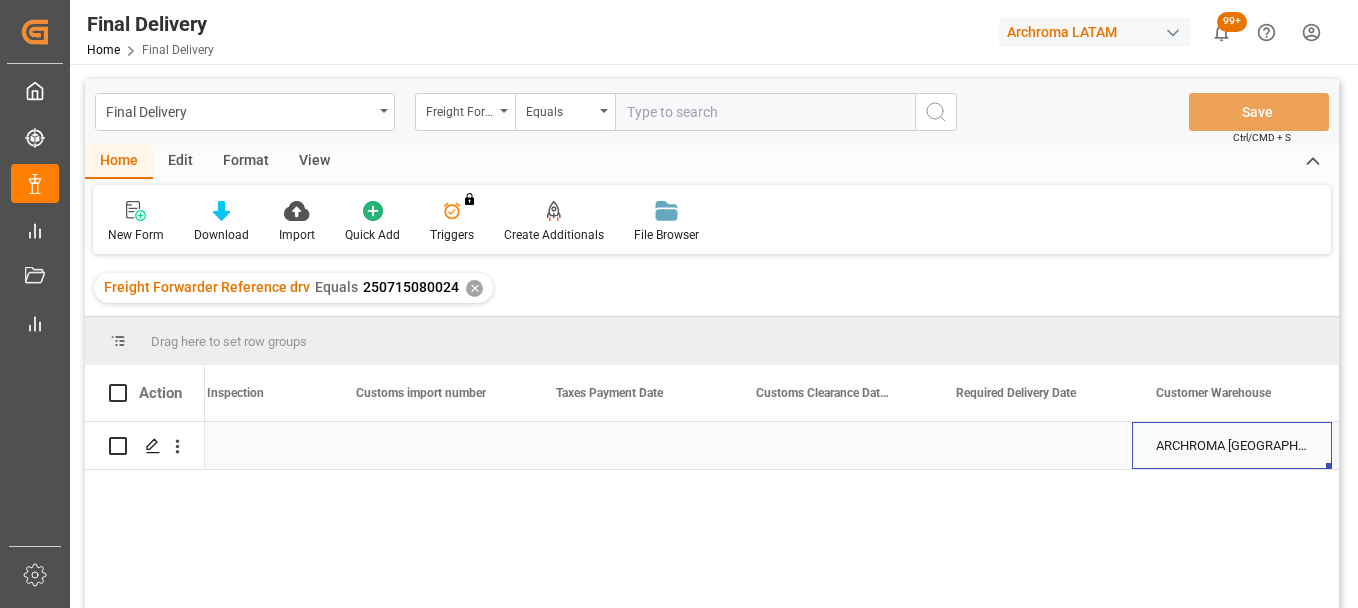click at bounding box center (632, 445) 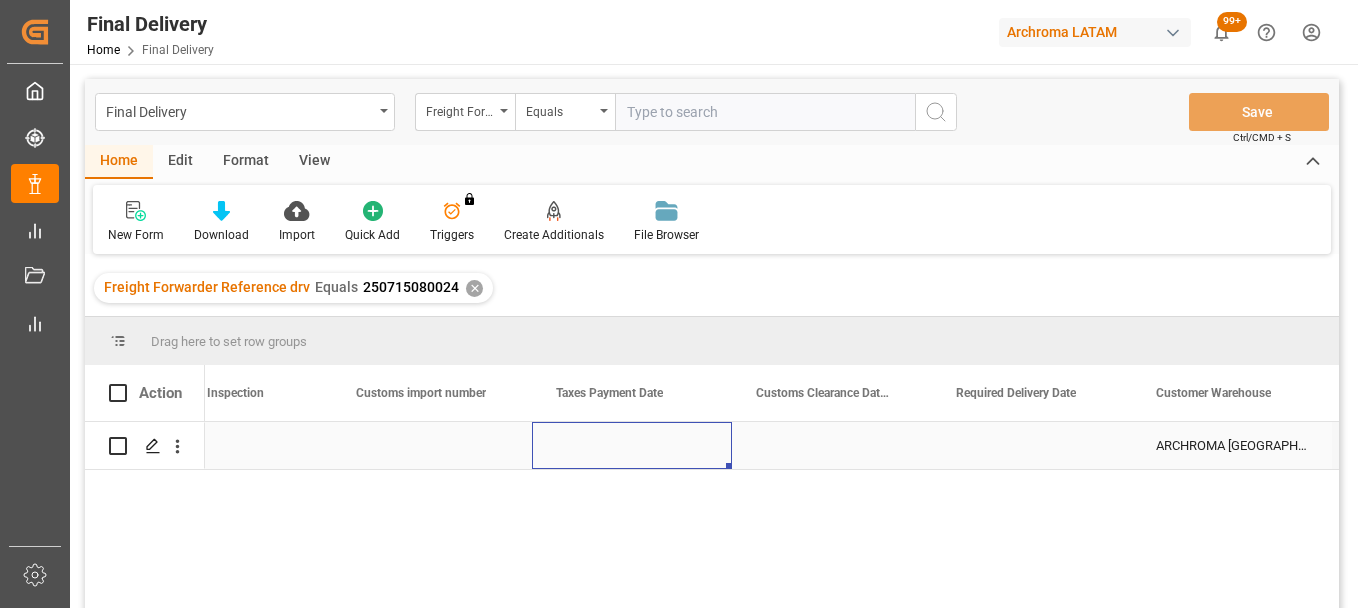 click at bounding box center [632, 445] 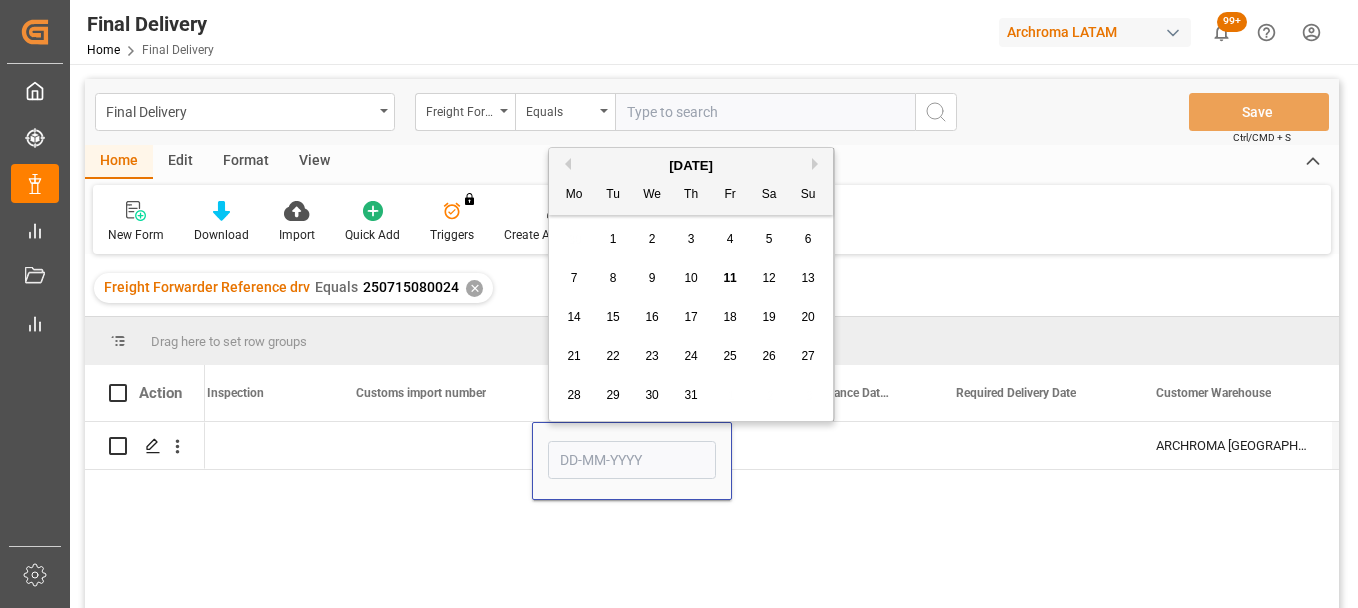 click on "11" at bounding box center (729, 278) 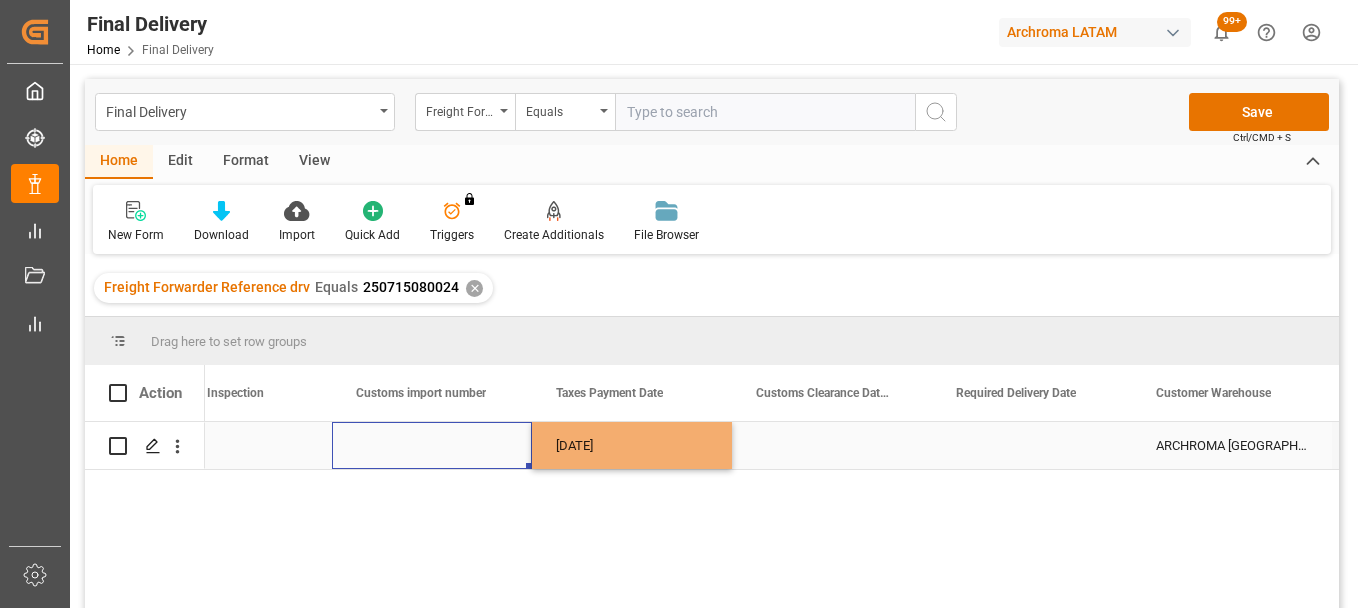 click at bounding box center (432, 445) 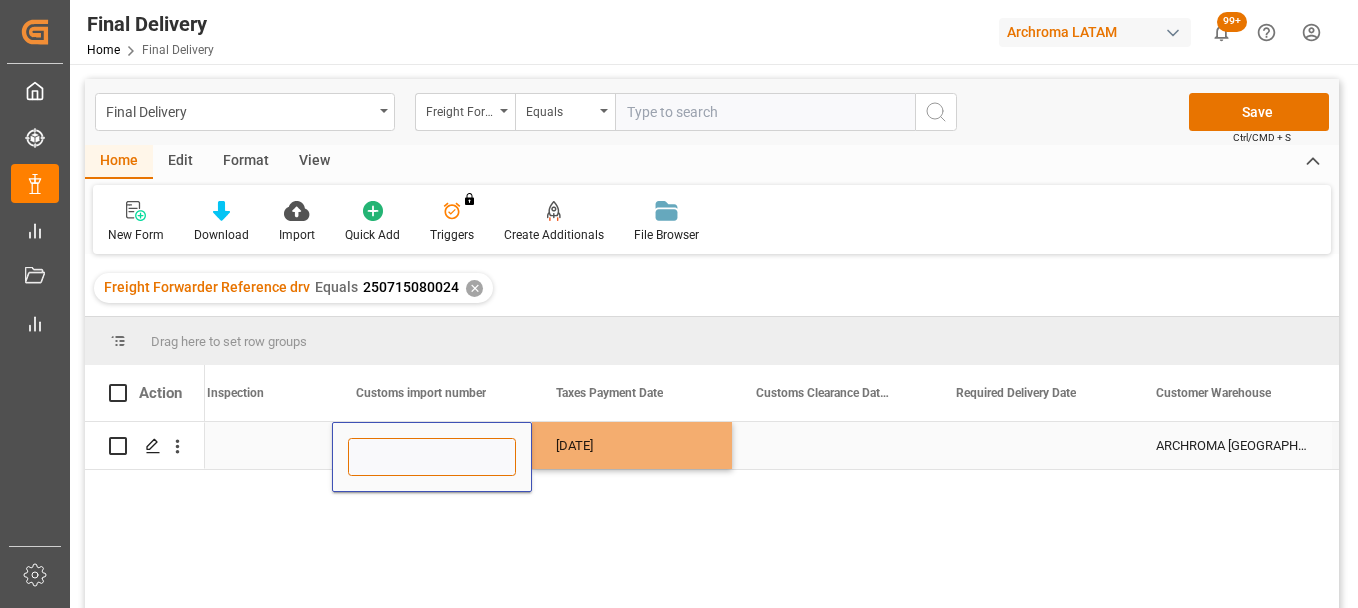 click at bounding box center (432, 457) 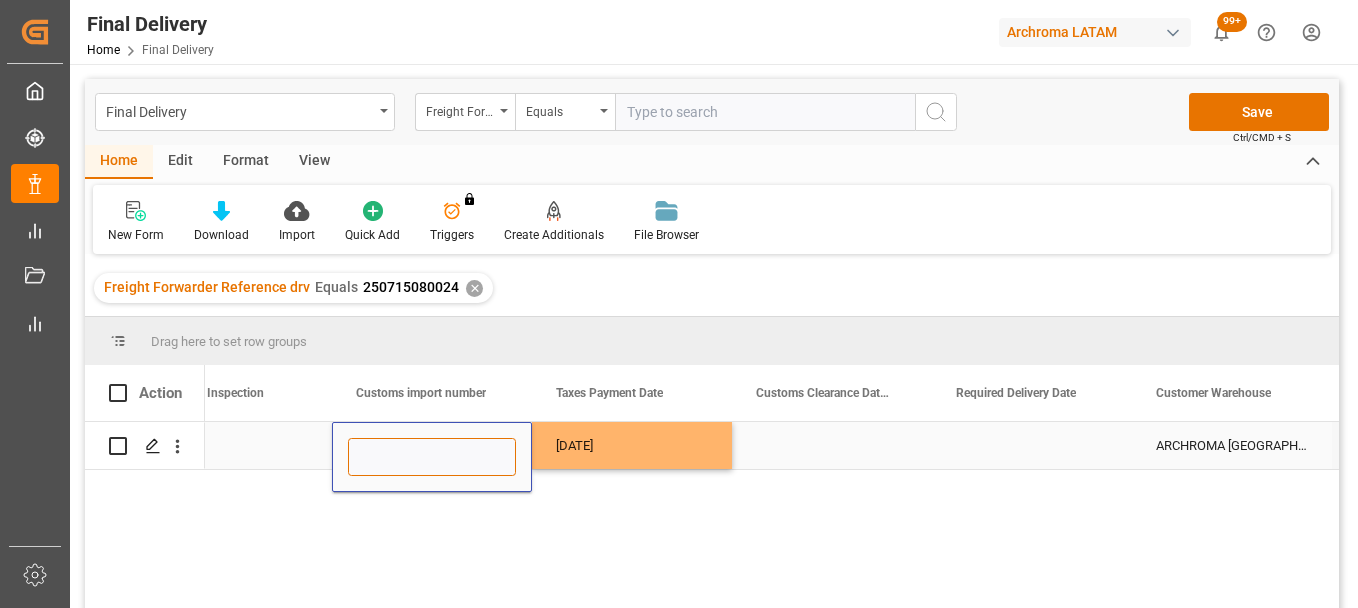 paste on "25 43 3108 5005746" 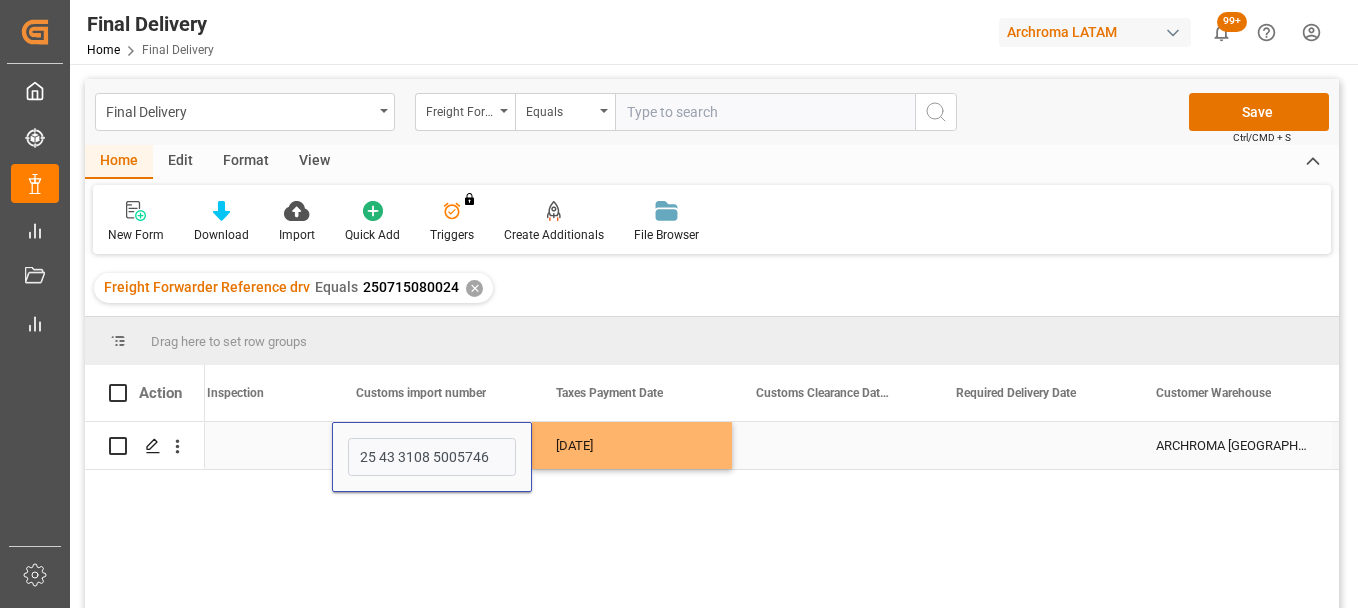 click on "11-07-2025" at bounding box center (632, 445) 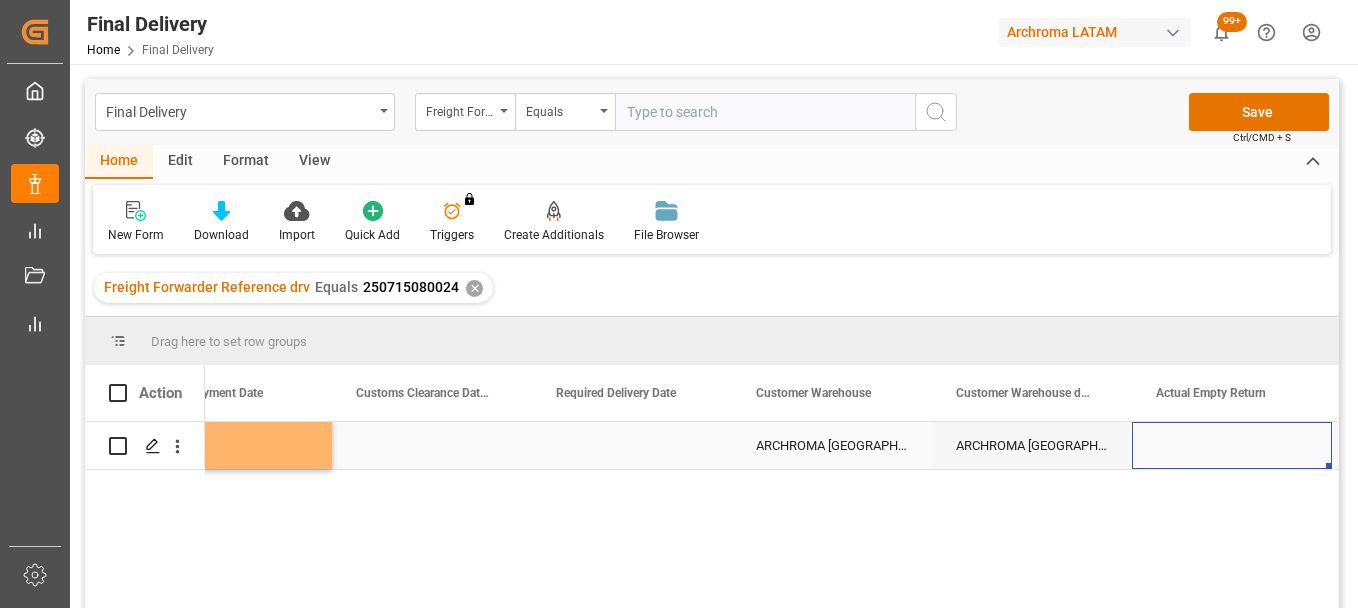 click at bounding box center (632, 445) 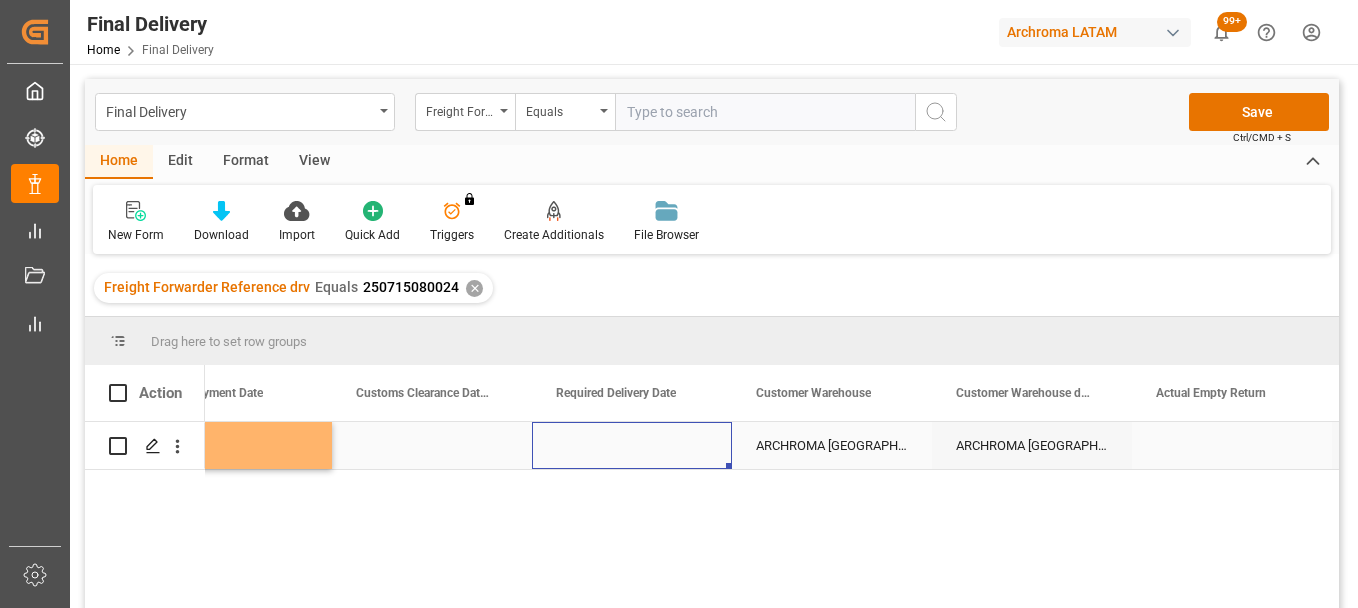 click at bounding box center (632, 445) 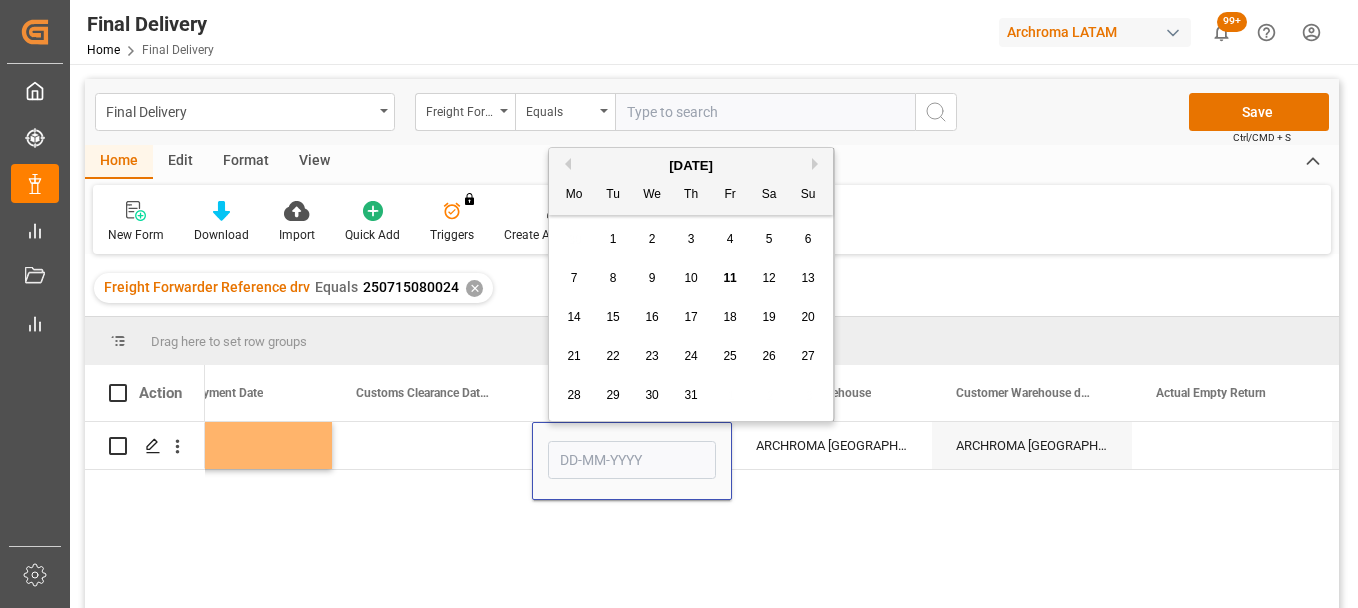 click on "17" at bounding box center (690, 317) 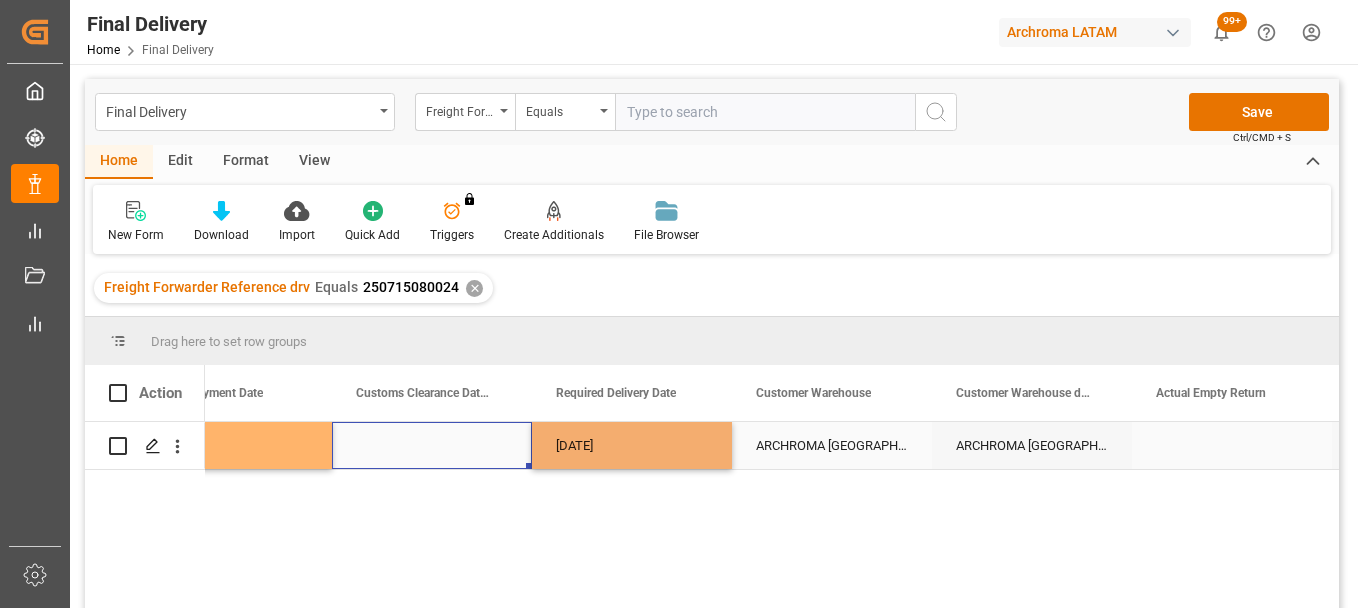 click at bounding box center (432, 445) 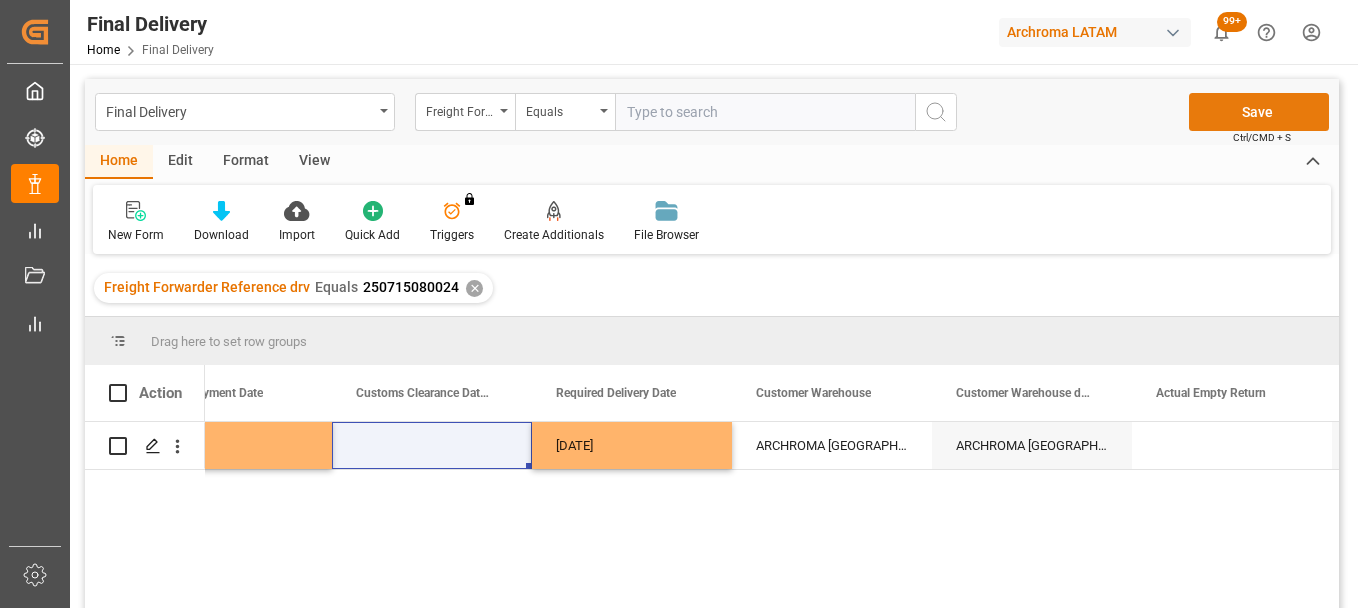 click on "Save" at bounding box center (1259, 112) 